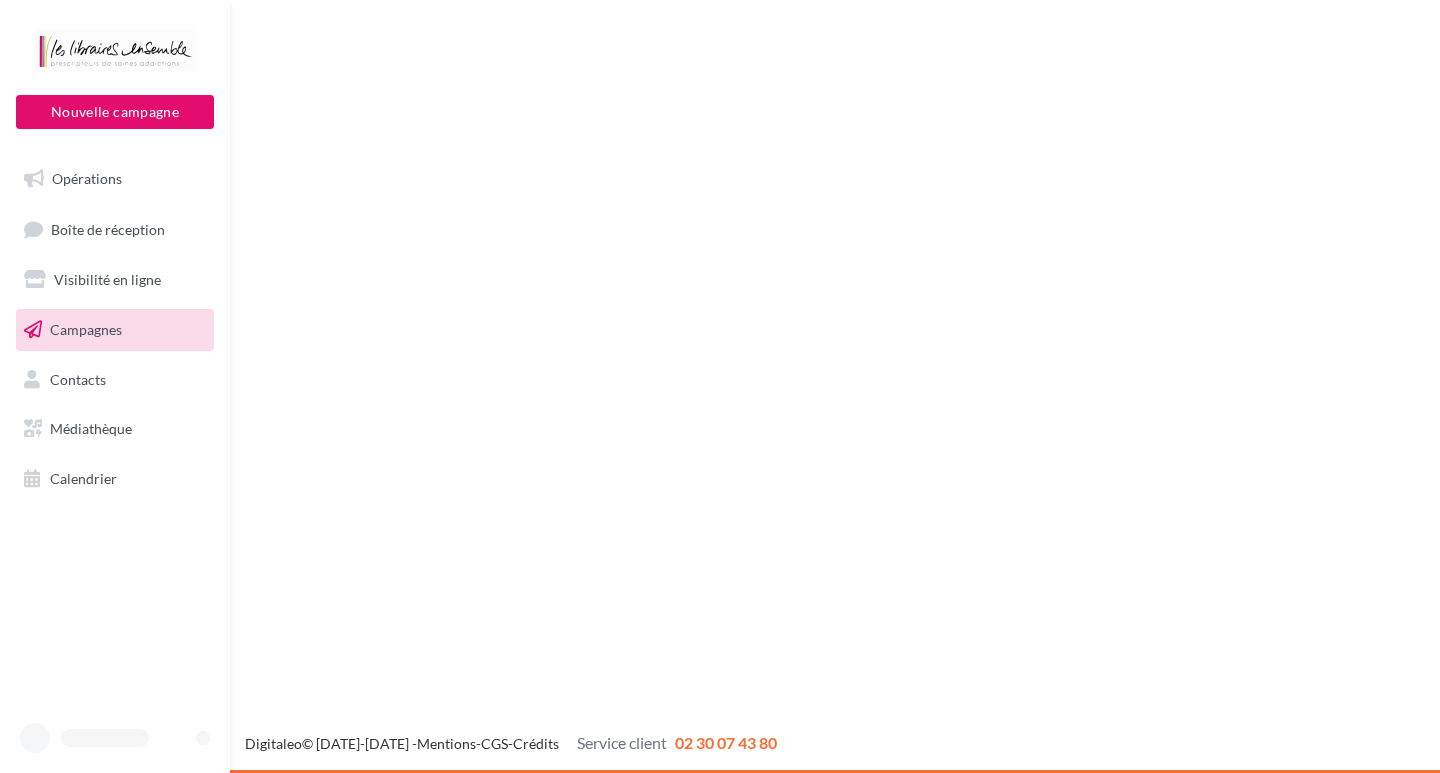 scroll, scrollTop: 0, scrollLeft: 0, axis: both 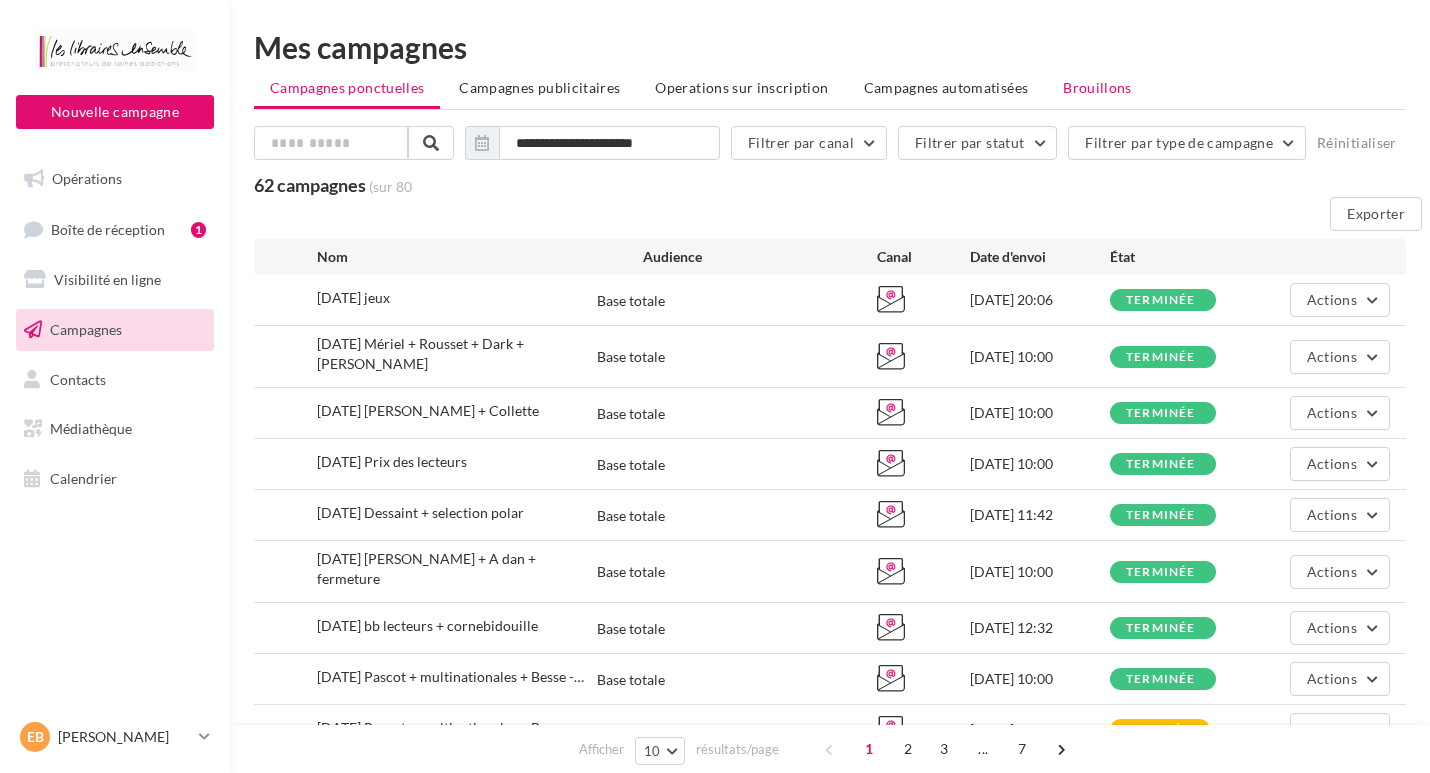 click on "Brouillons" at bounding box center [1097, 87] 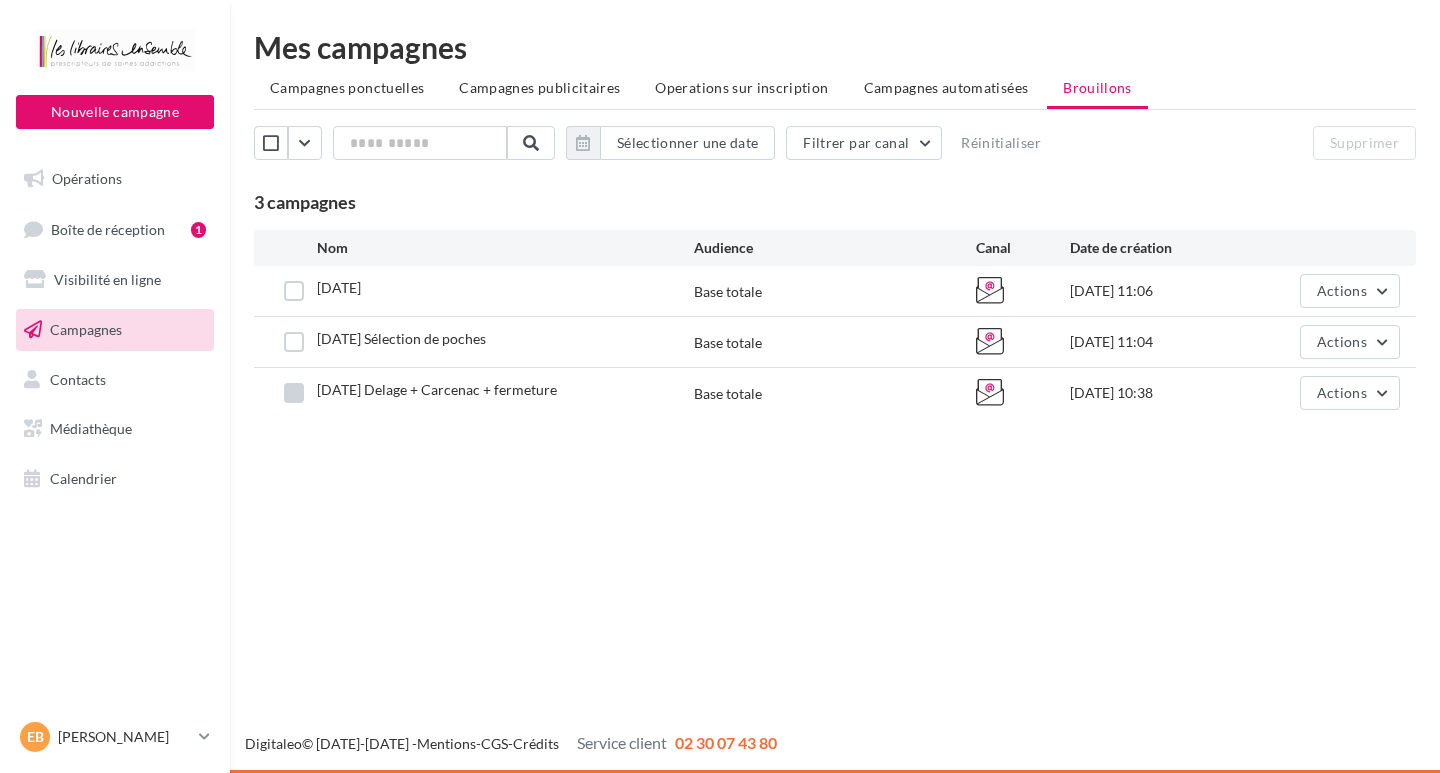 click at bounding box center (294, 393) 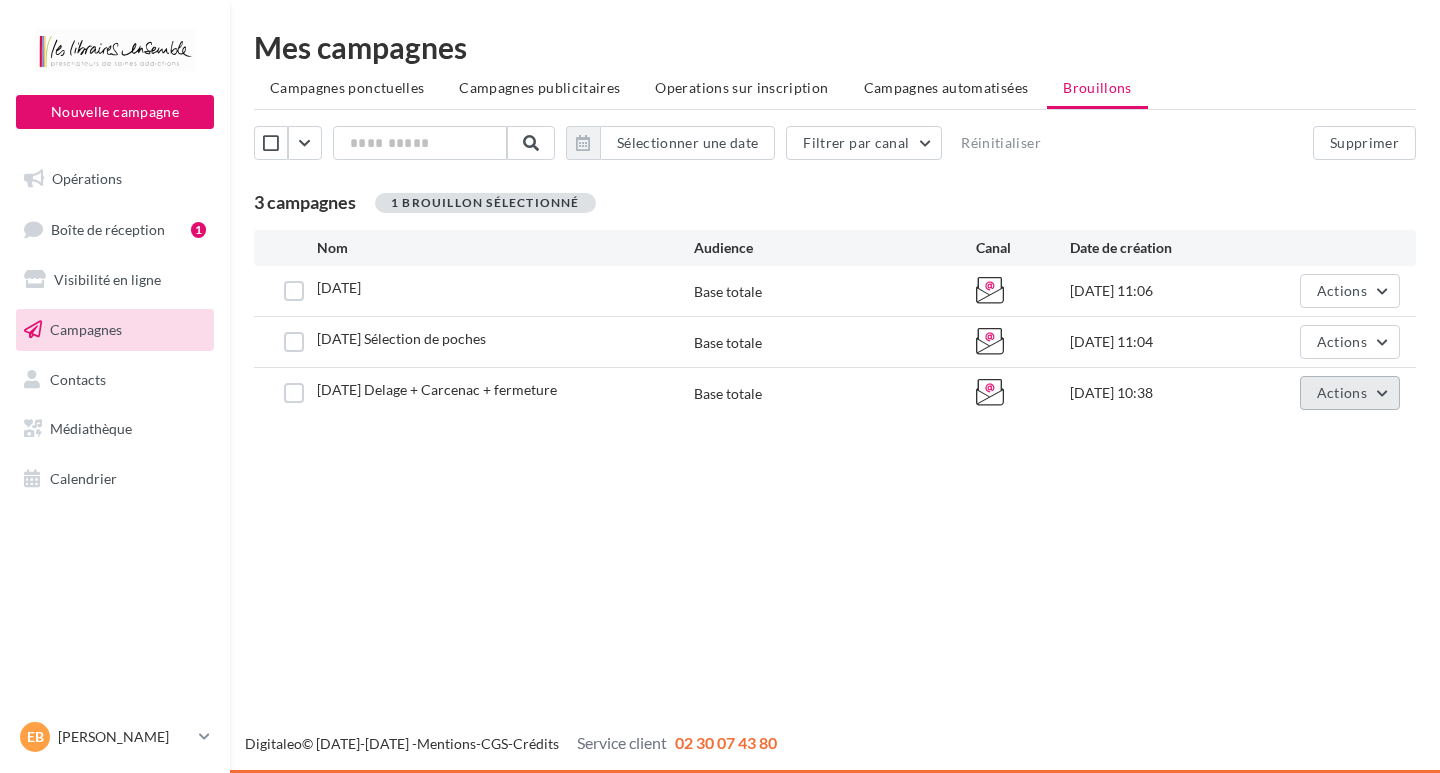 click on "Actions" at bounding box center (1342, 392) 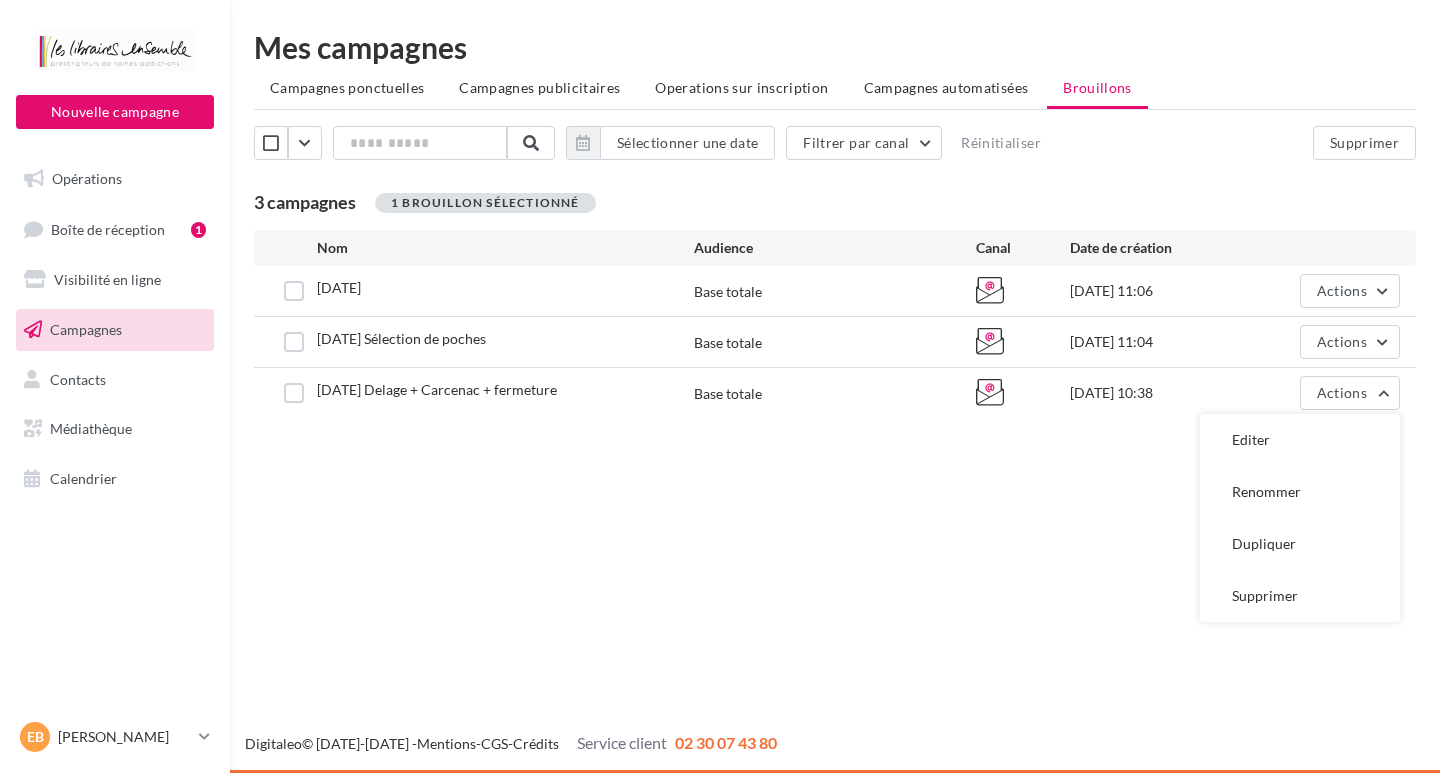 drag, startPoint x: 1261, startPoint y: 431, endPoint x: 1234, endPoint y: 431, distance: 27 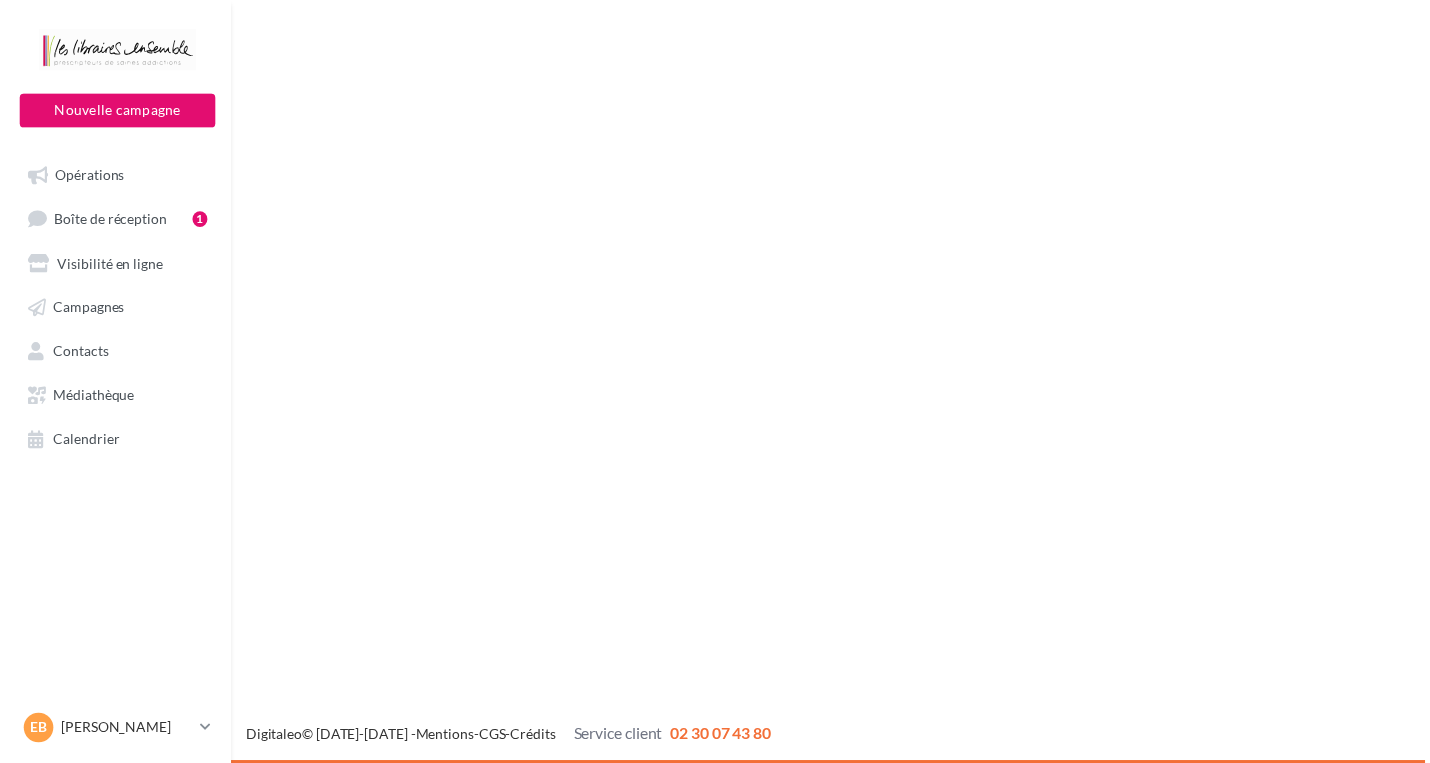 scroll, scrollTop: 0, scrollLeft: 0, axis: both 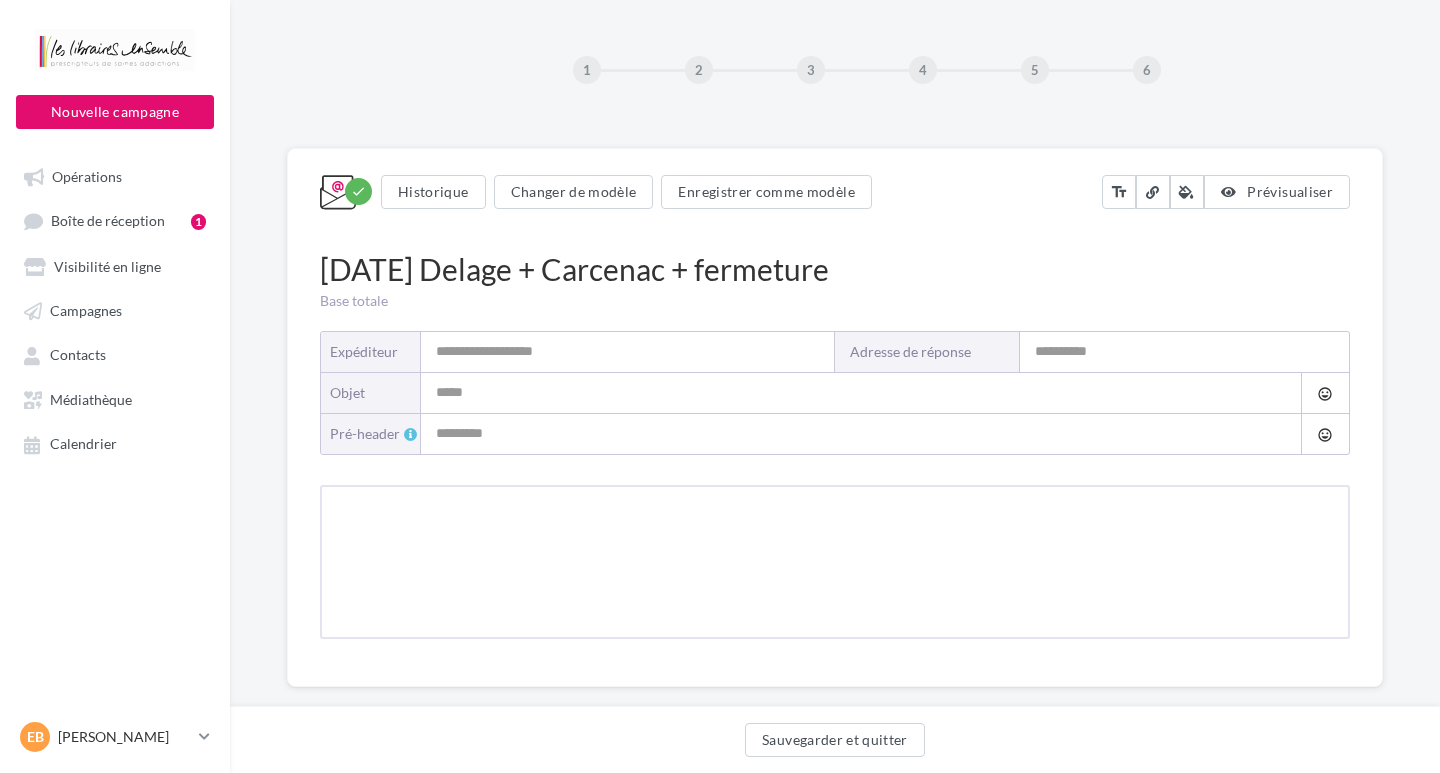 type on "**********" 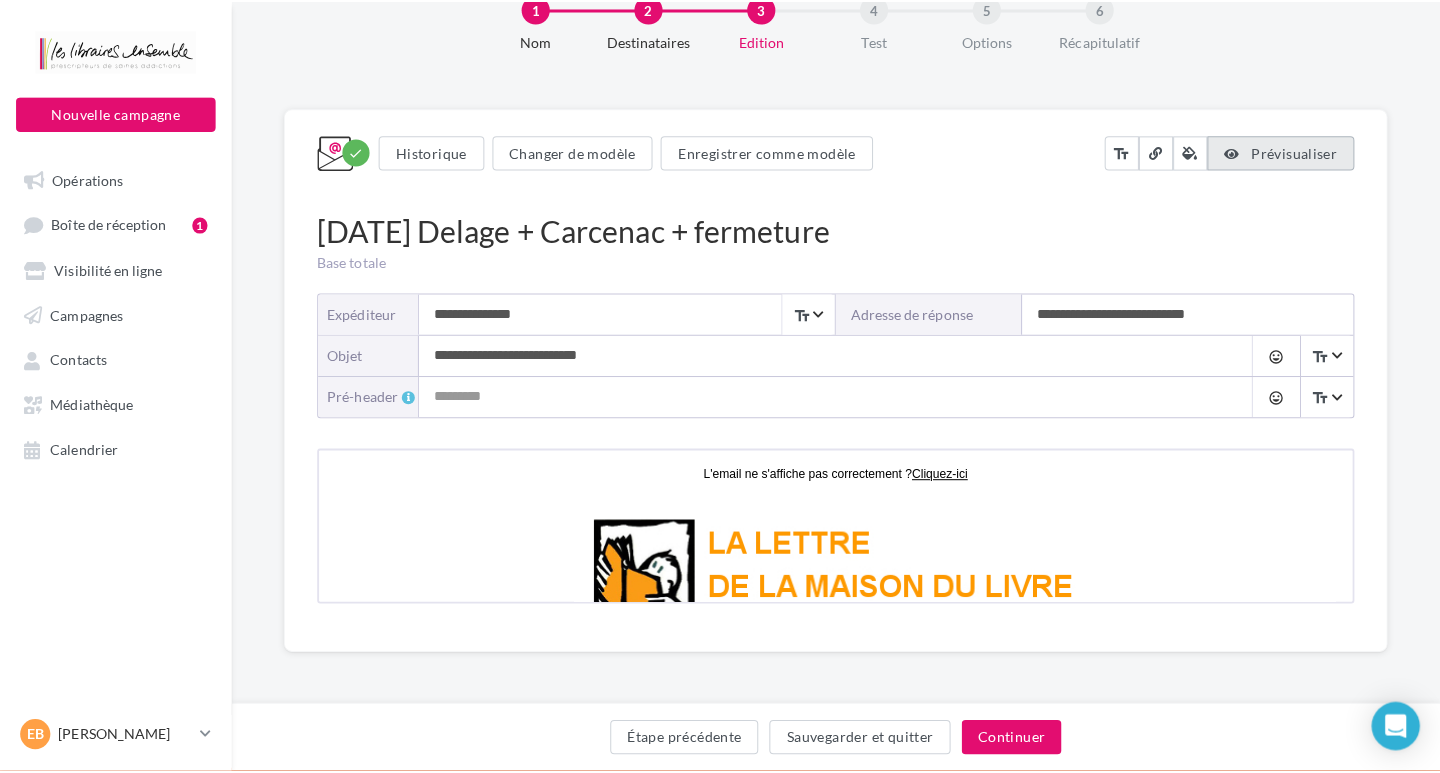 scroll, scrollTop: 0, scrollLeft: 0, axis: both 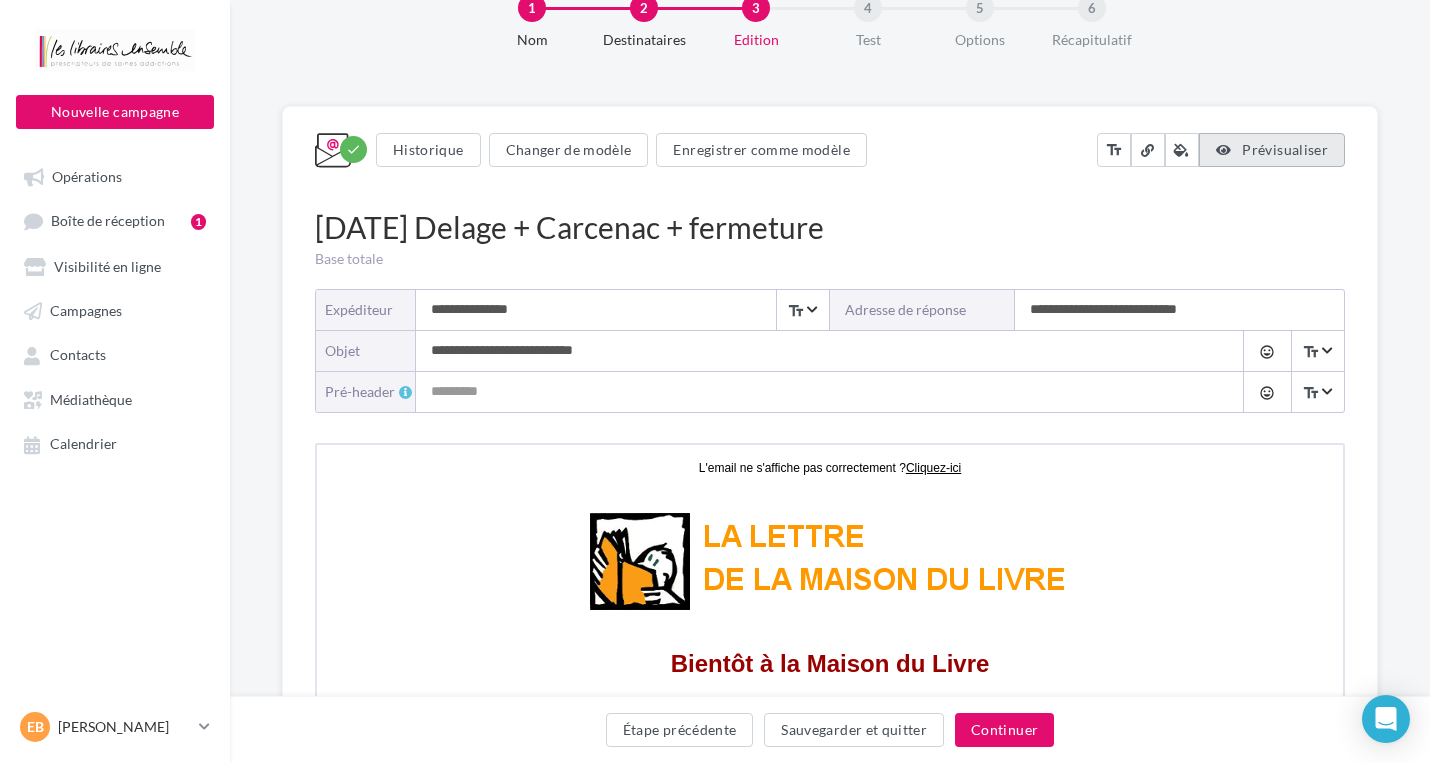 click on "Prévisualiser" at bounding box center (1285, 149) 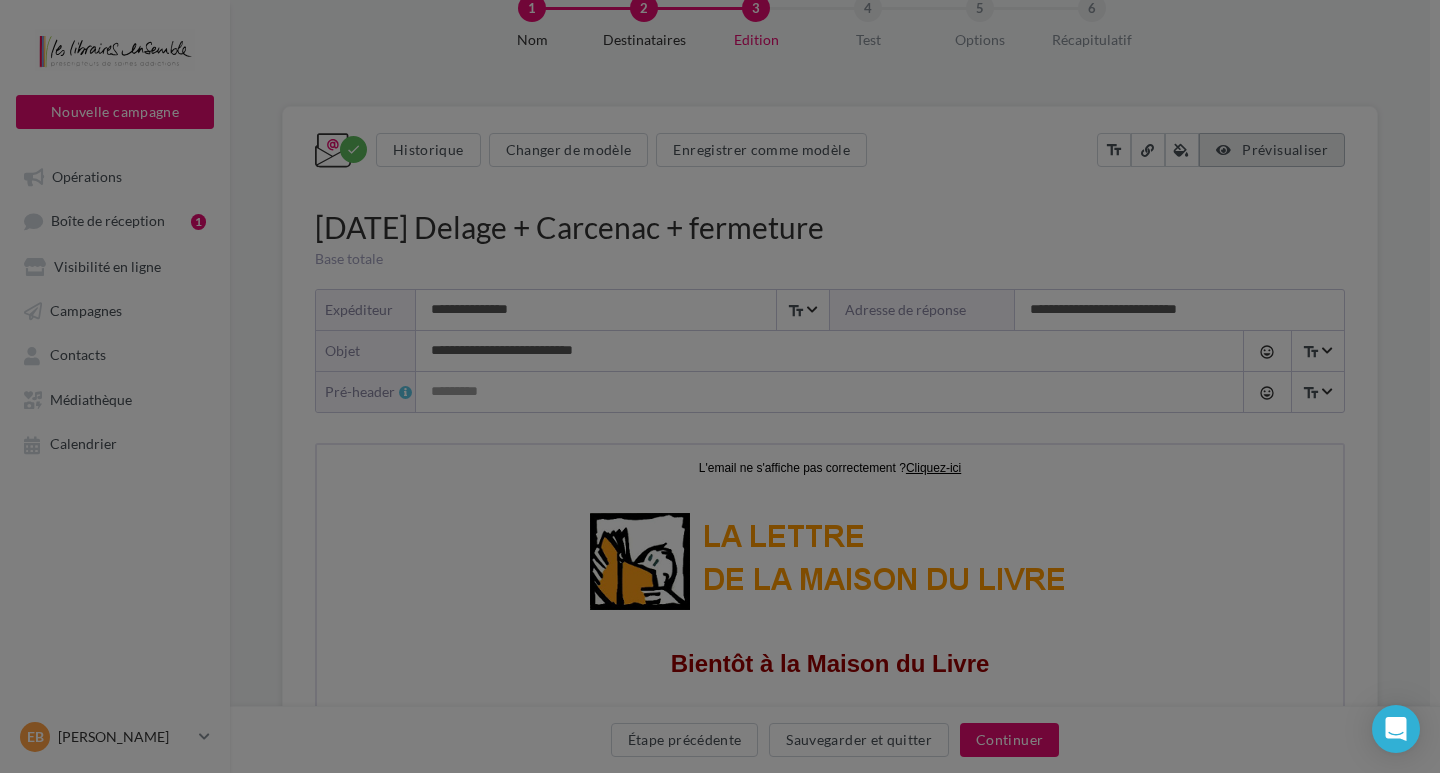scroll, scrollTop: 0, scrollLeft: 0, axis: both 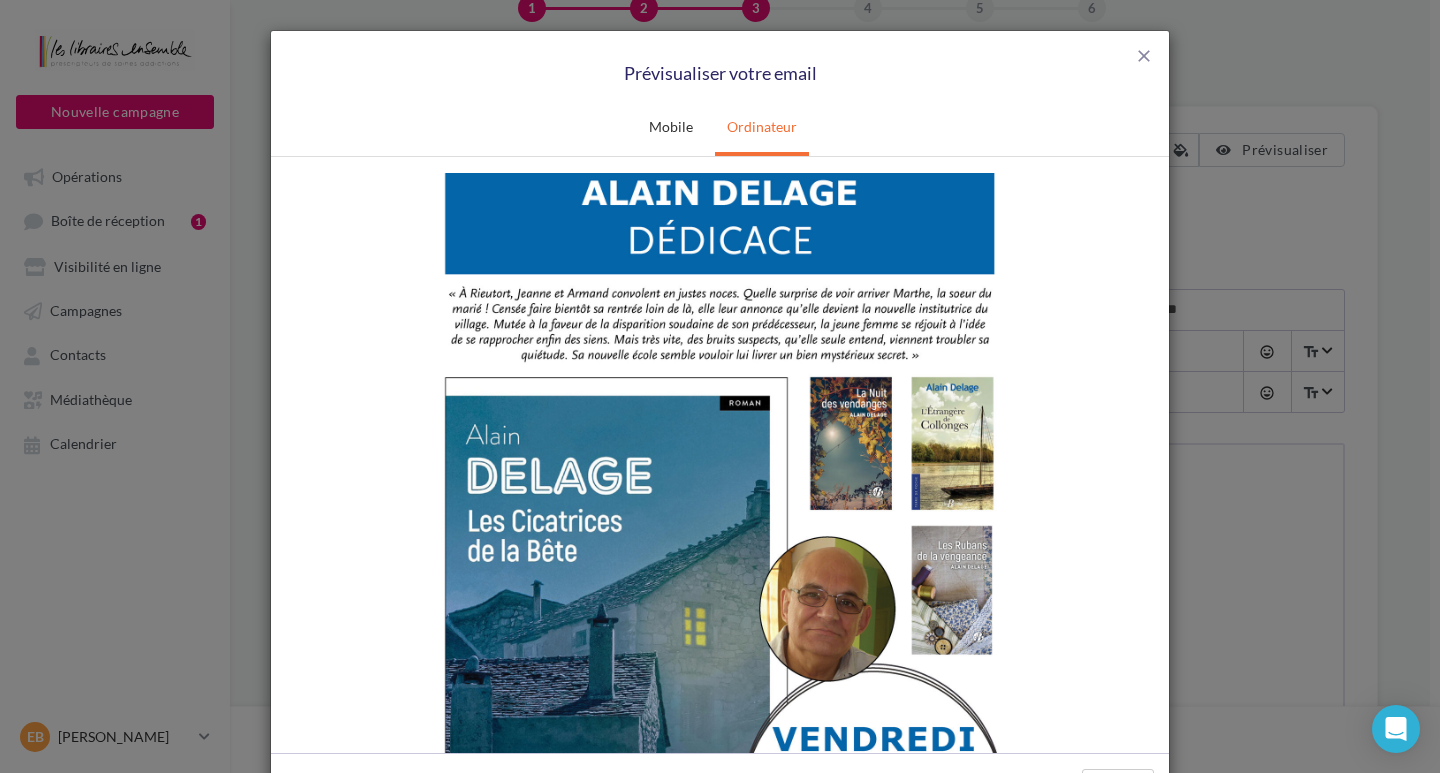 click at bounding box center [720, 560] 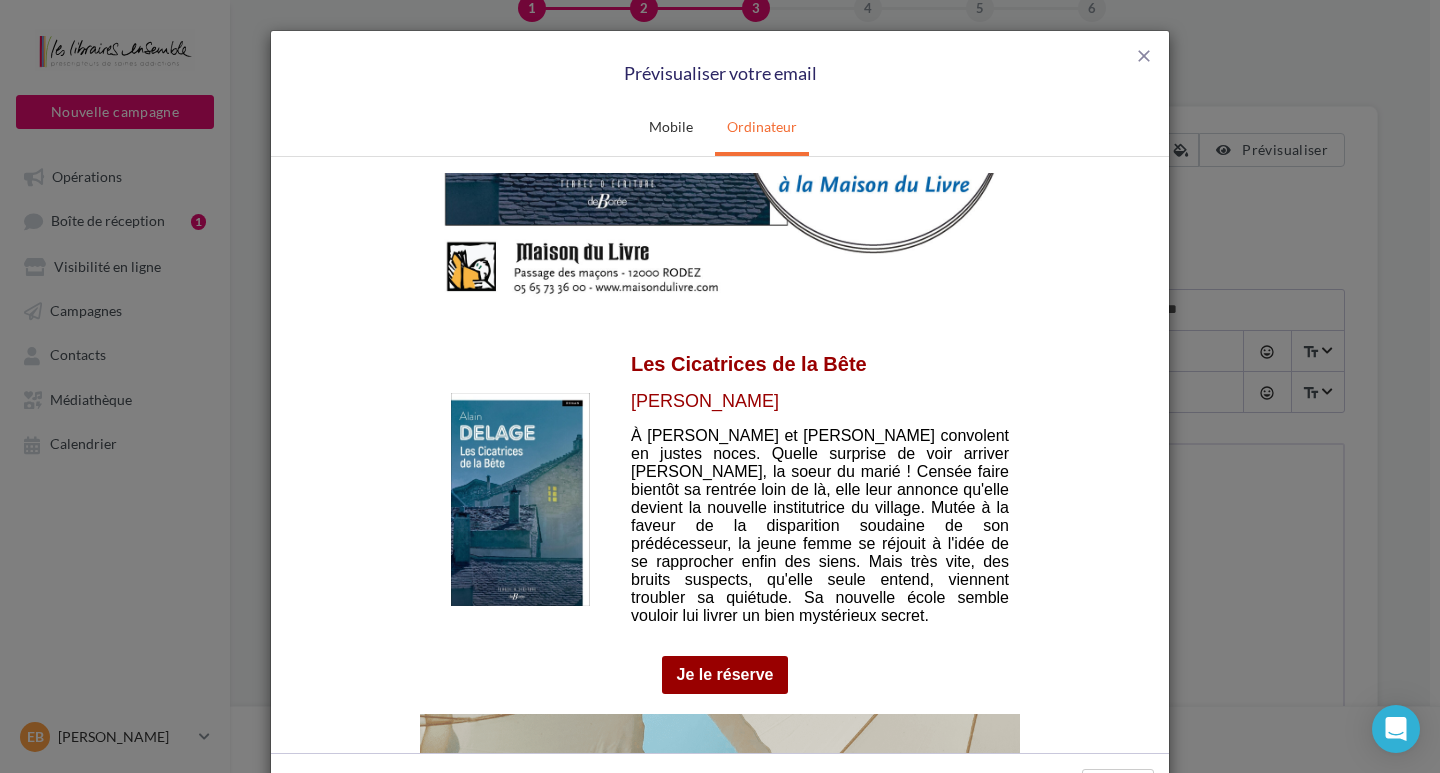 scroll, scrollTop: 1300, scrollLeft: 0, axis: vertical 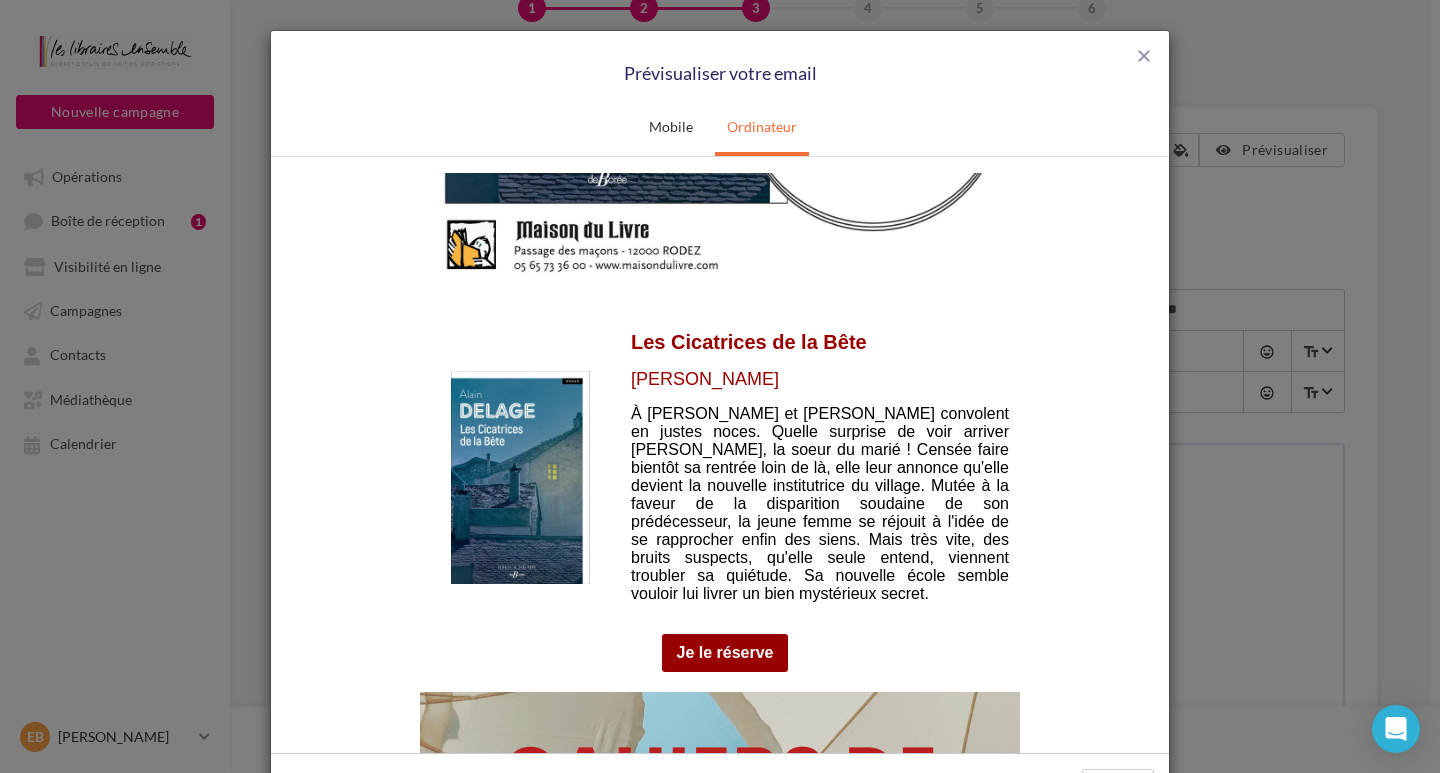 click at bounding box center [520, 476] 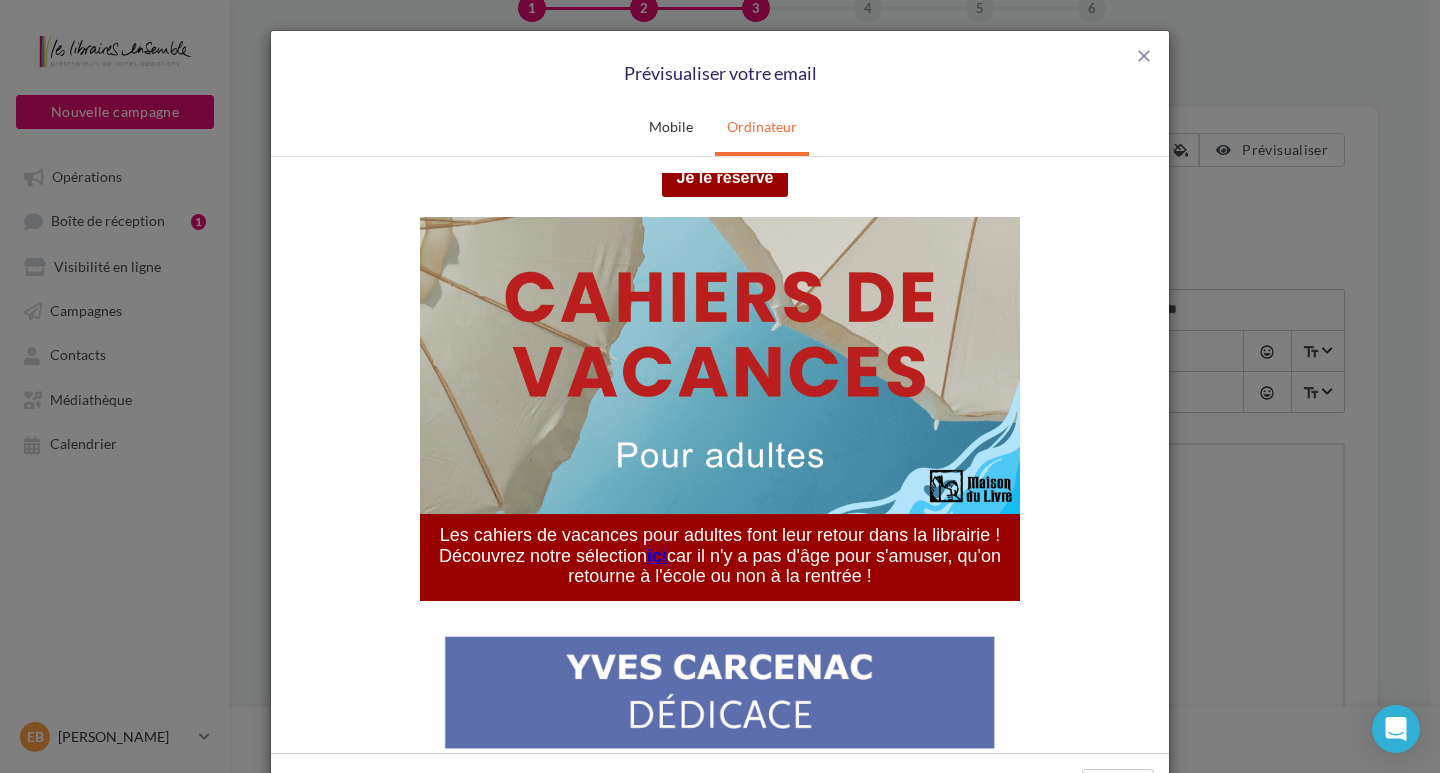 scroll, scrollTop: 1800, scrollLeft: 0, axis: vertical 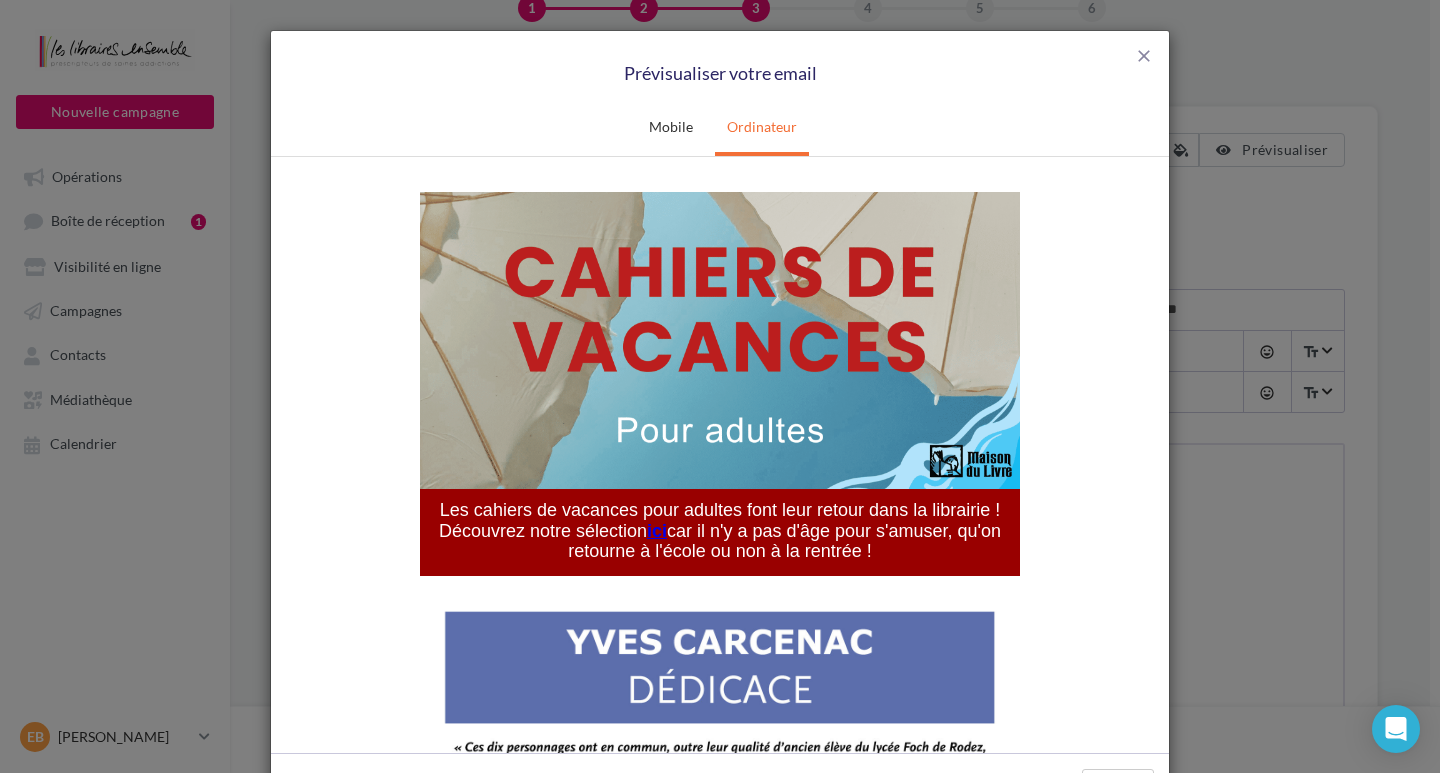 click at bounding box center [720, 339] 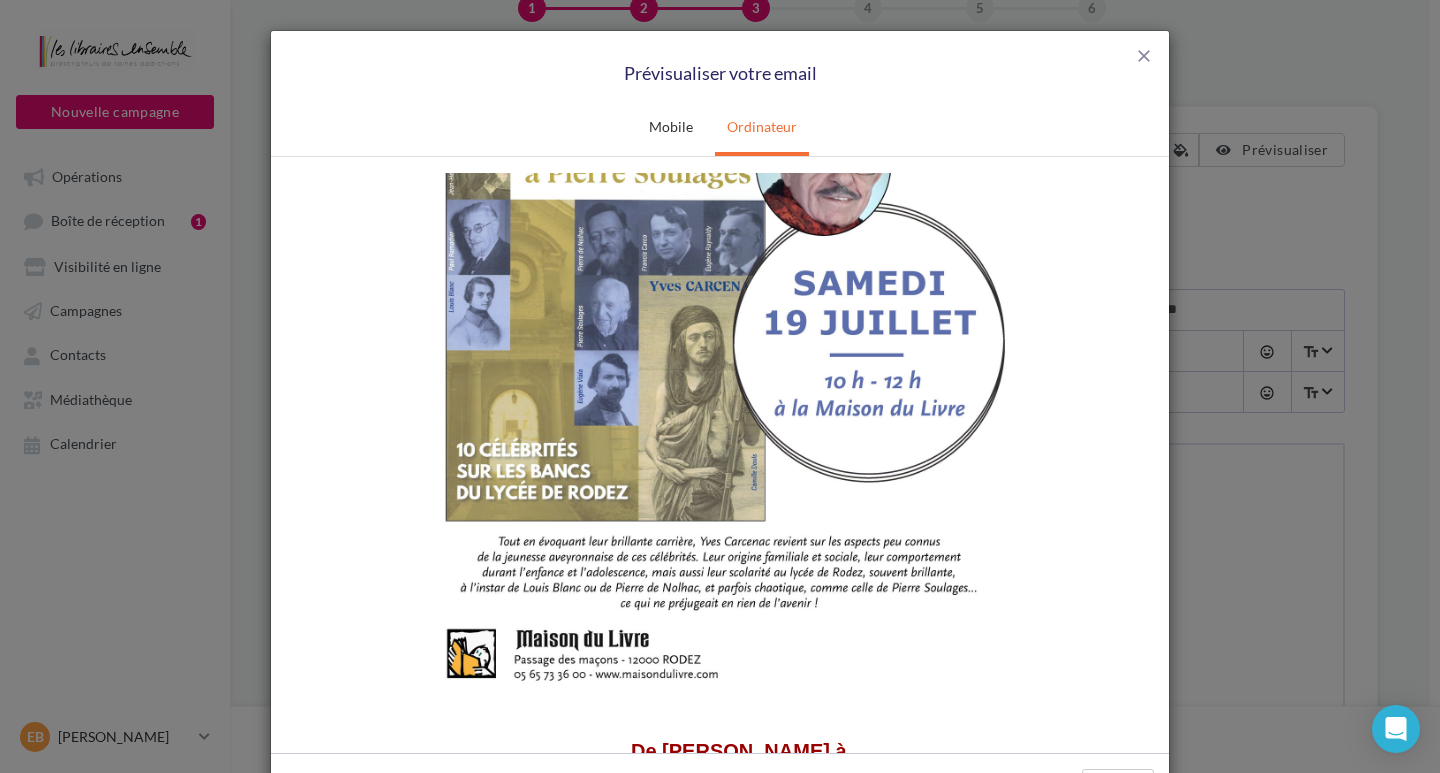 scroll, scrollTop: 2600, scrollLeft: 0, axis: vertical 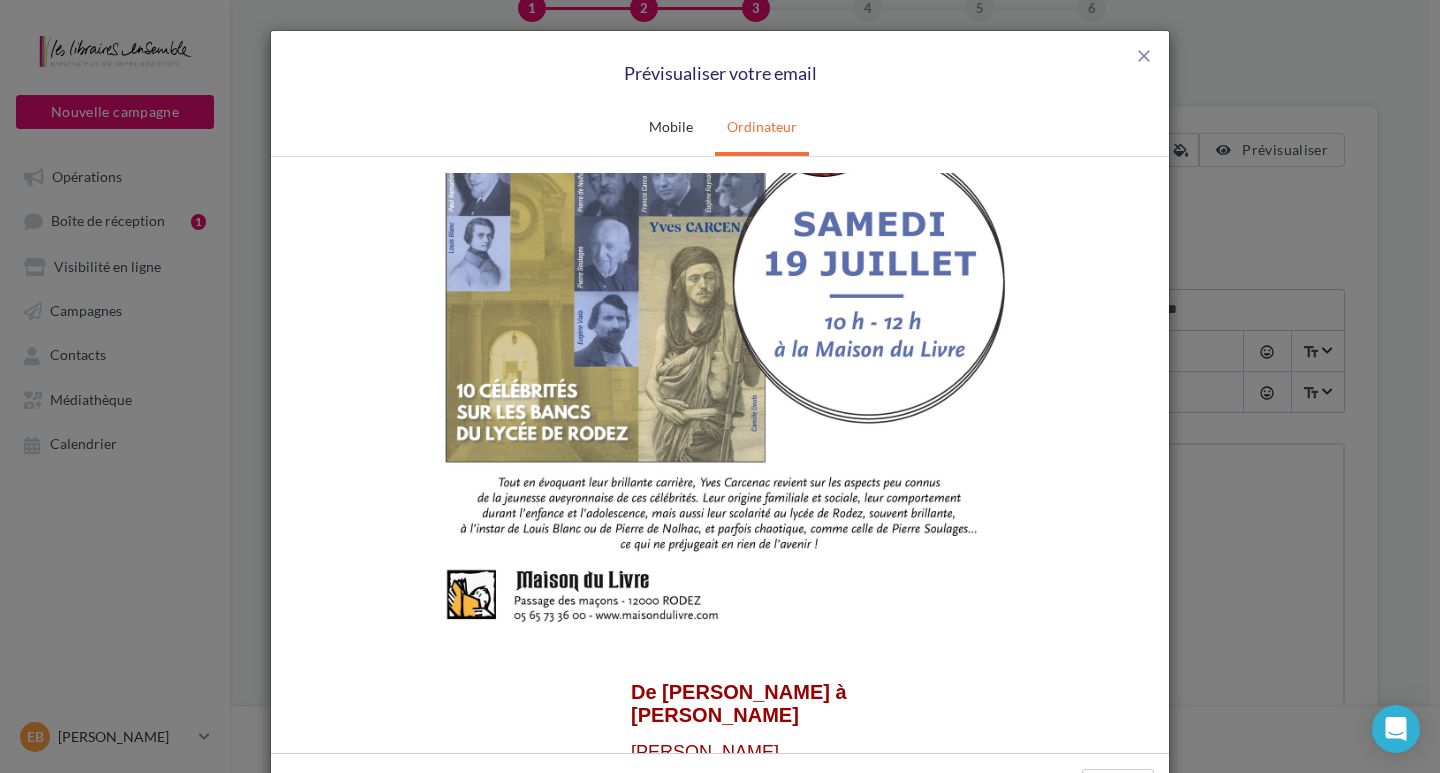 click at bounding box center [720, 209] 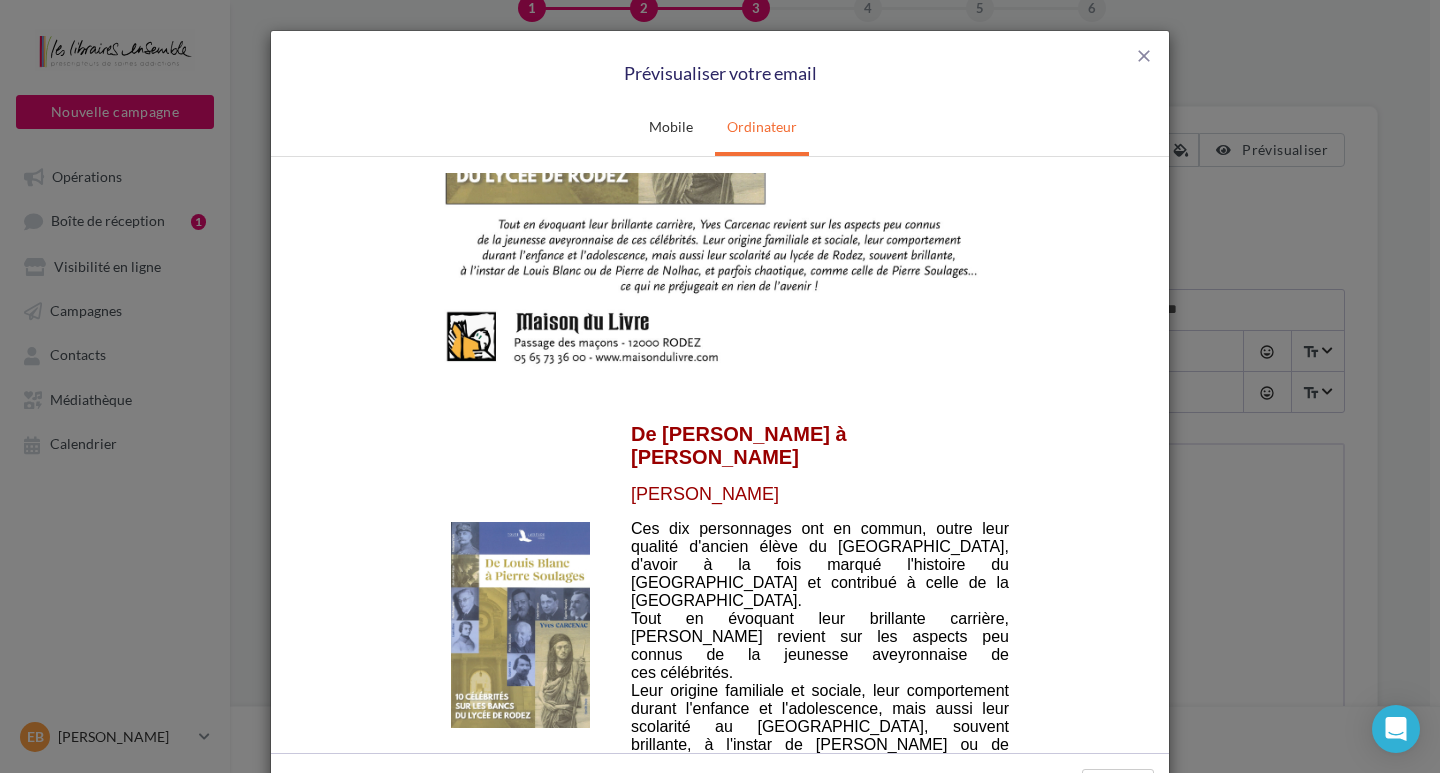 scroll, scrollTop: 2900, scrollLeft: 0, axis: vertical 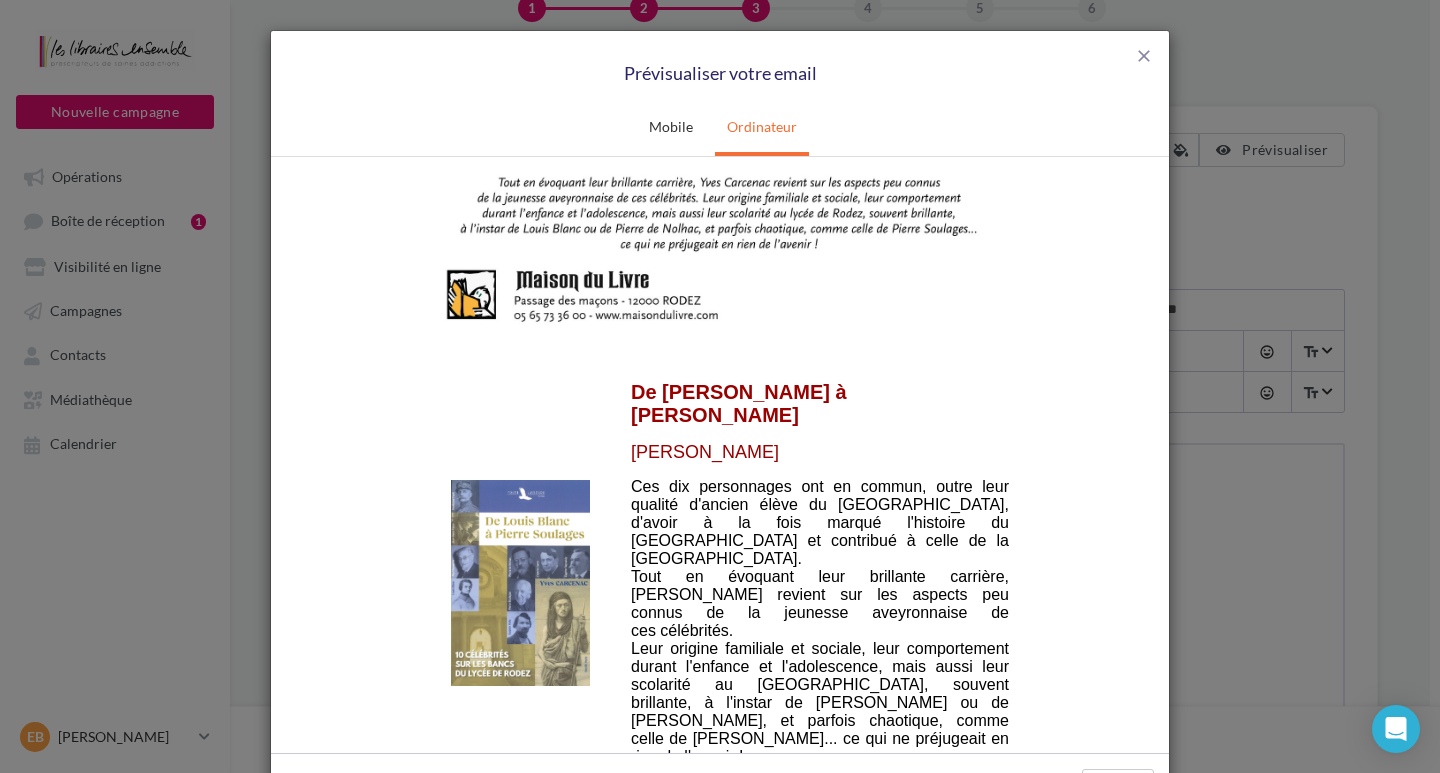 click at bounding box center [520, 582] 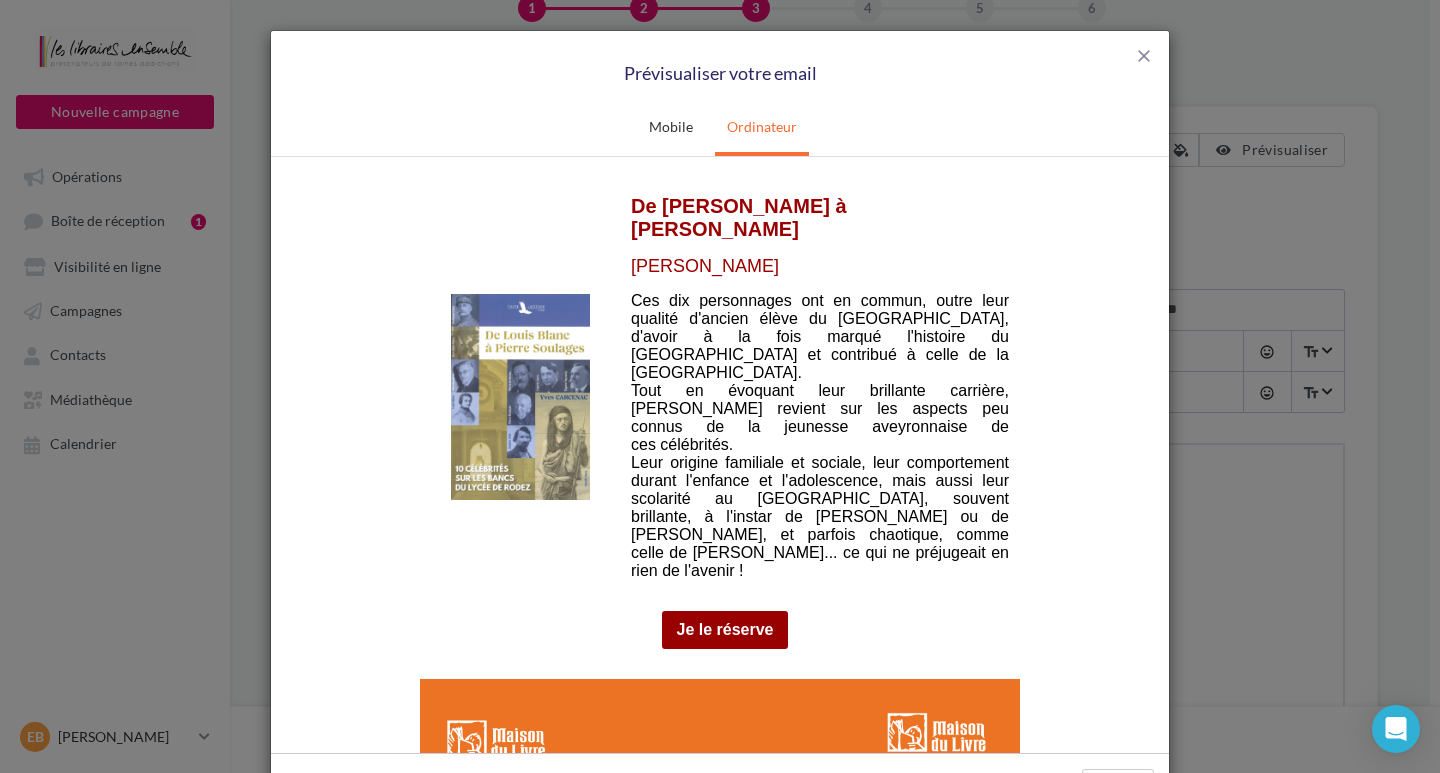 scroll, scrollTop: 3100, scrollLeft: 0, axis: vertical 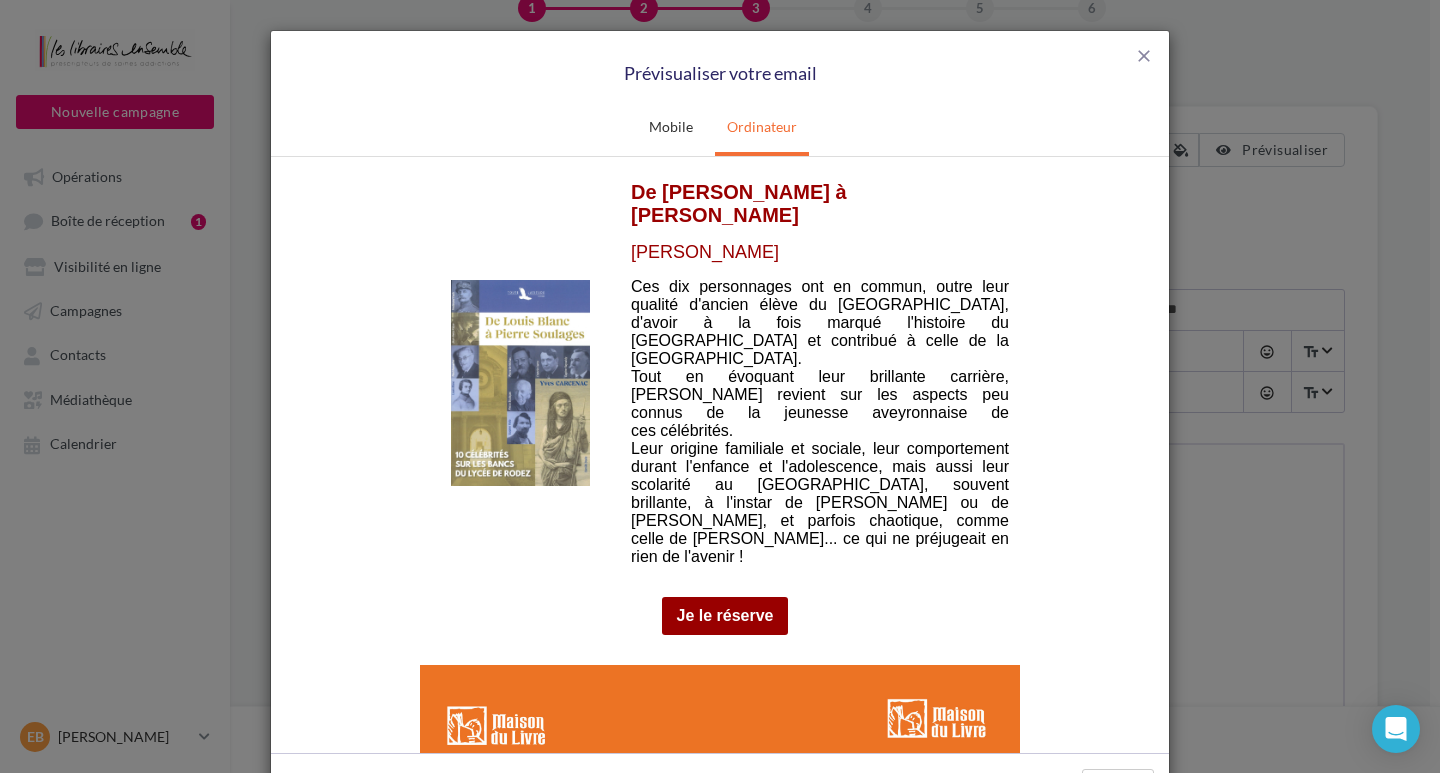 click on "Je le réserve" at bounding box center [725, 615] 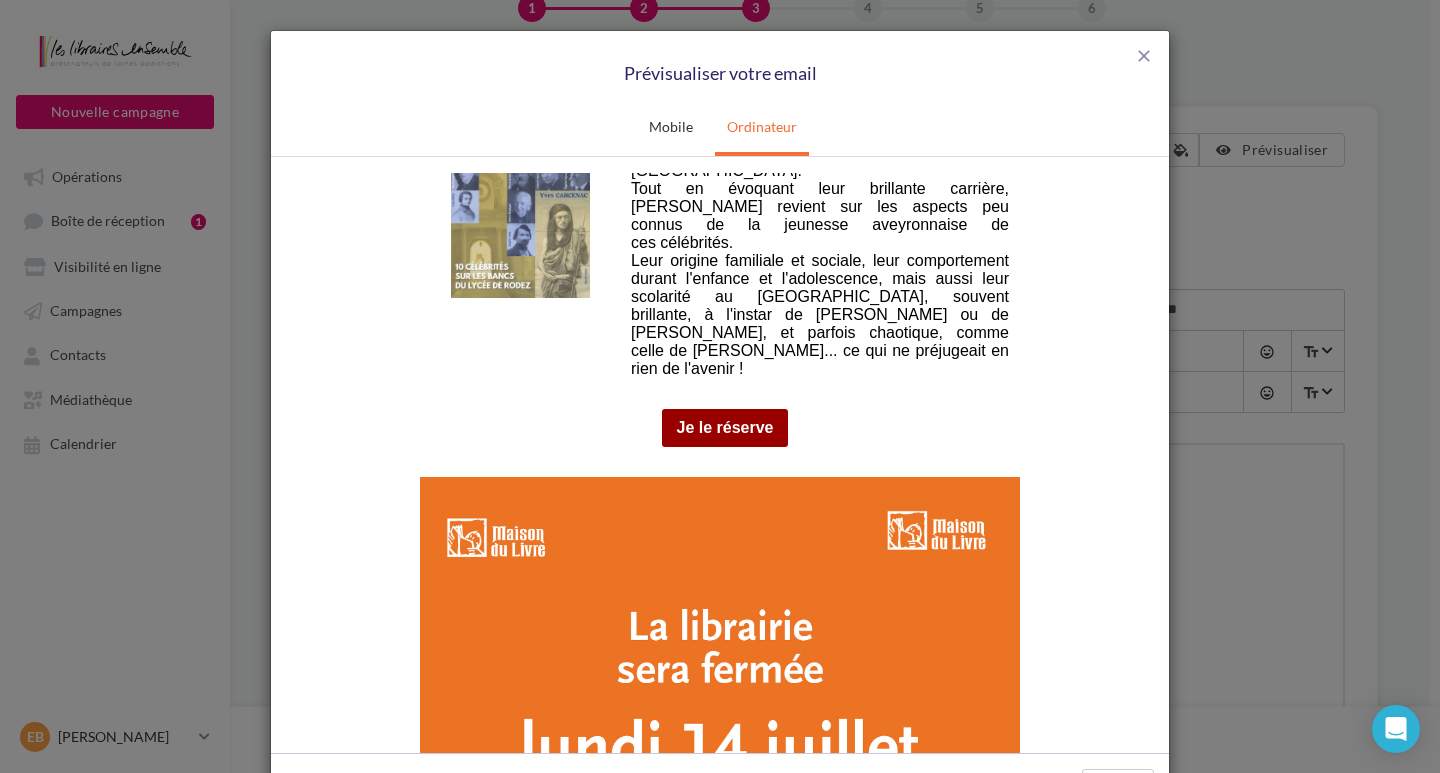 scroll, scrollTop: 3300, scrollLeft: 0, axis: vertical 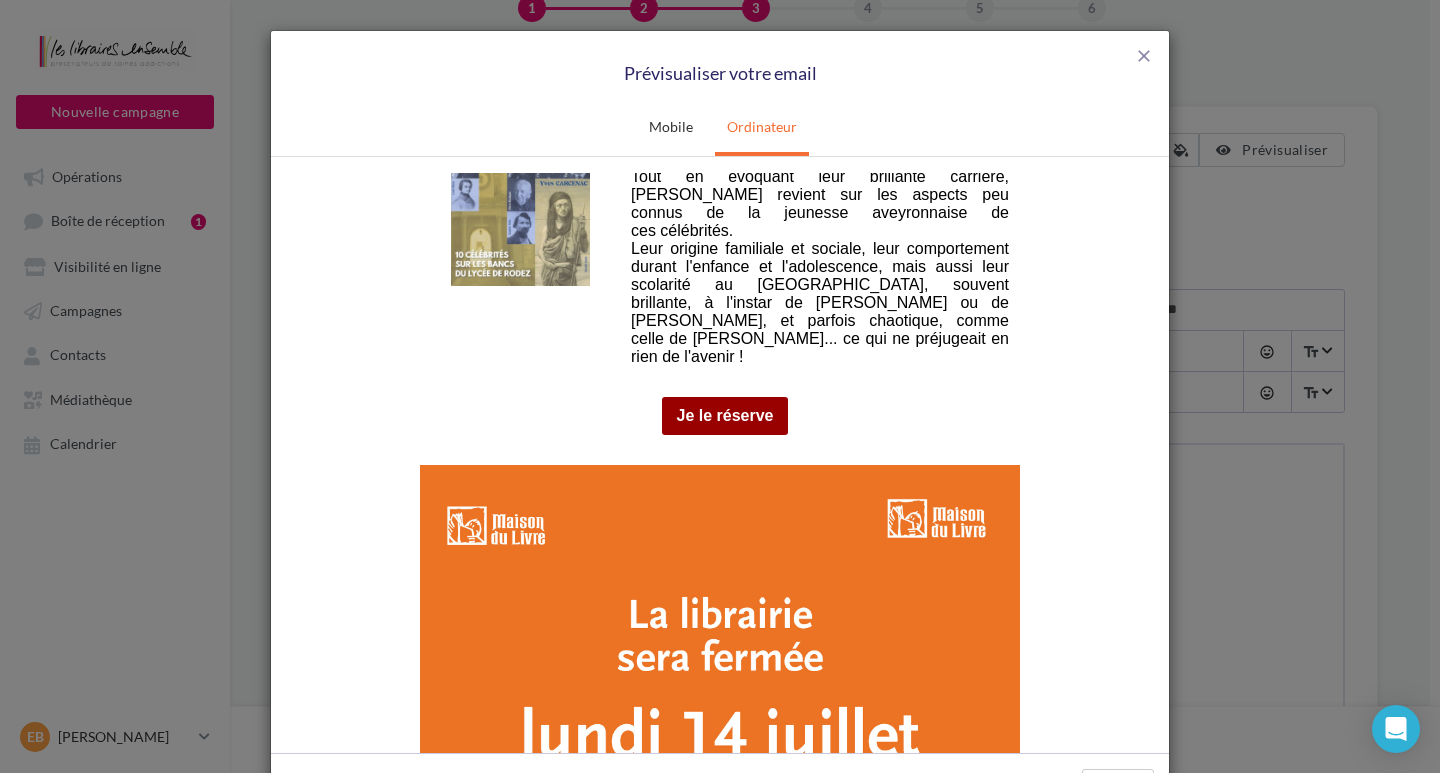 click at bounding box center [720, 676] 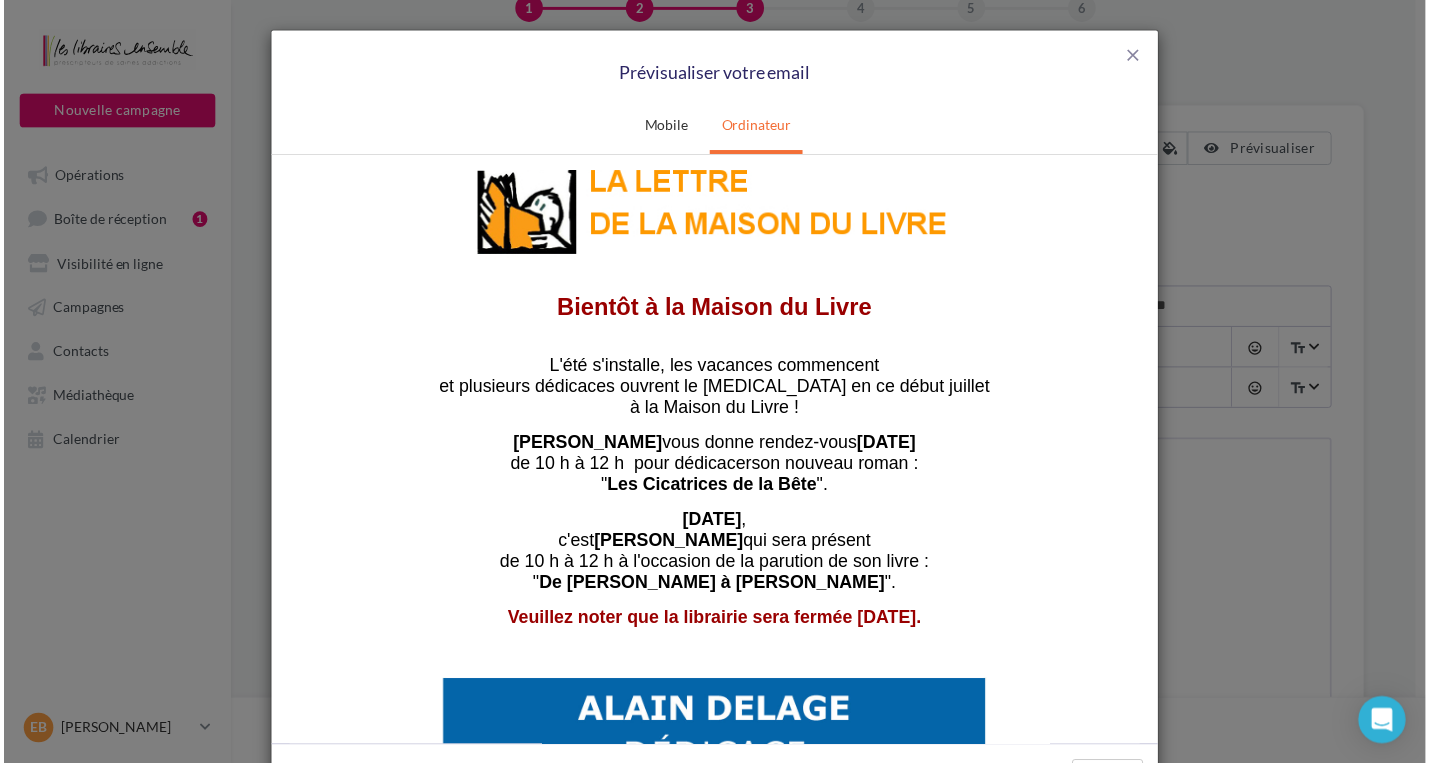 scroll, scrollTop: 0, scrollLeft: 0, axis: both 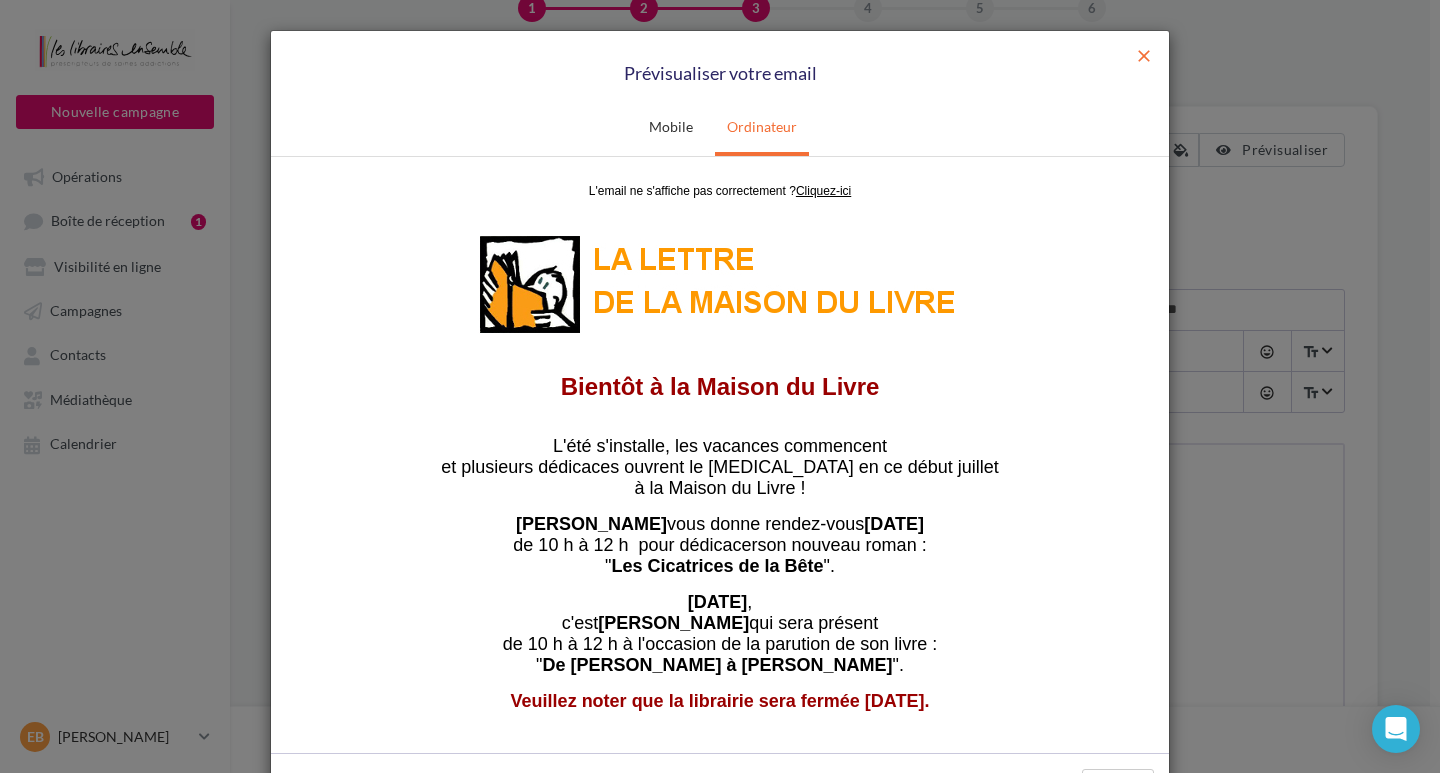 click on "close" at bounding box center (1144, 56) 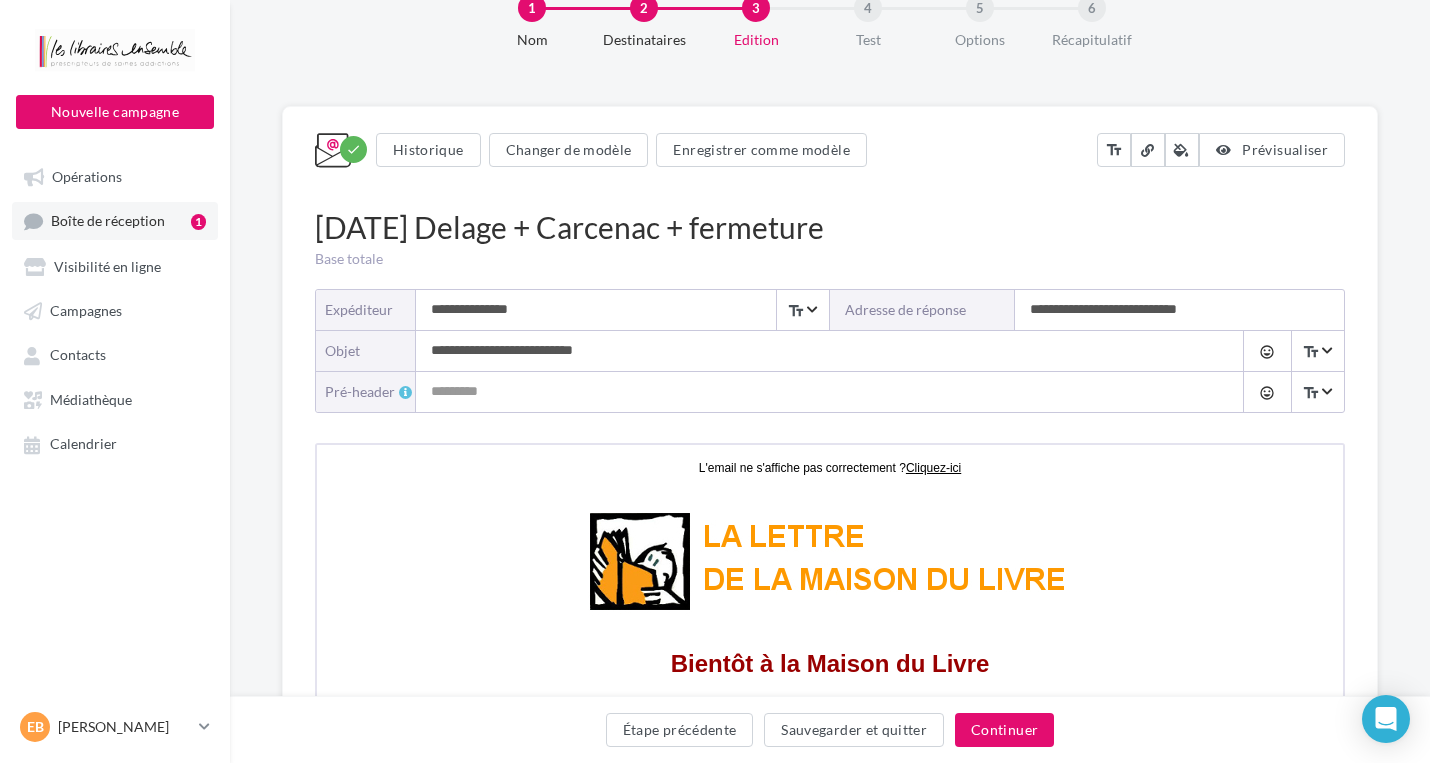 click on "Boîte de réception" at bounding box center [108, 221] 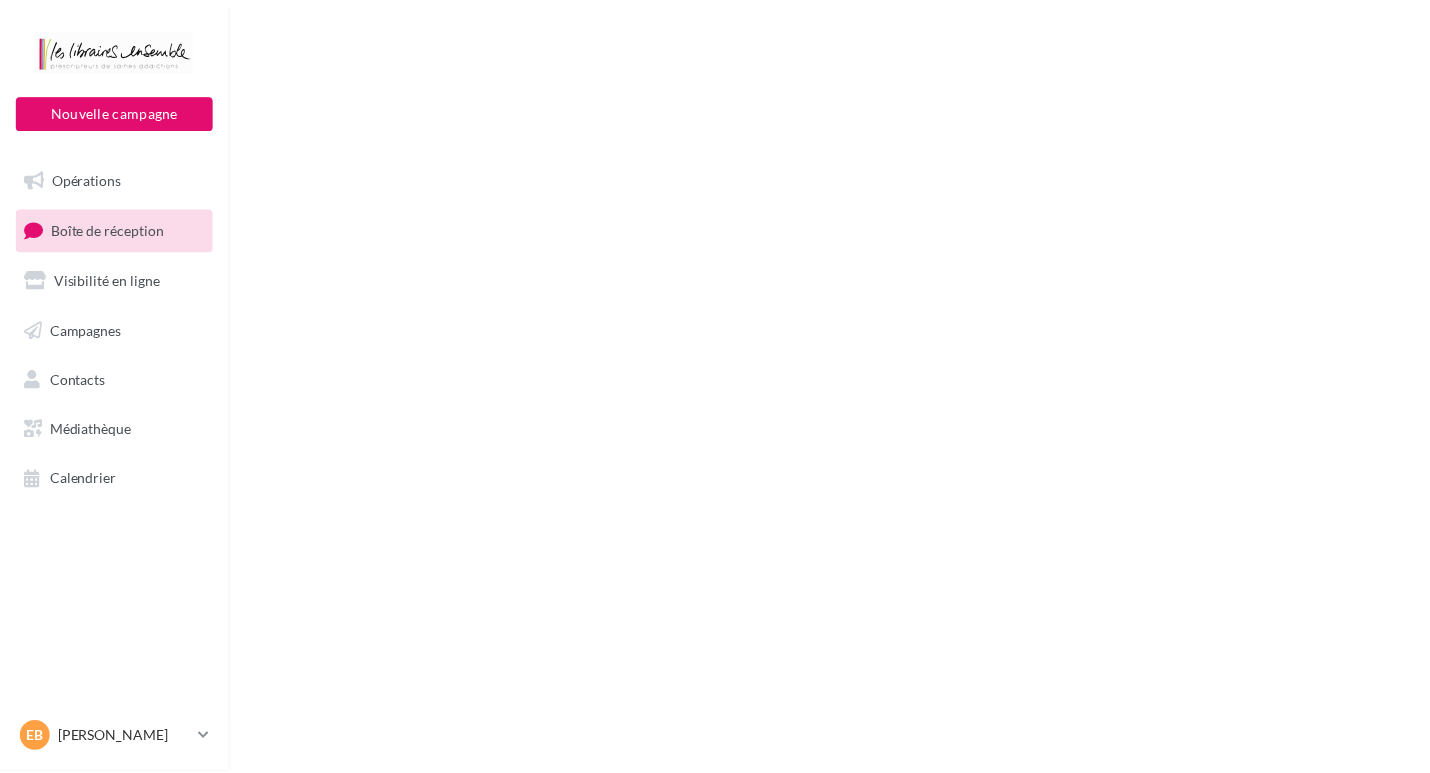 scroll, scrollTop: 0, scrollLeft: 0, axis: both 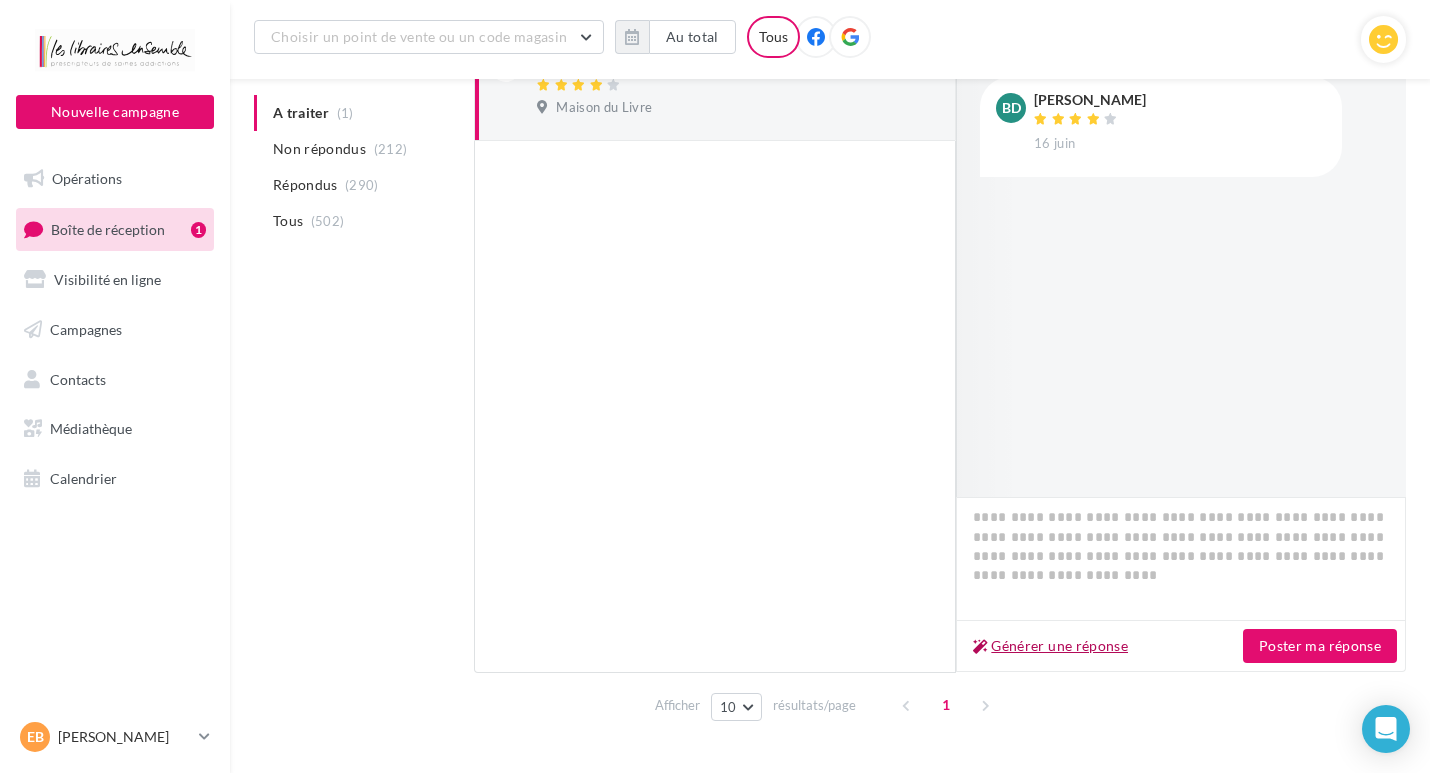 click on "Générer une réponse" at bounding box center [1050, 646] 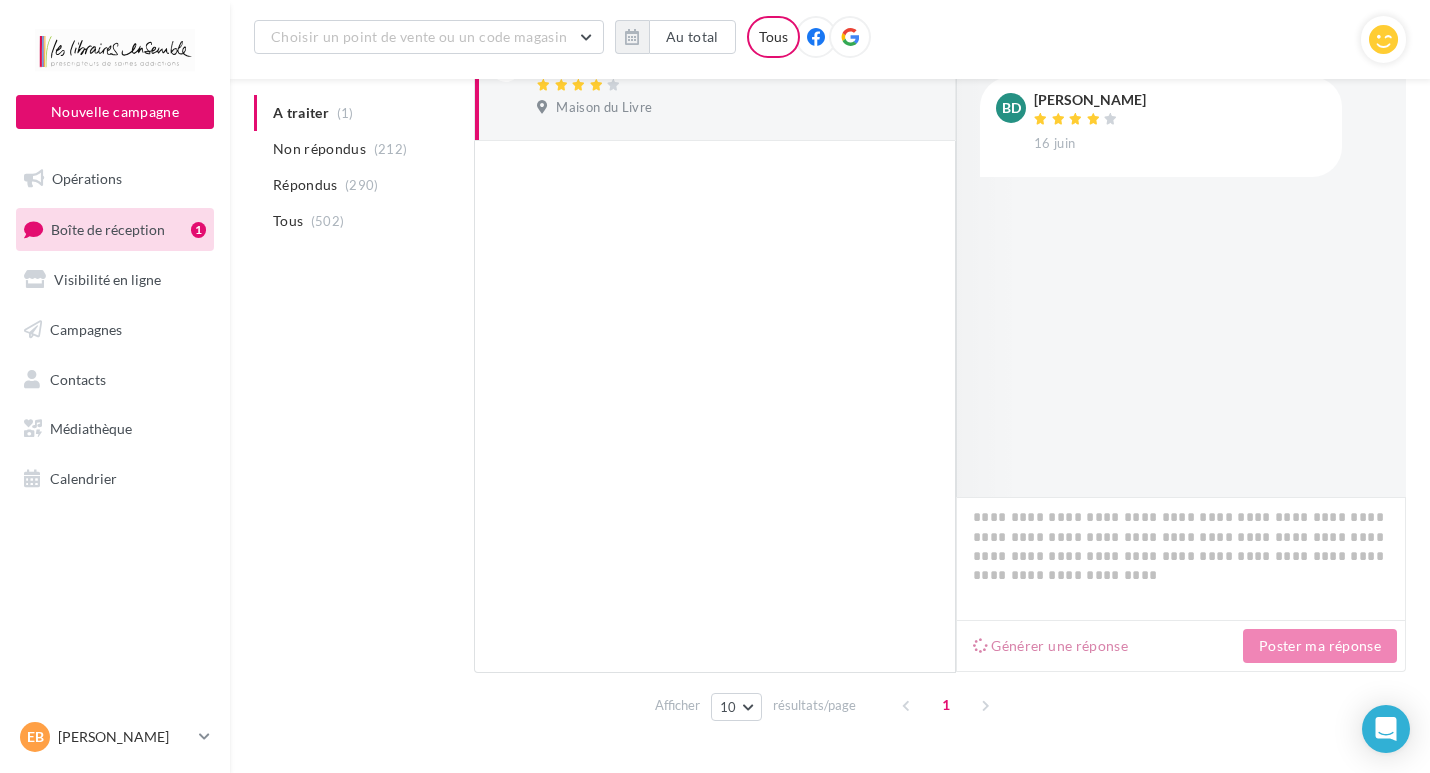 type on "**********" 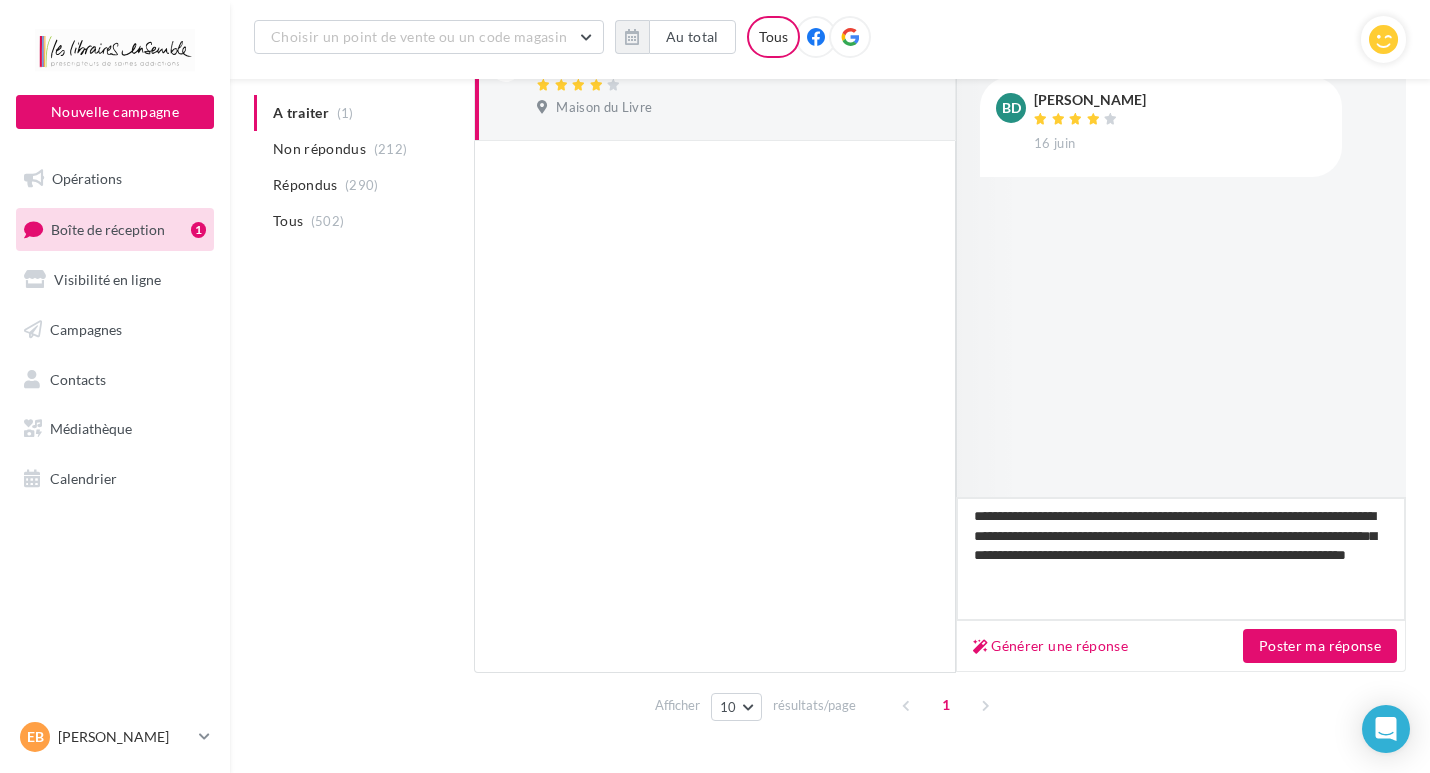 drag, startPoint x: 1131, startPoint y: 576, endPoint x: 1163, endPoint y: 537, distance: 50.447994 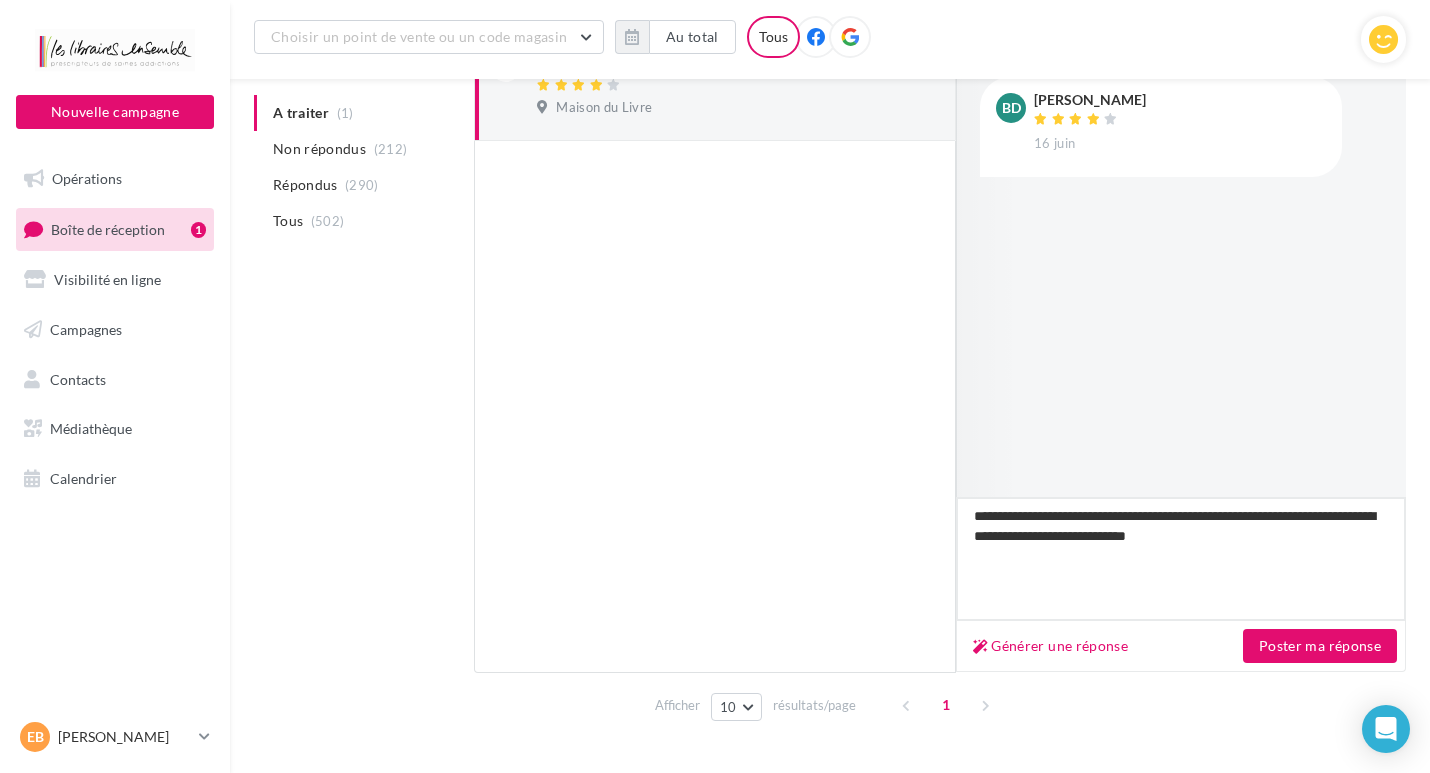 click on "**********" at bounding box center [1181, 559] 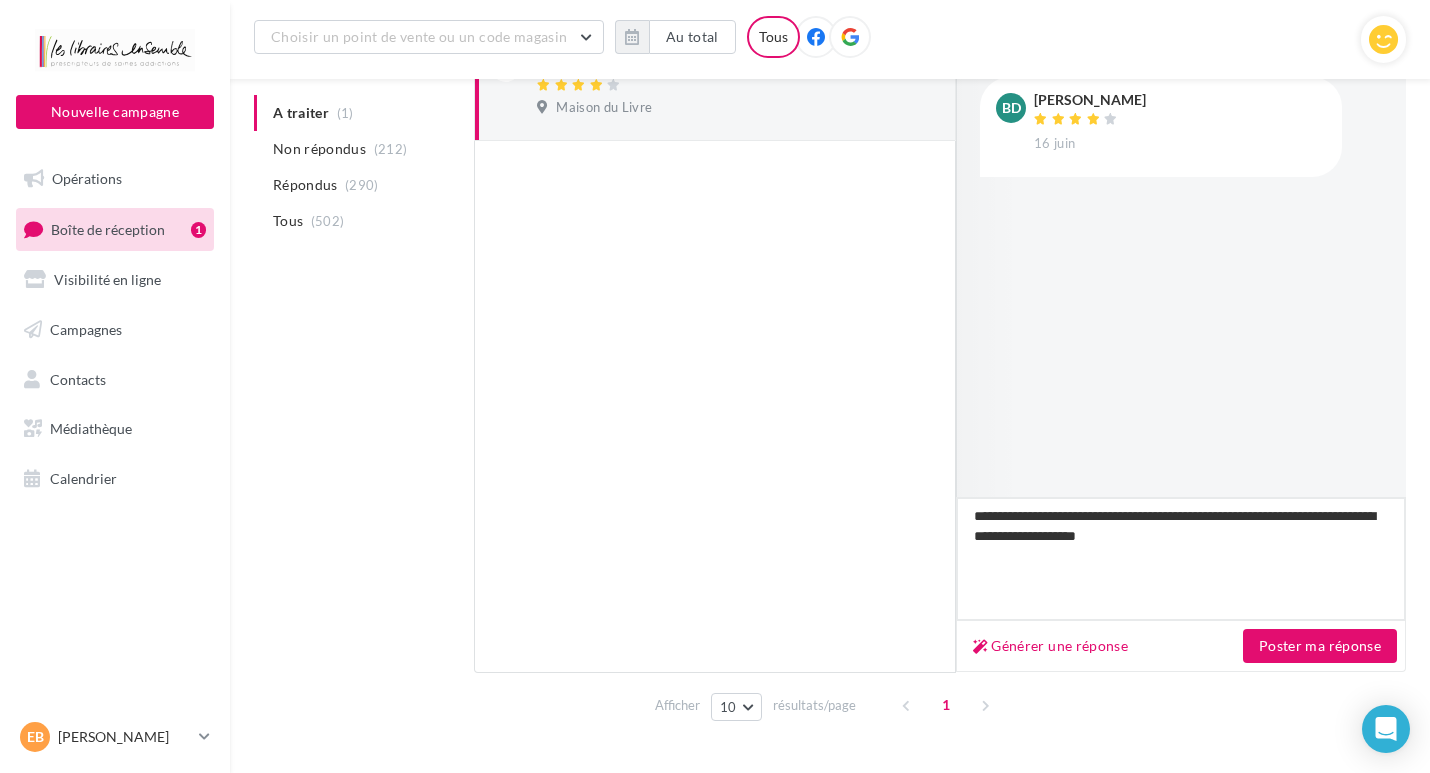 type on "**********" 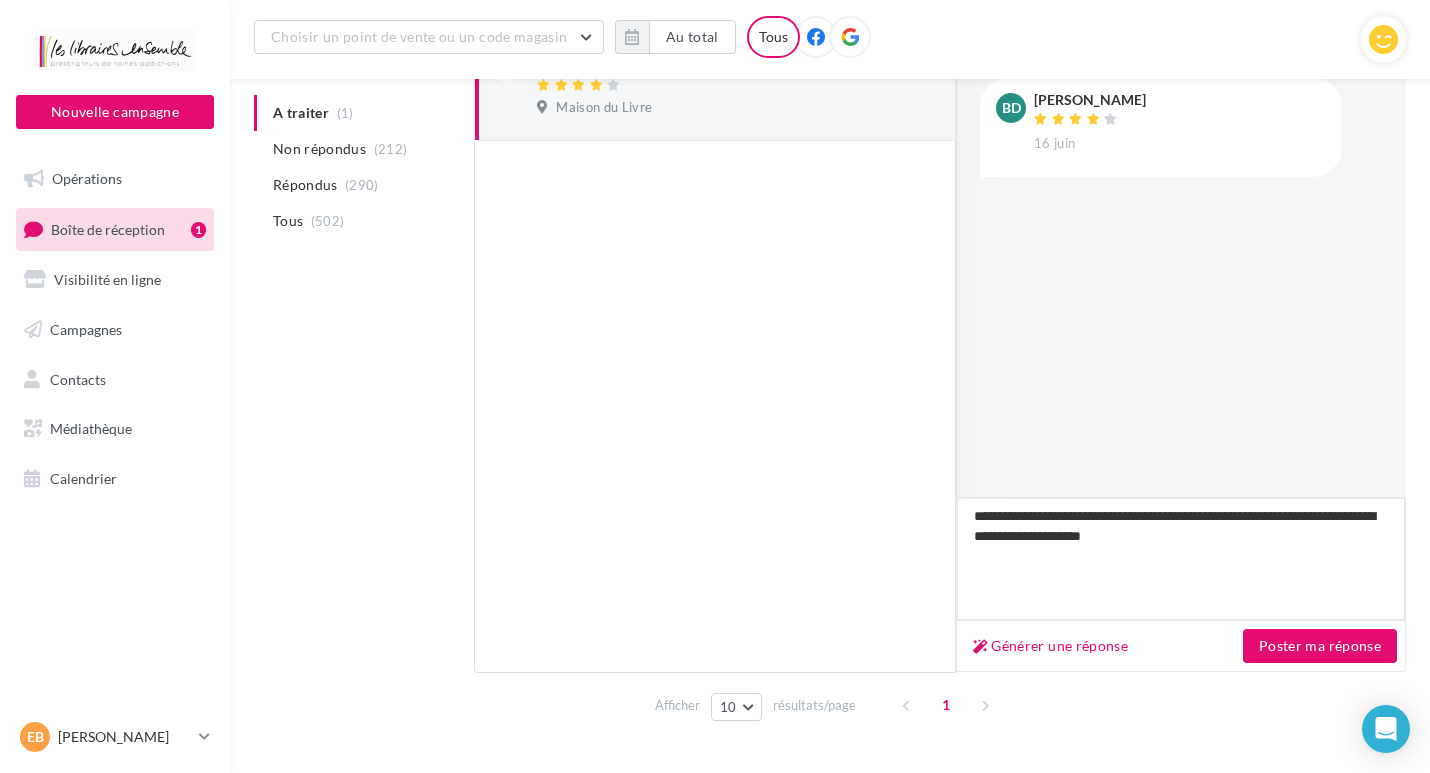 type on "**********" 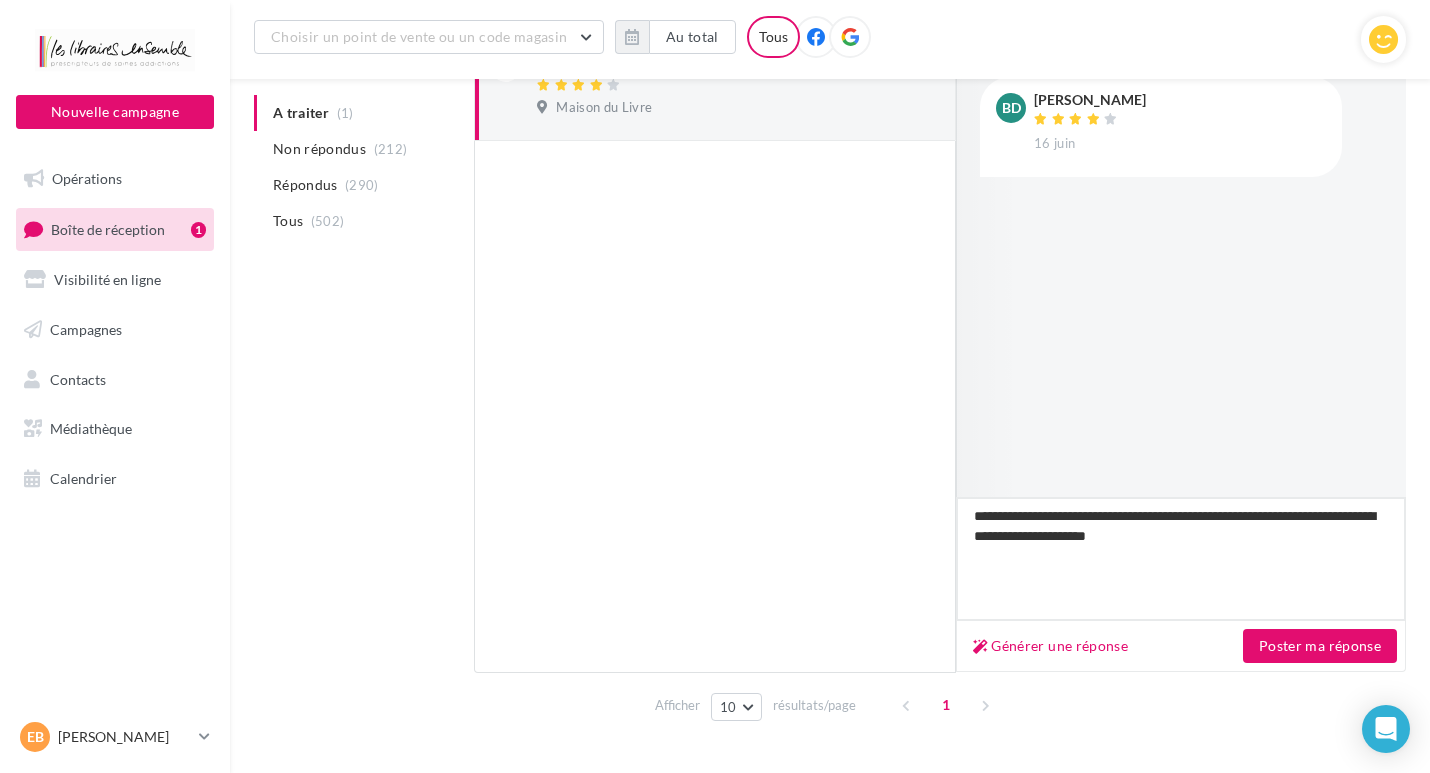 type on "**********" 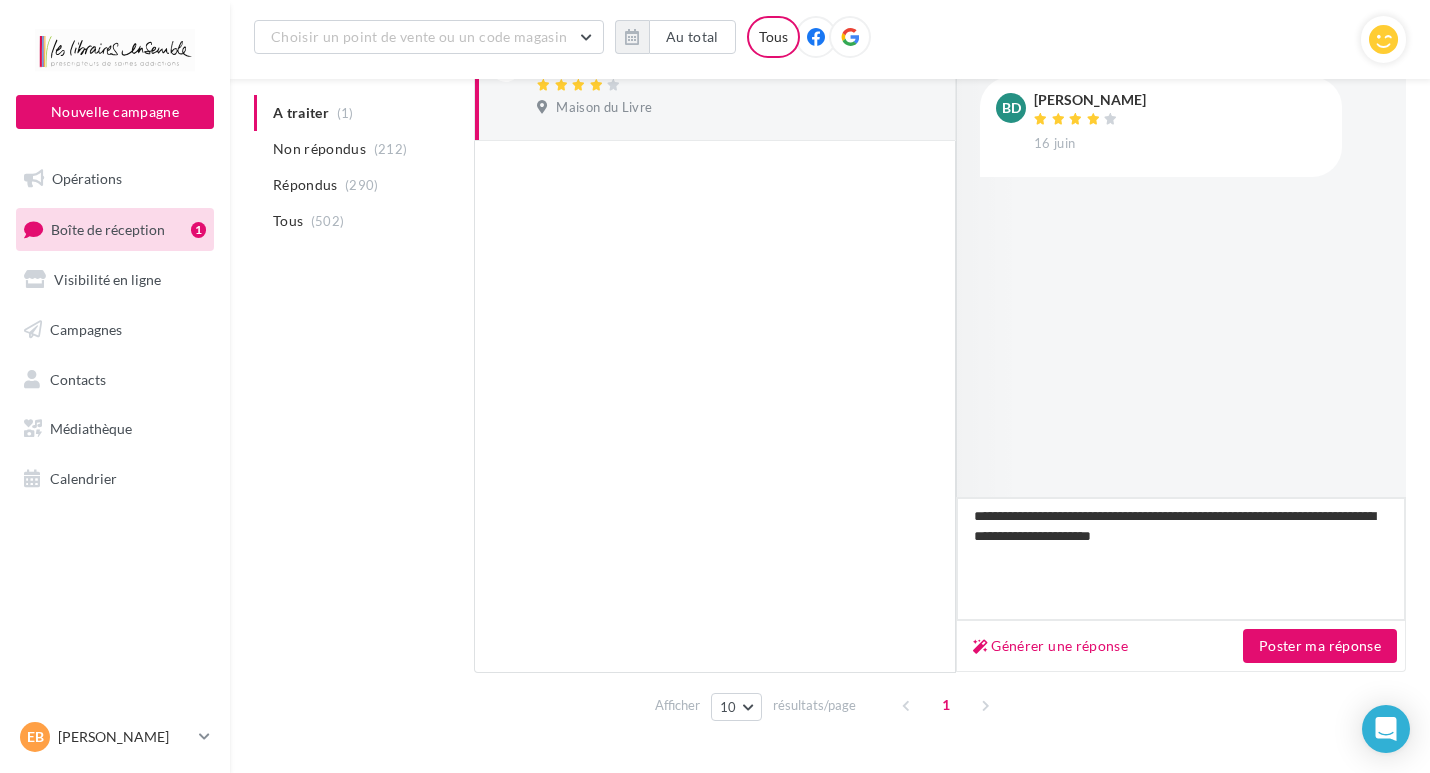 type on "**********" 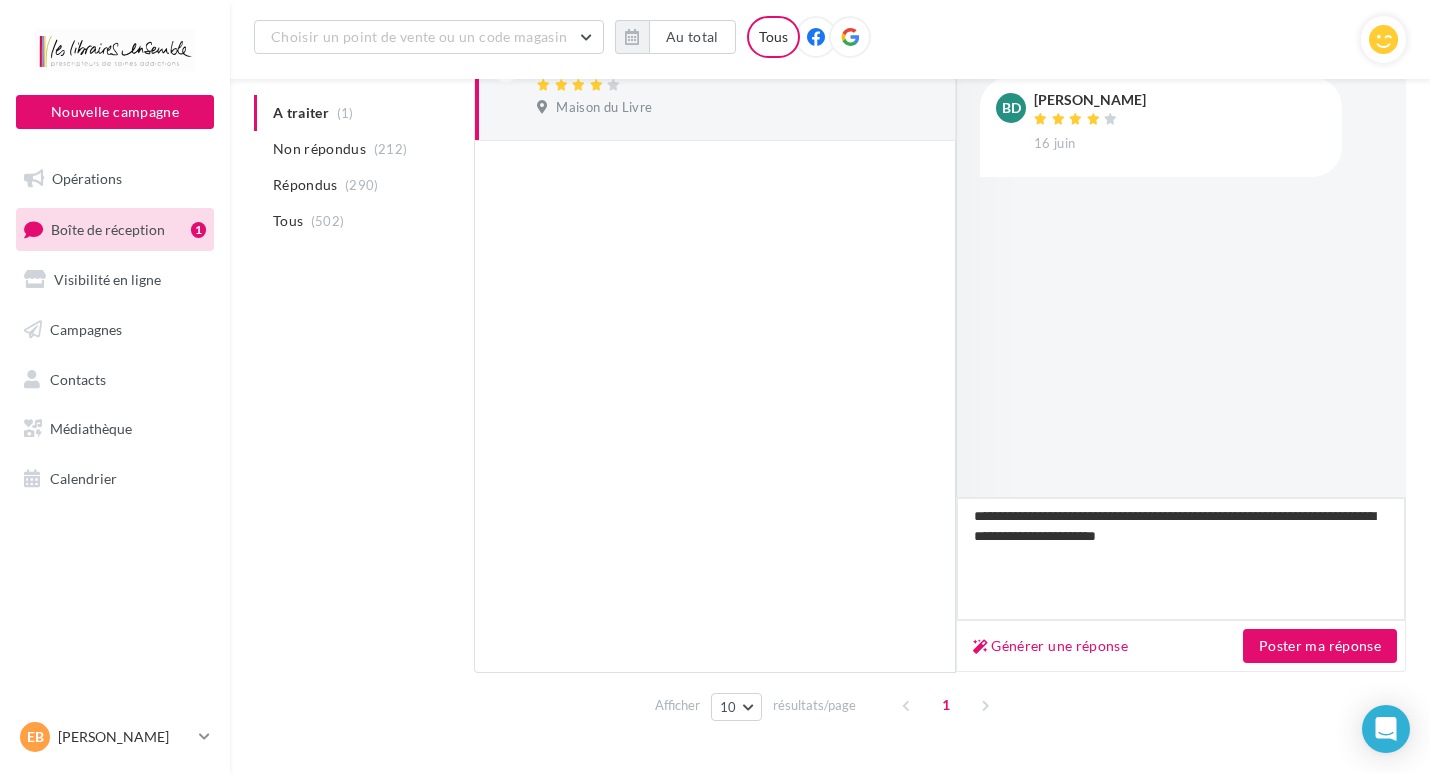 type on "**********" 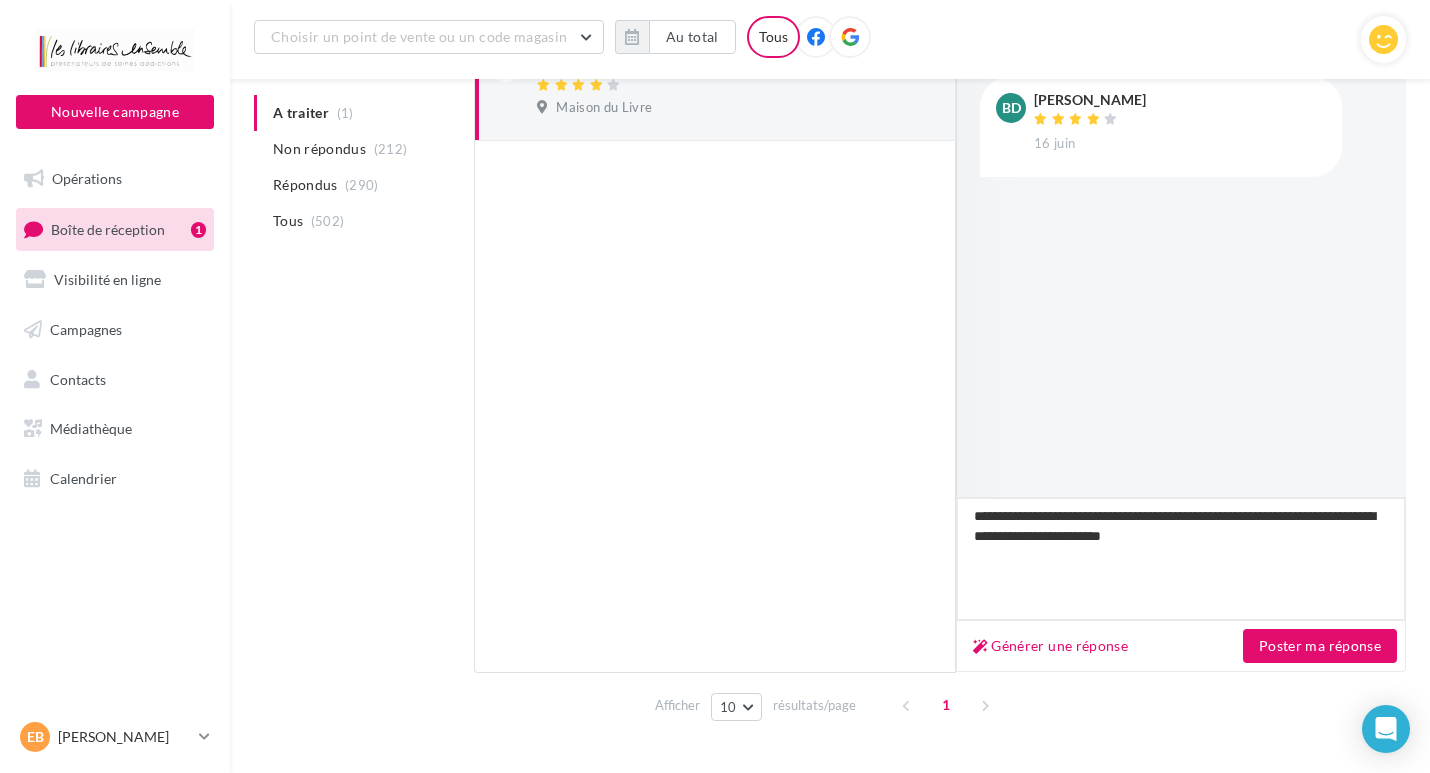type on "**********" 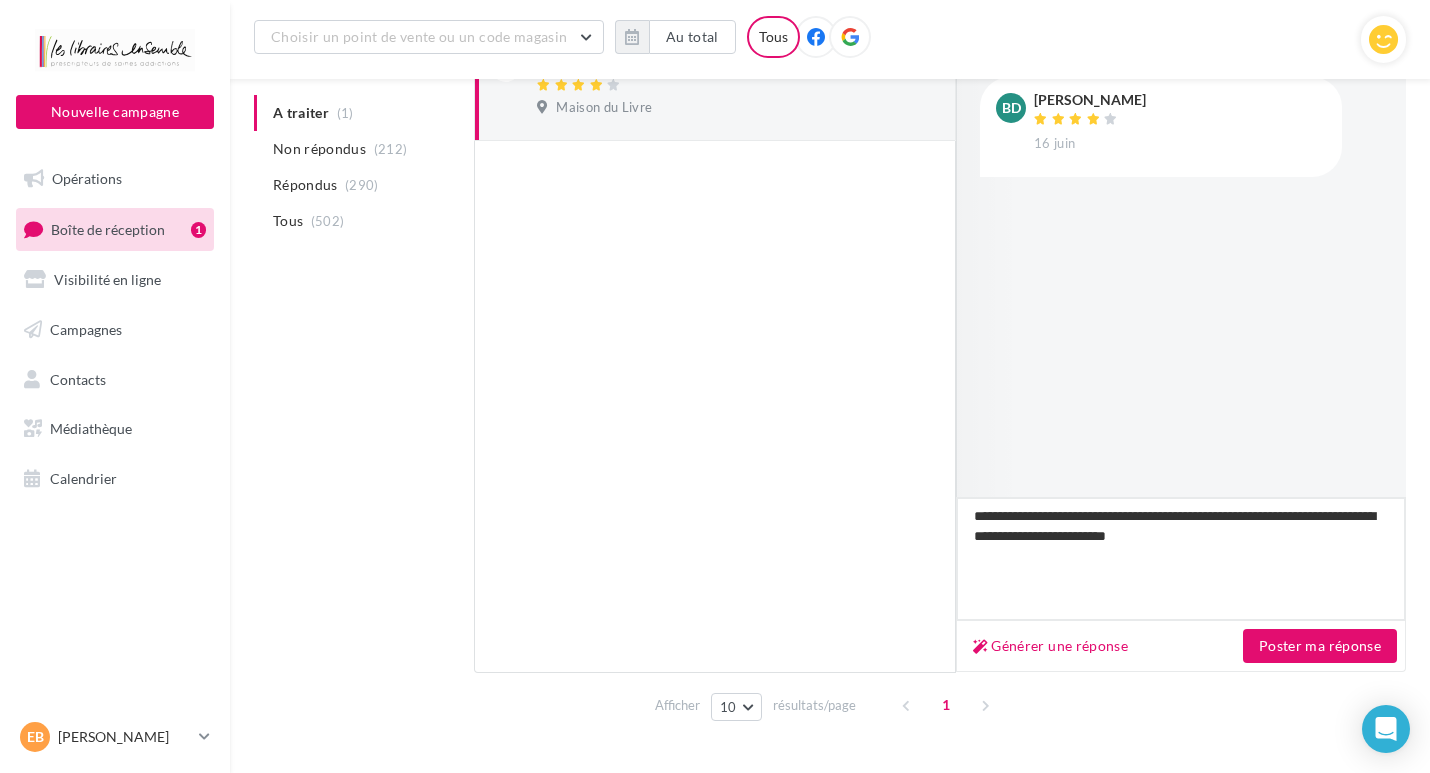 type on "**********" 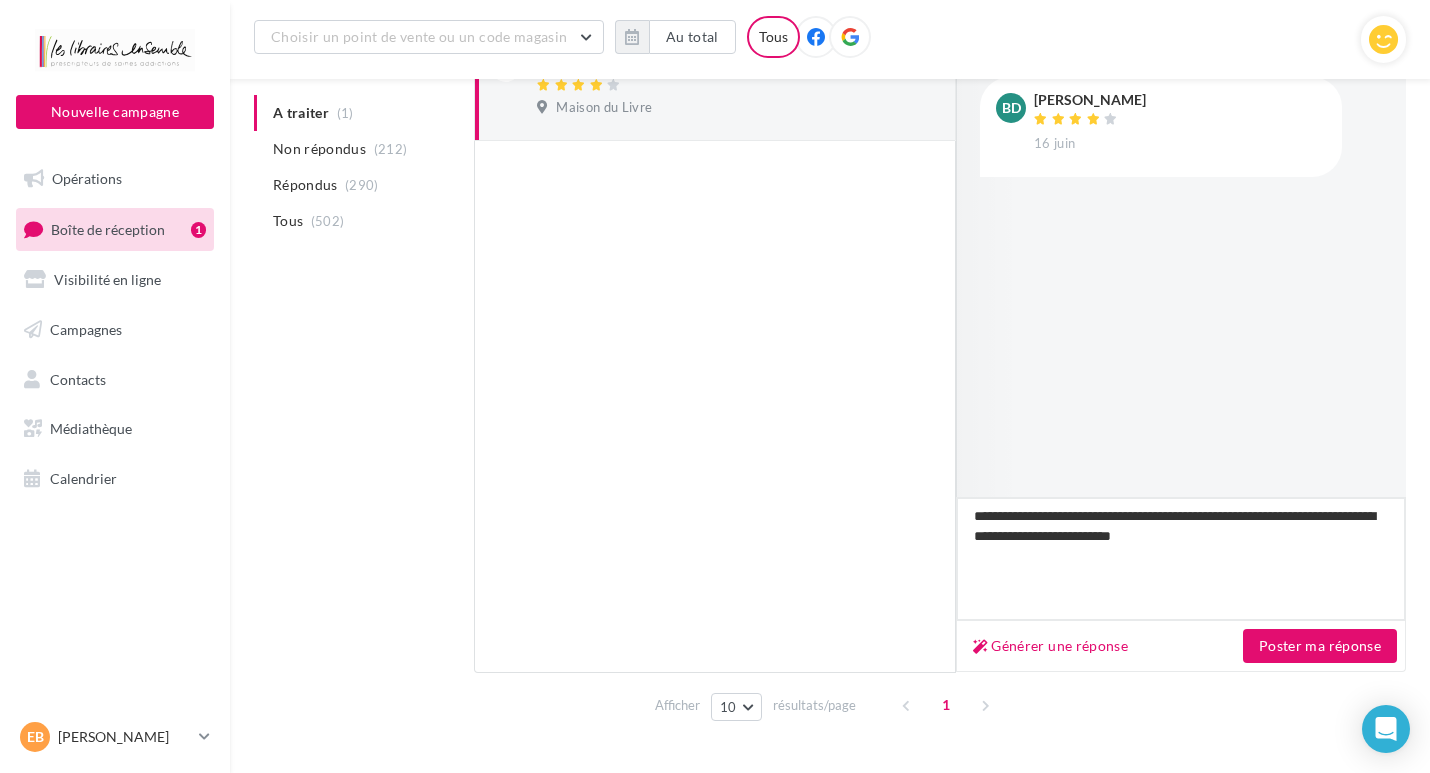 type on "**********" 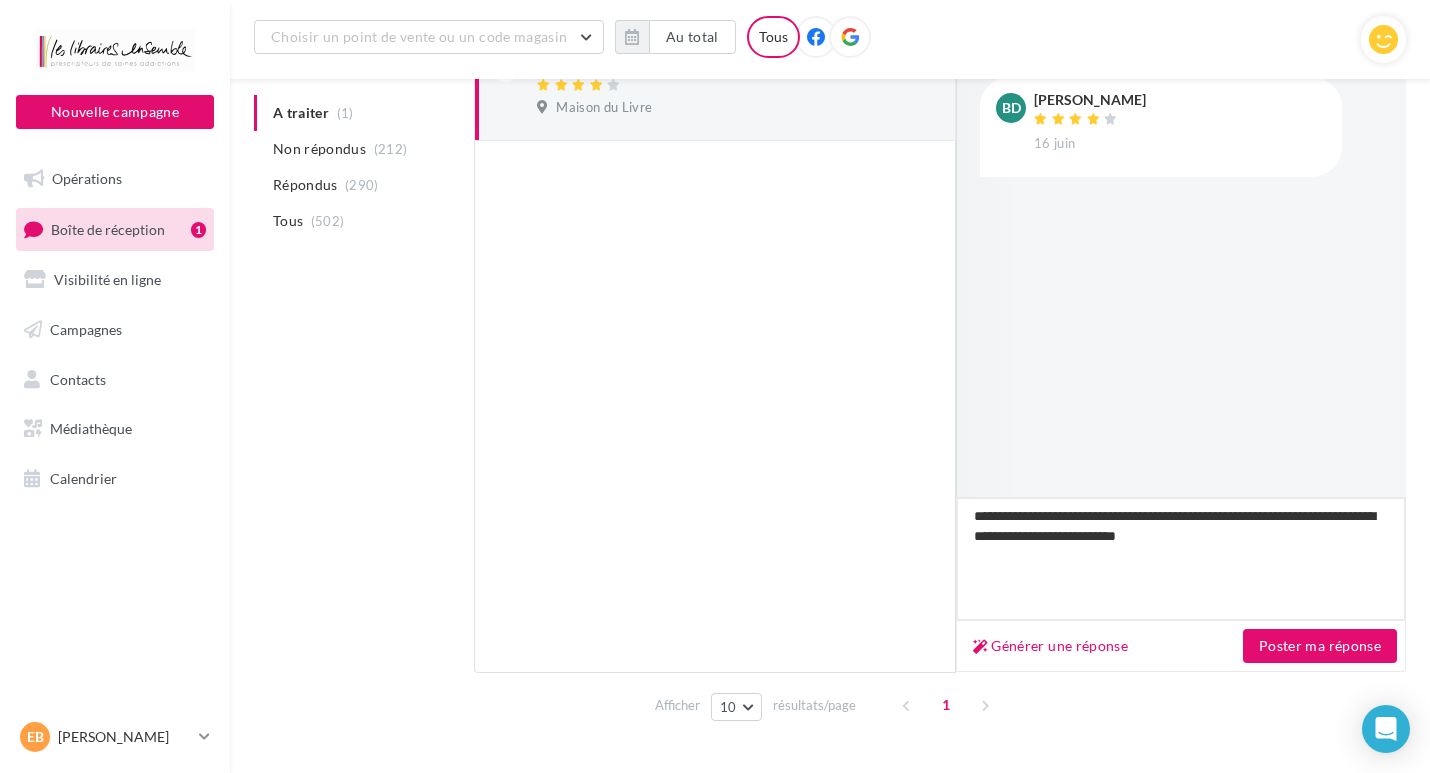 type on "**********" 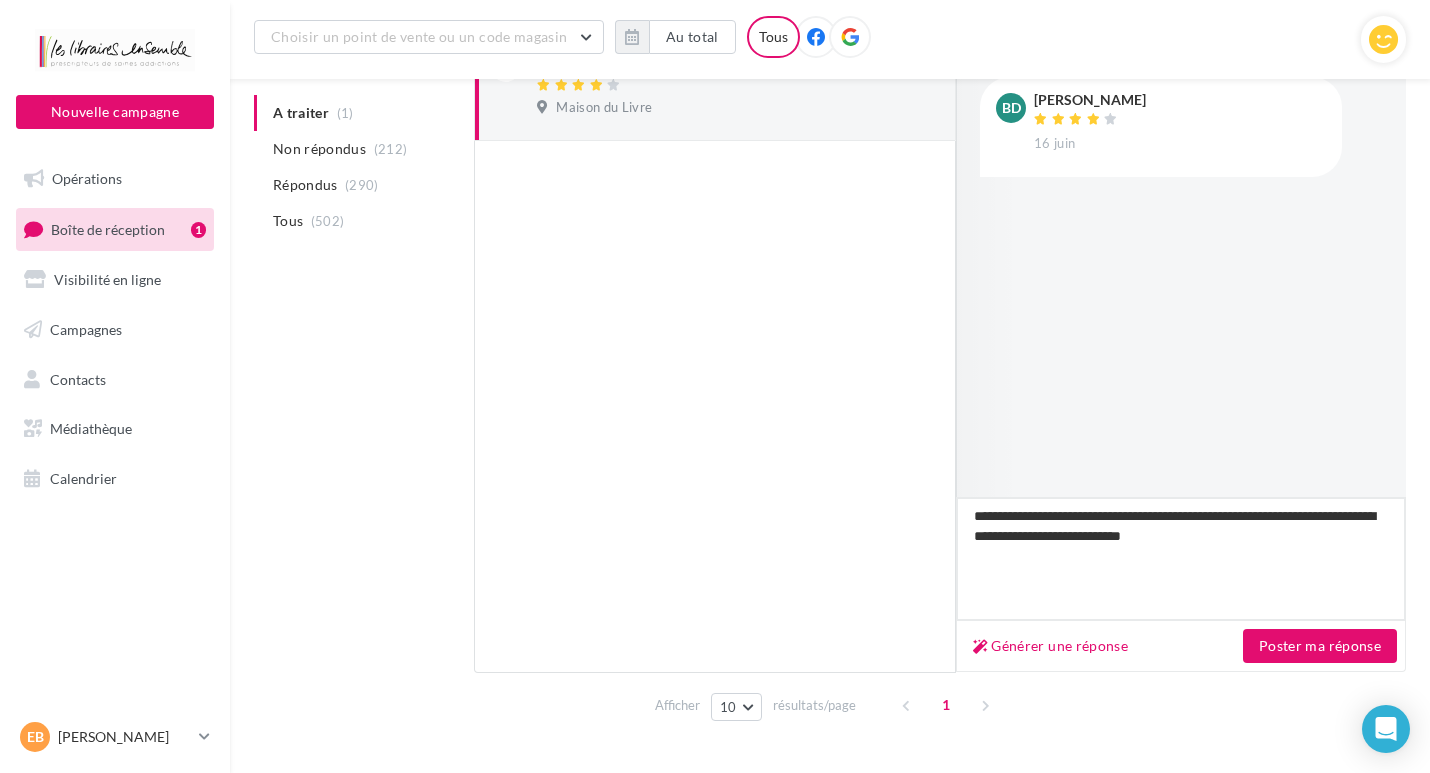 type on "**********" 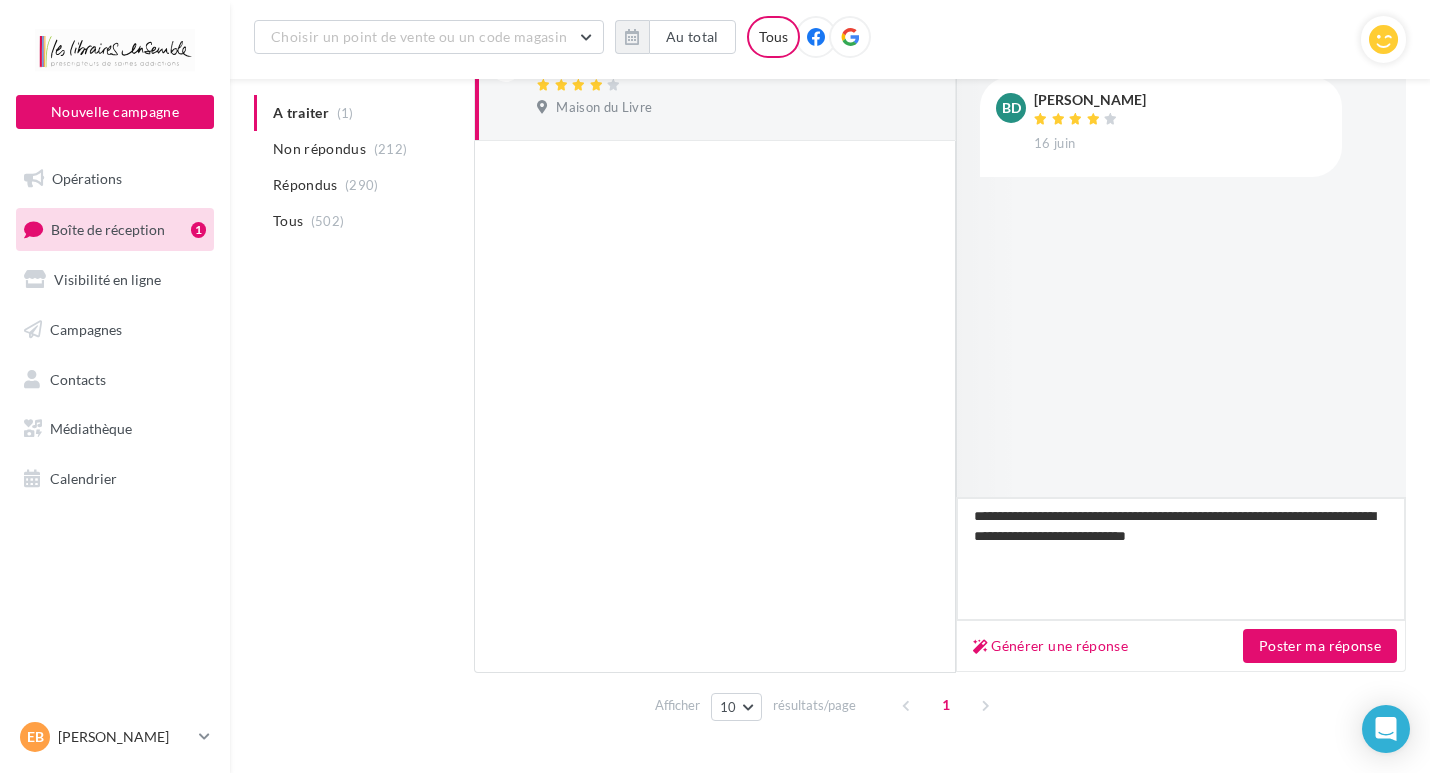 type on "**********" 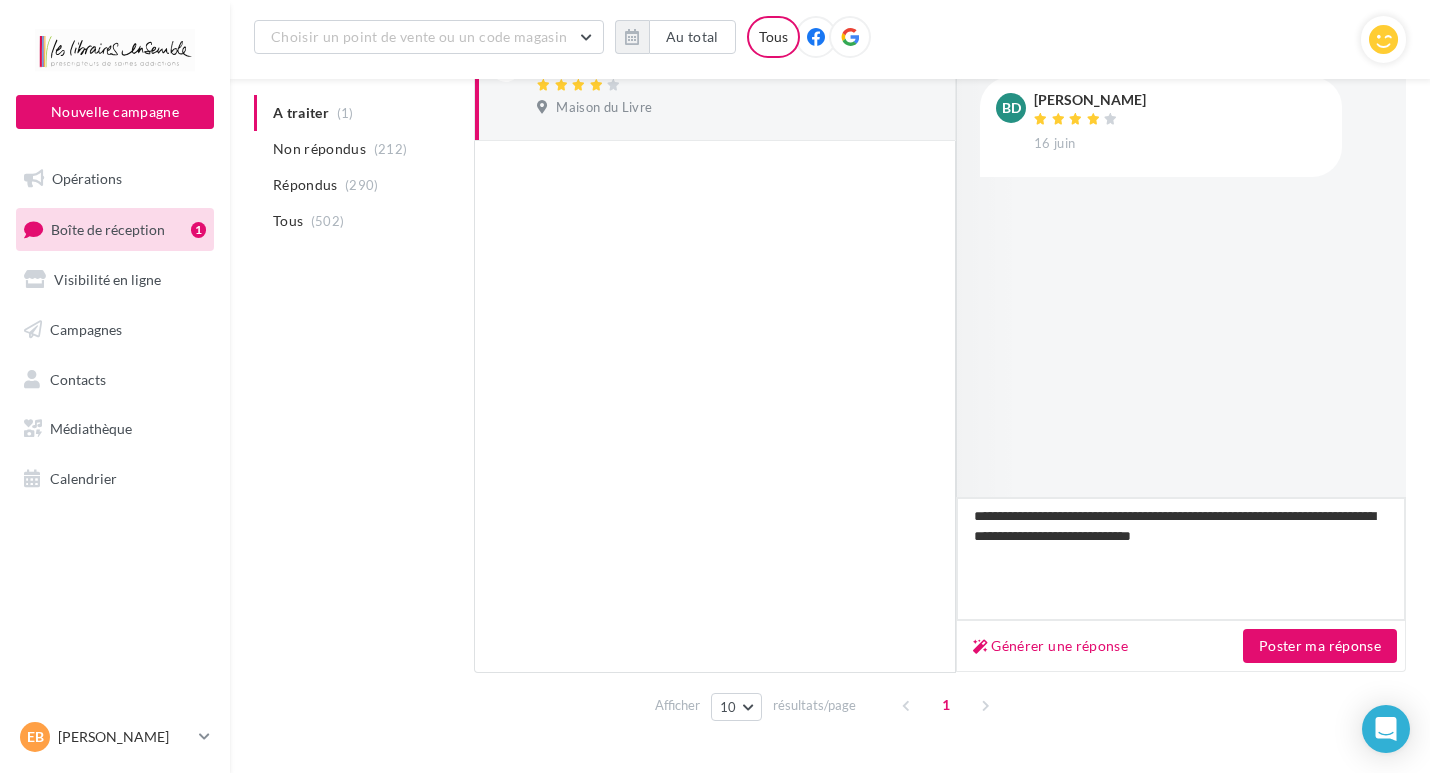 type on "**********" 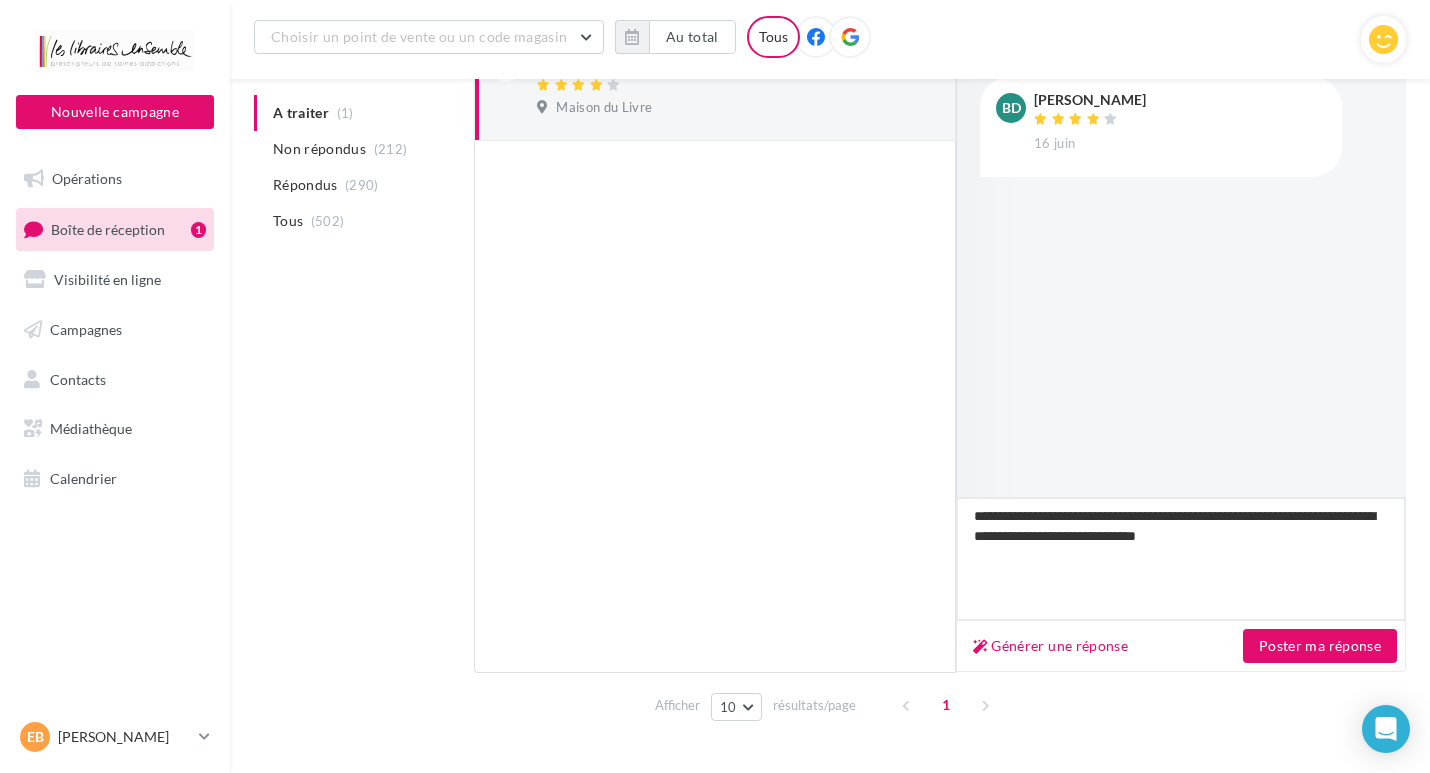 type on "**********" 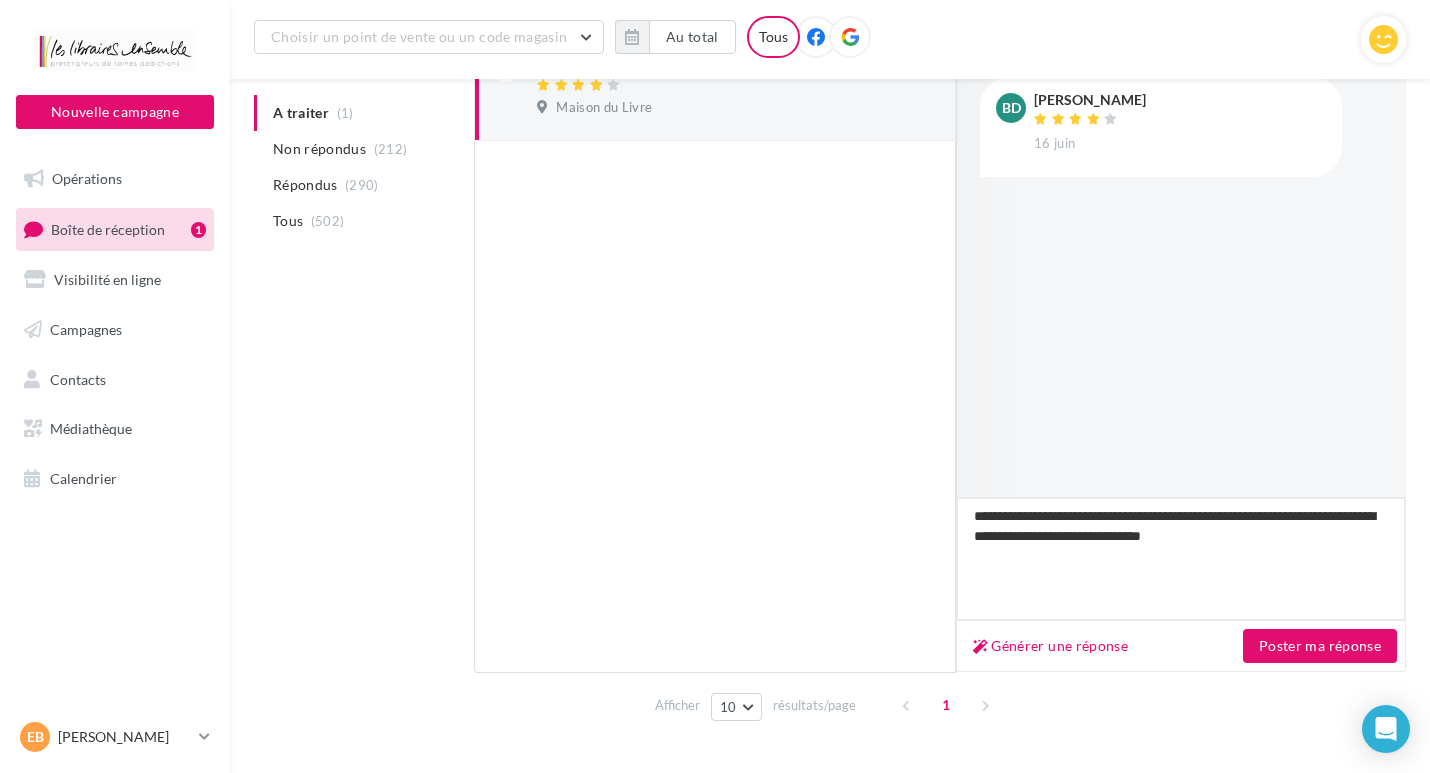 type on "**********" 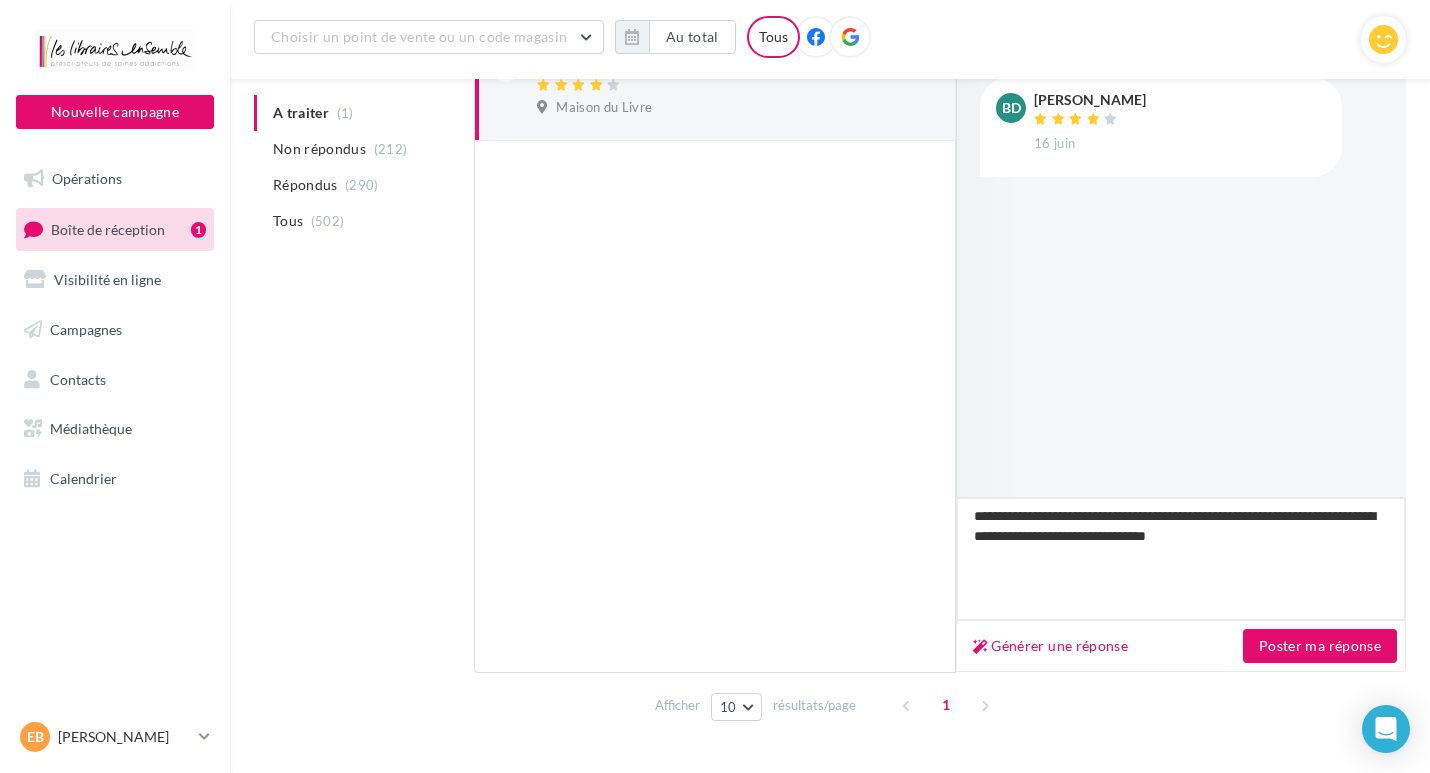type on "**********" 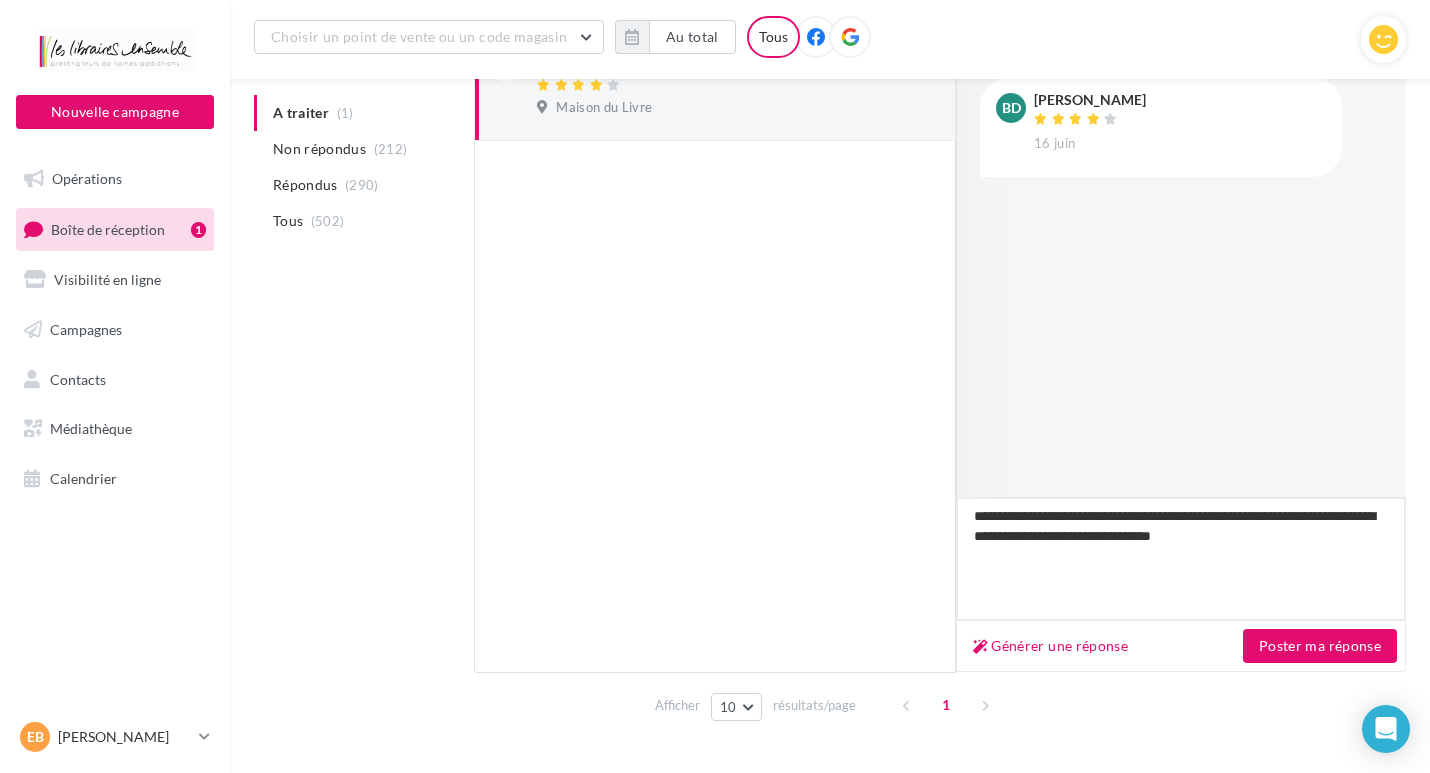 type on "**********" 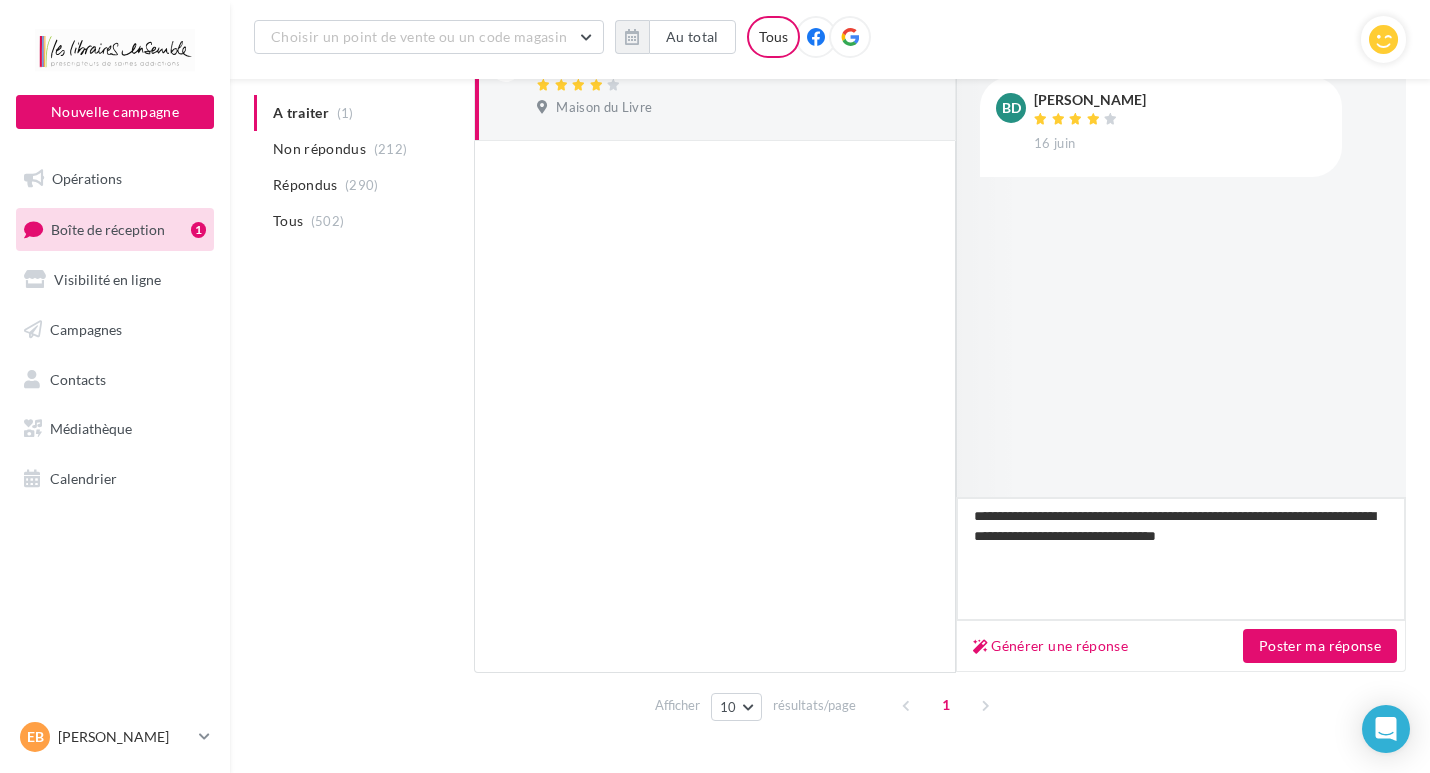 type on "**********" 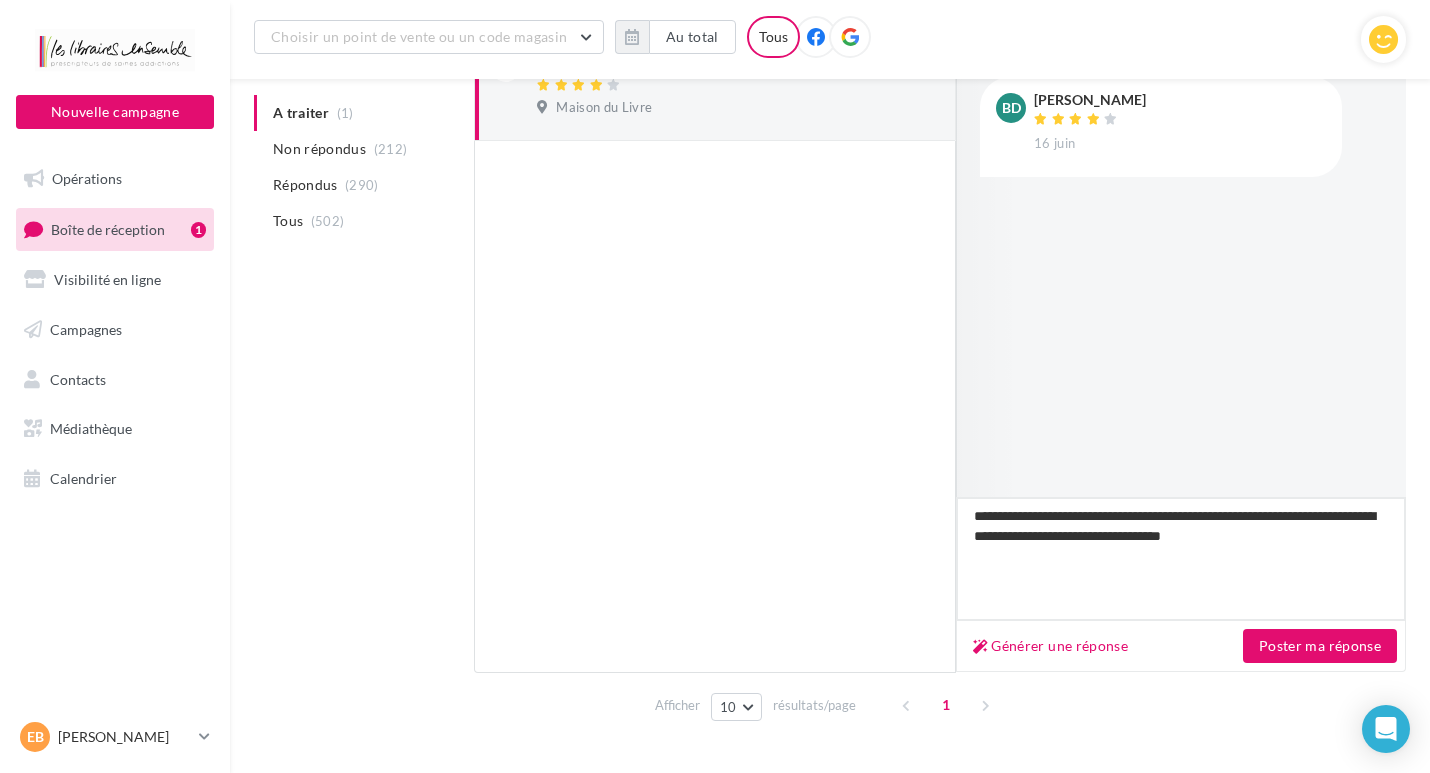 type on "**********" 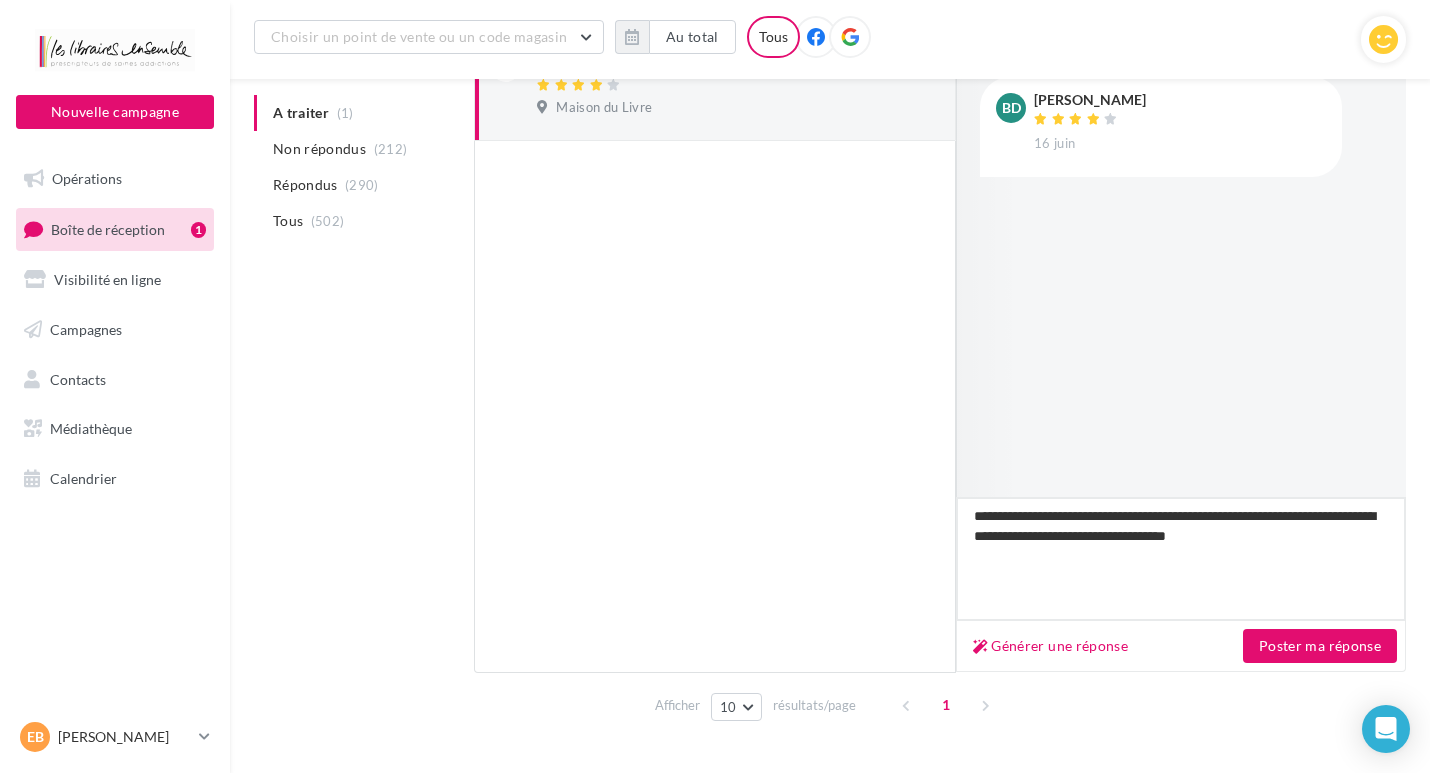 type on "**********" 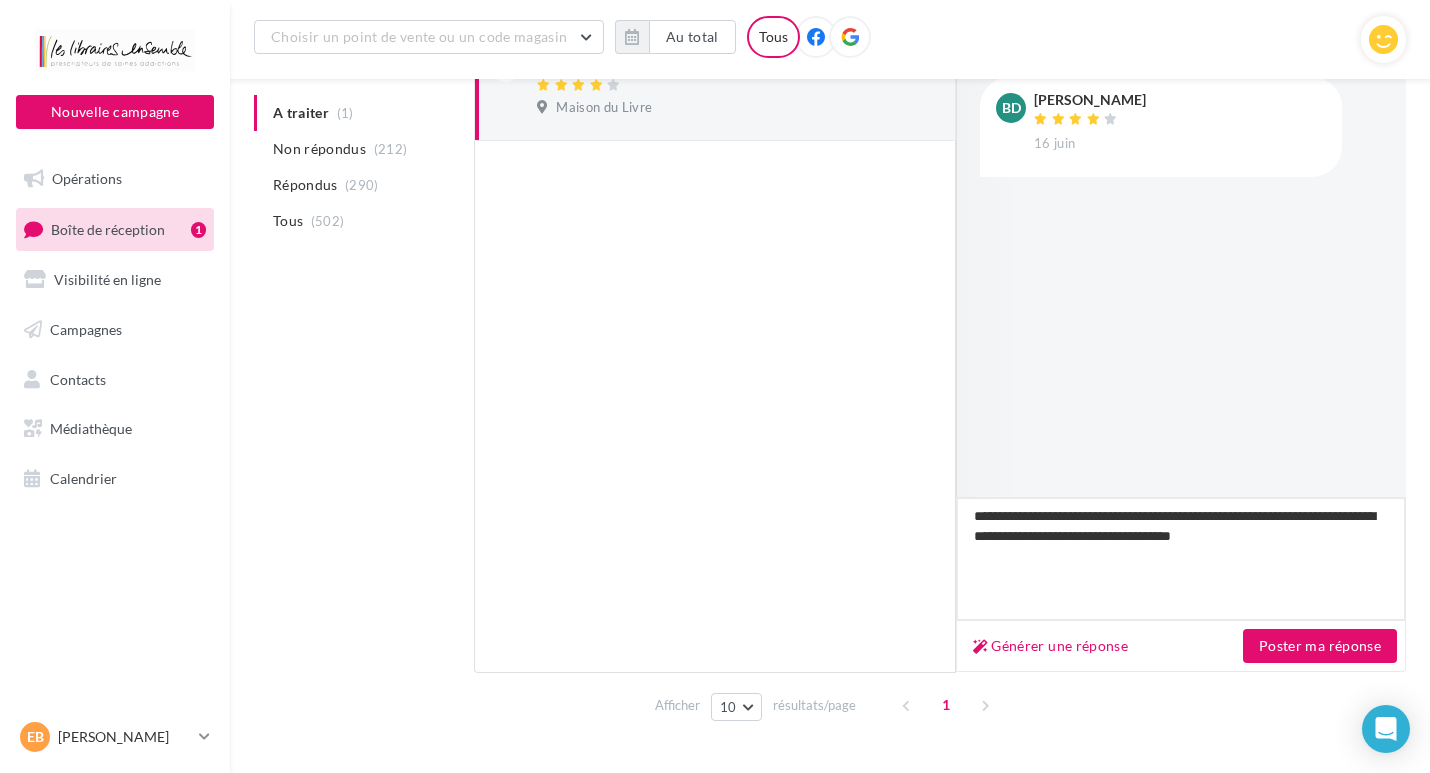 type on "**********" 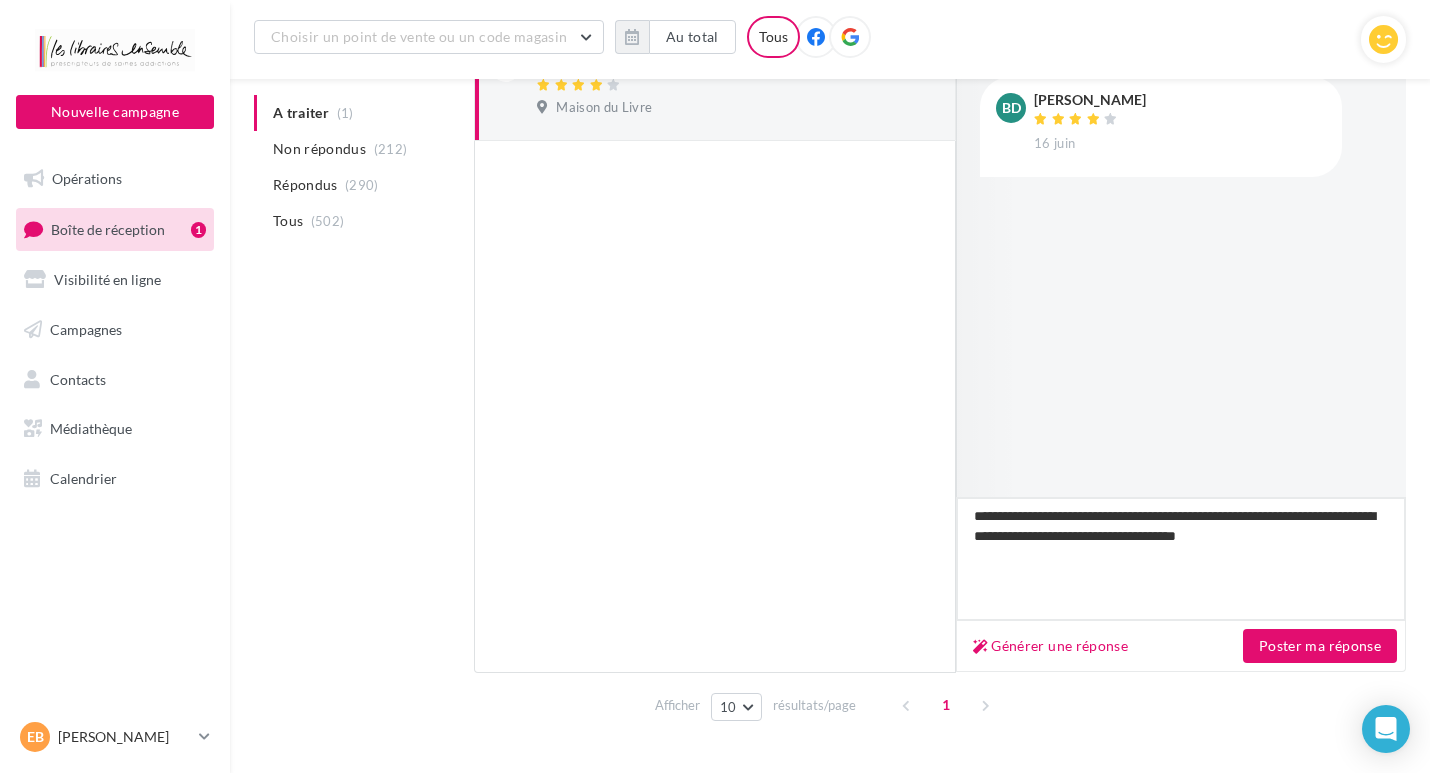 type on "**********" 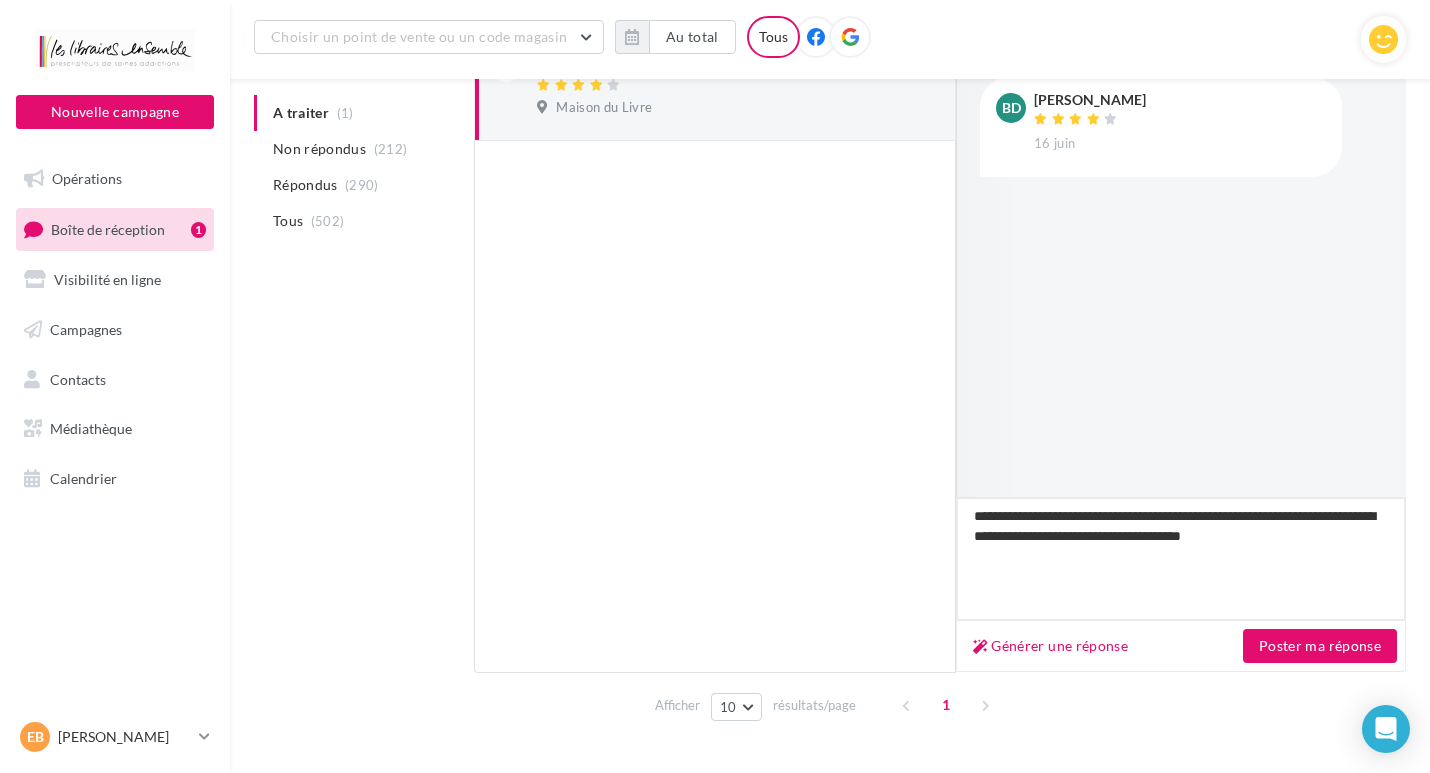 type on "**********" 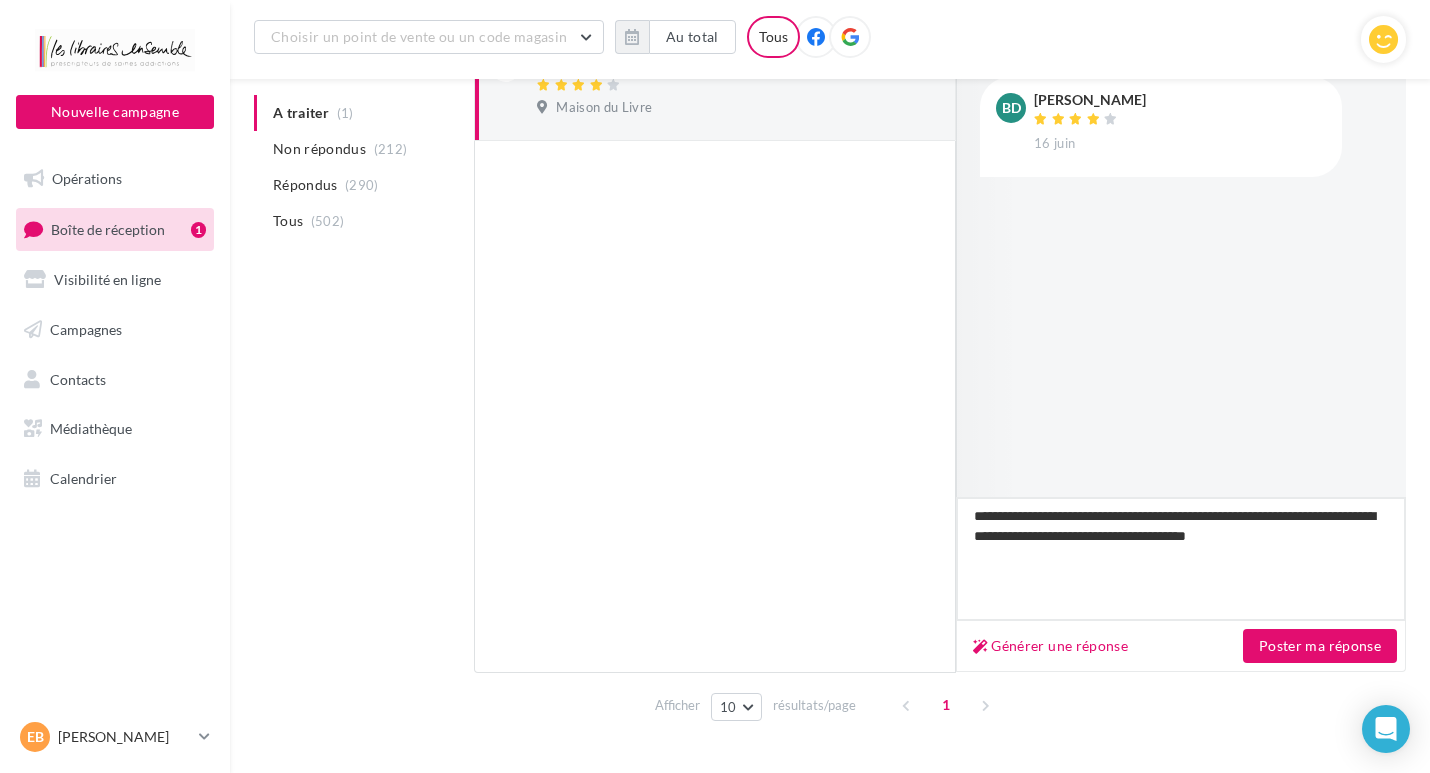 type on "**********" 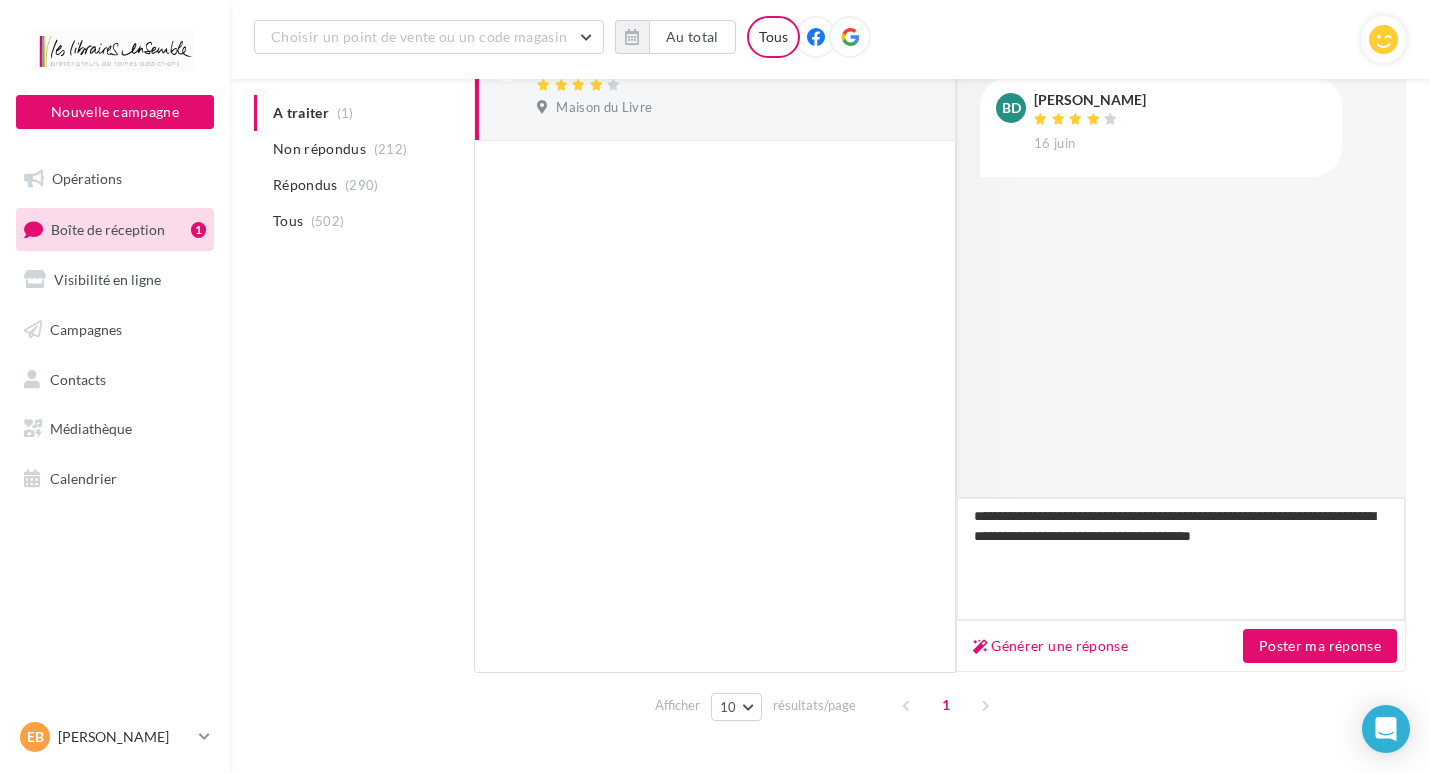 type on "**********" 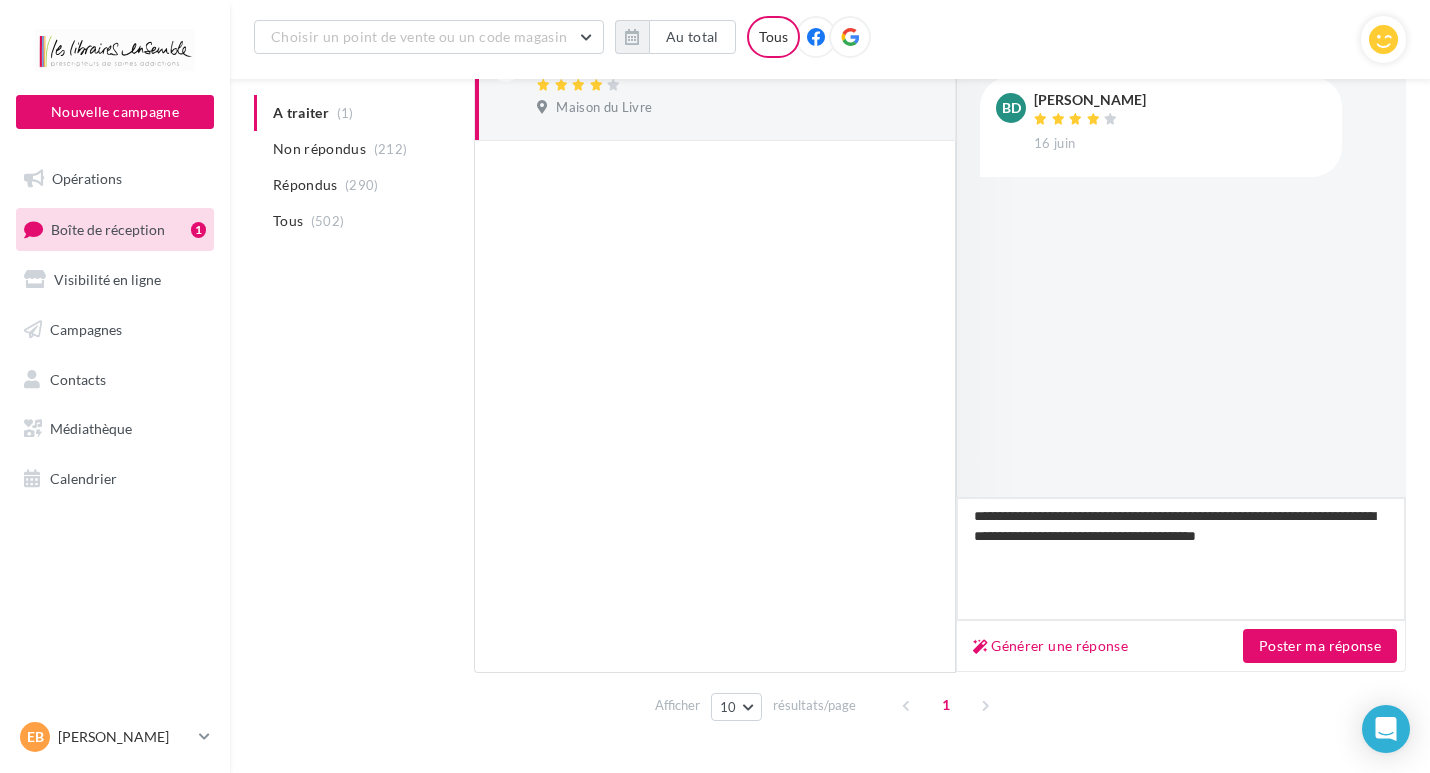 type on "**********" 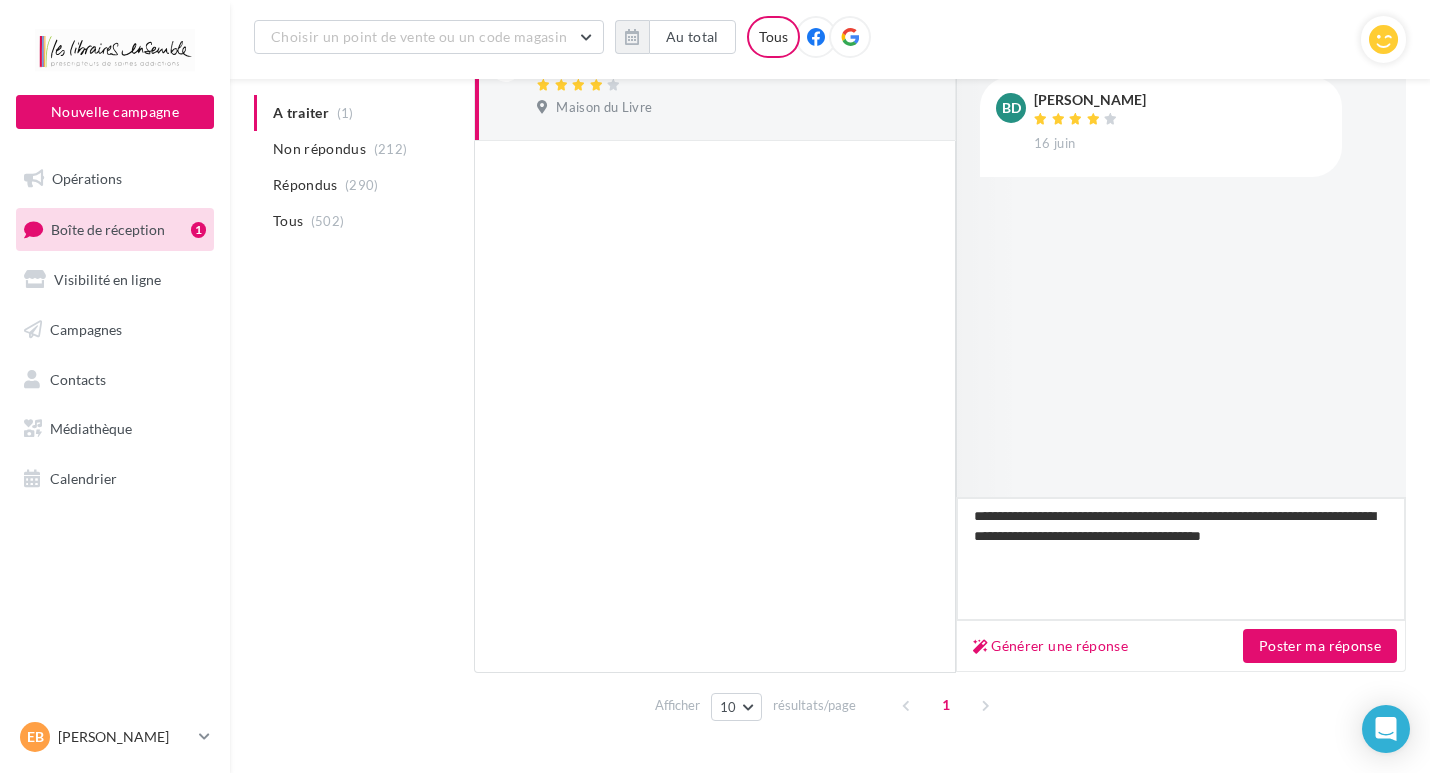 type on "**********" 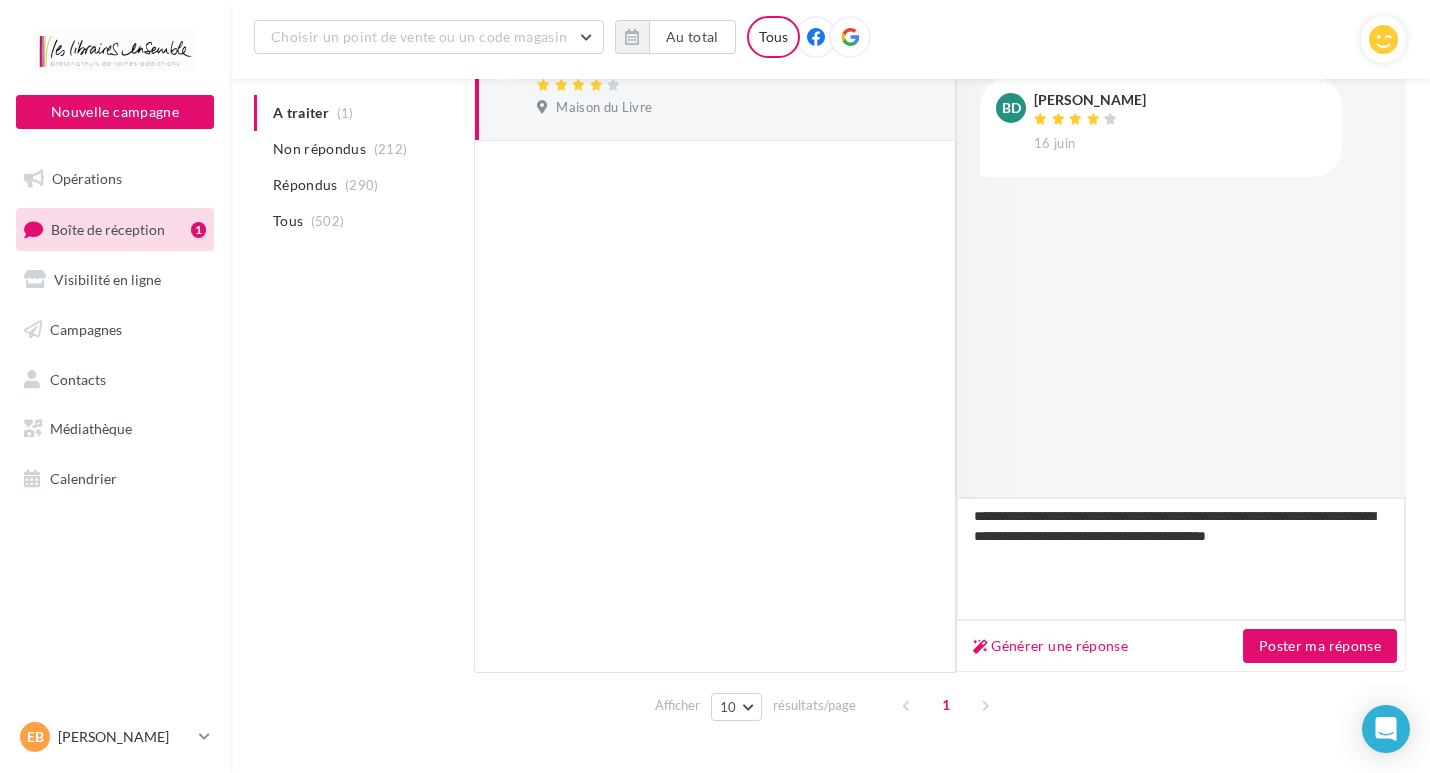 type on "**********" 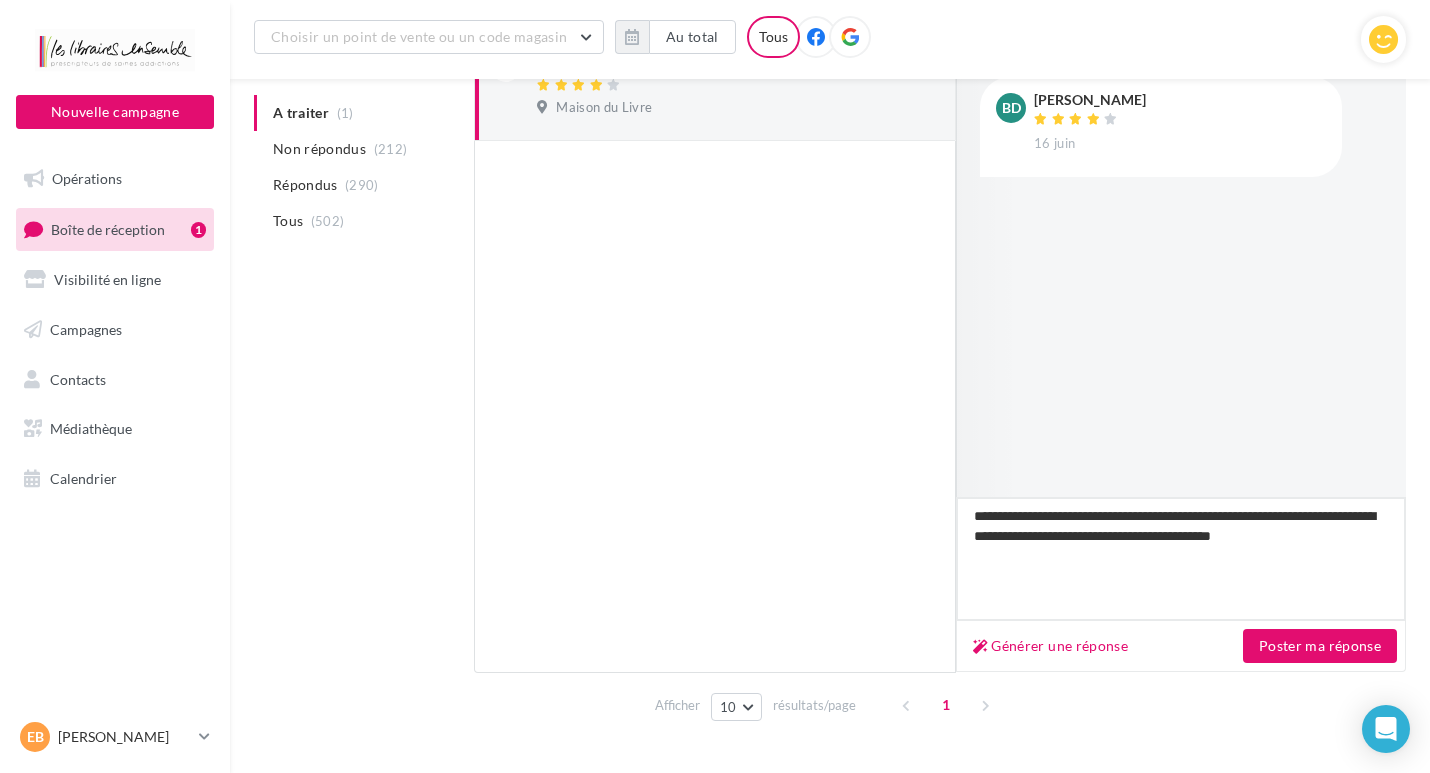 type on "**********" 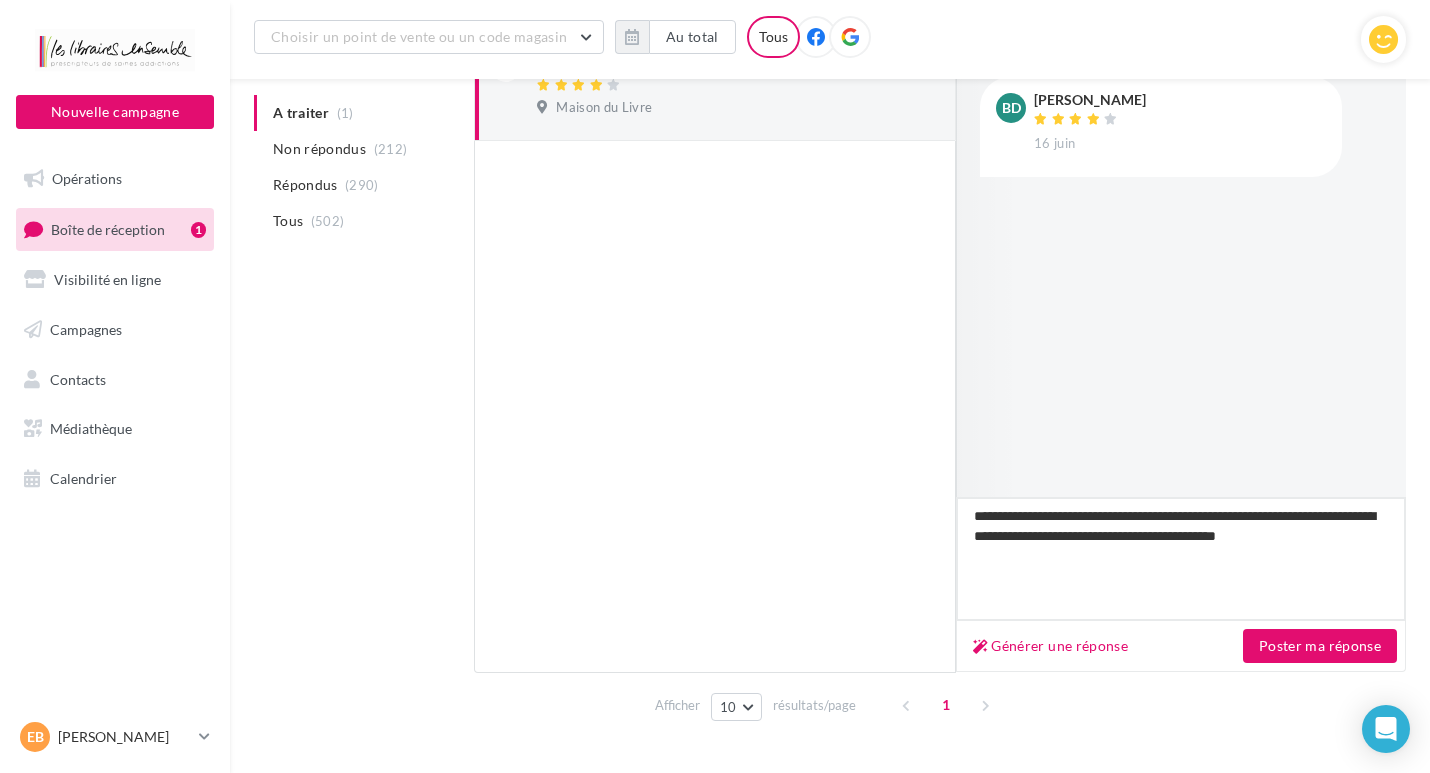 type on "**********" 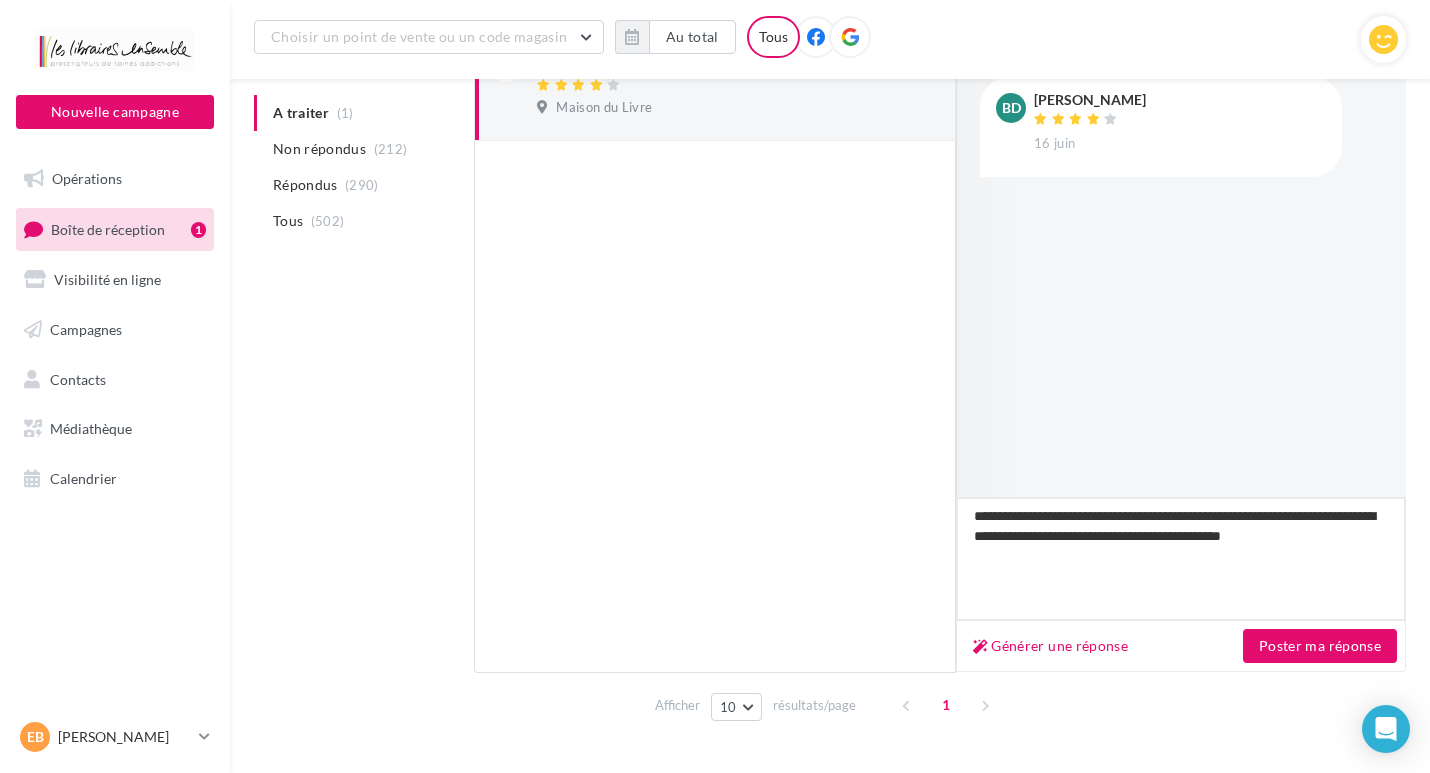type on "**********" 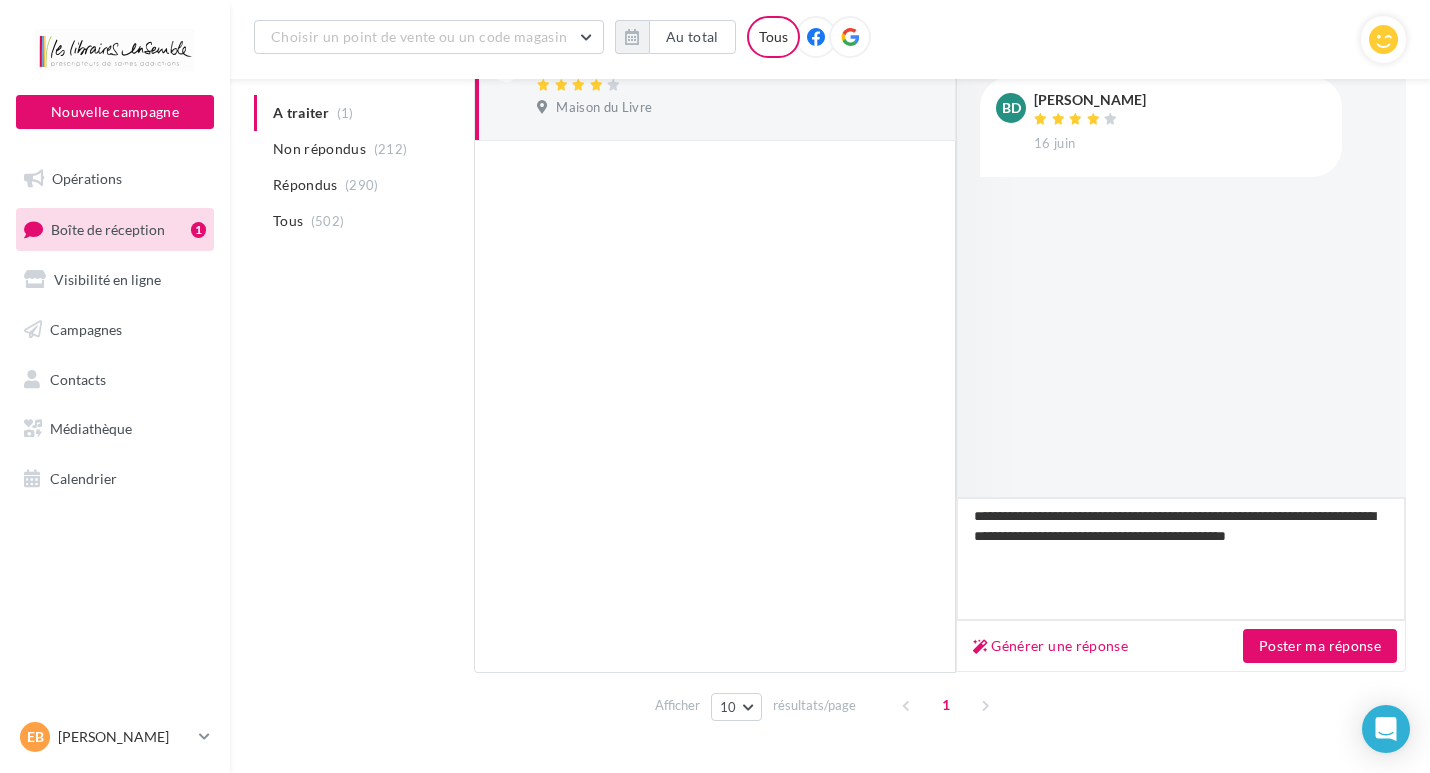 type on "**********" 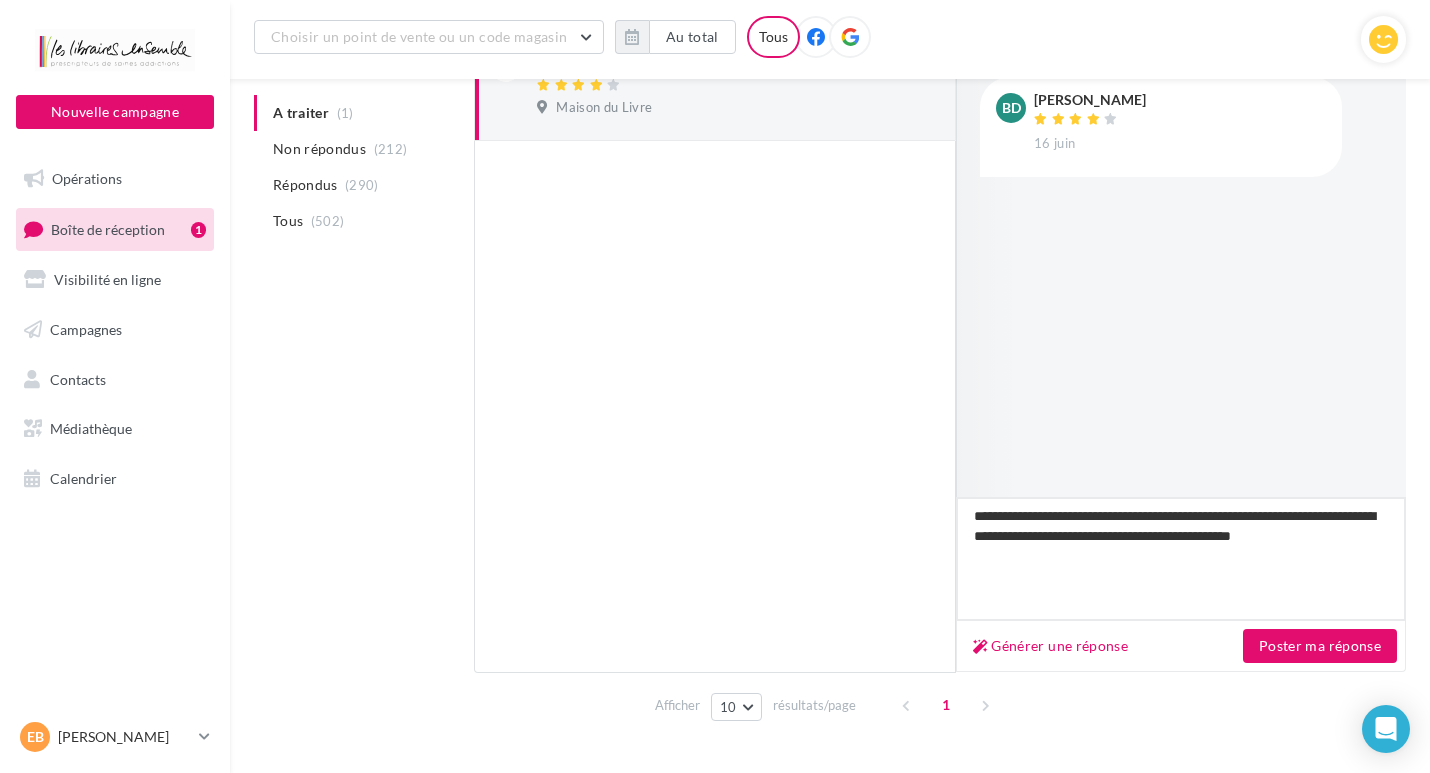 type on "**********" 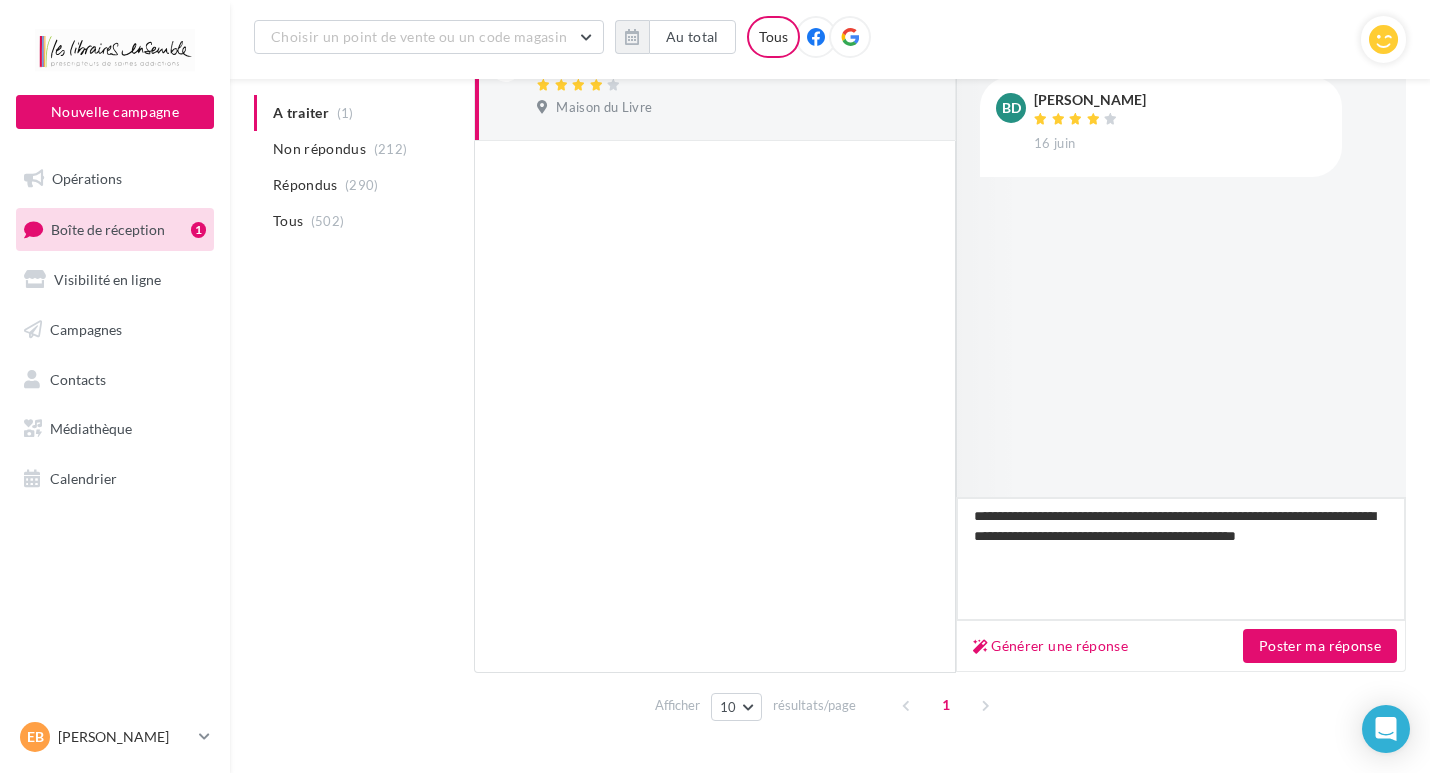 type on "**********" 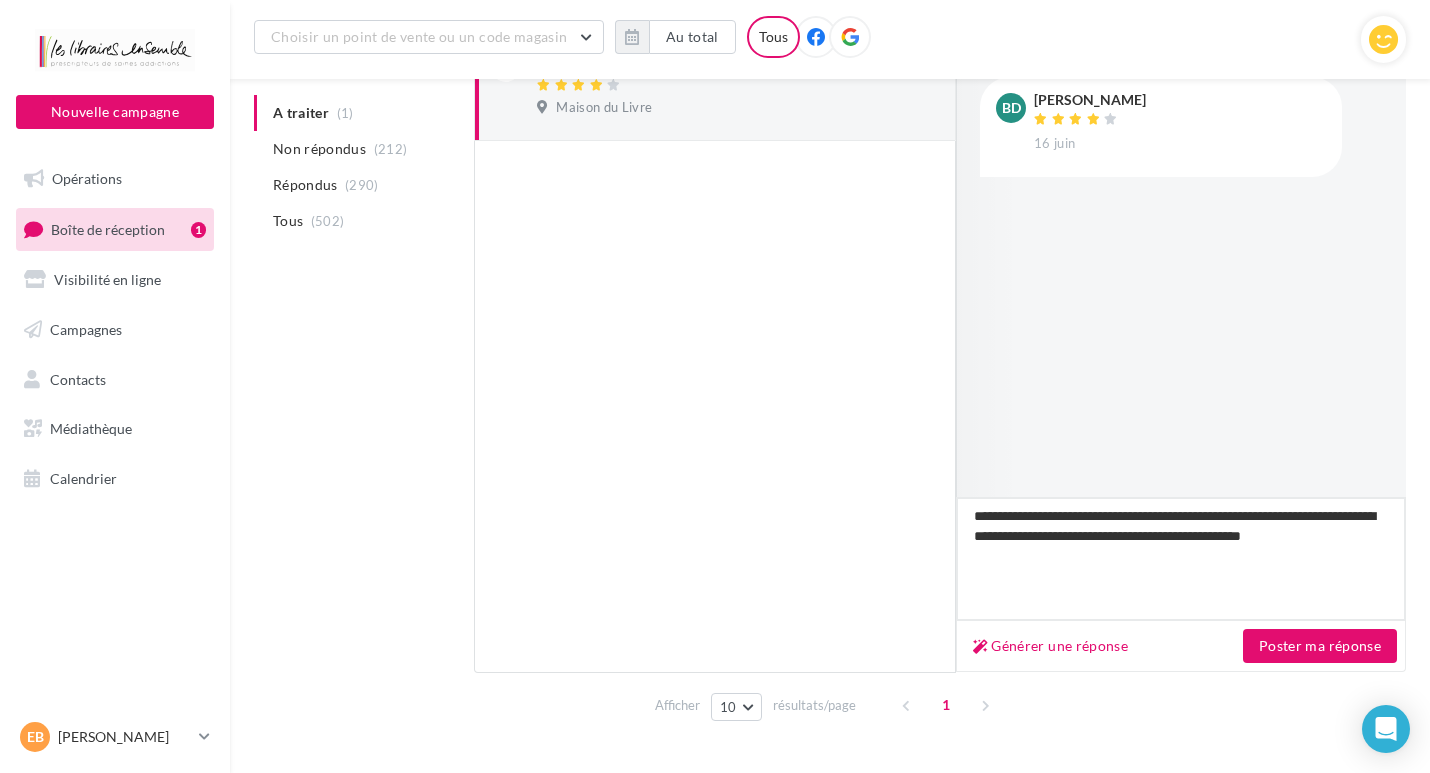 type on "**********" 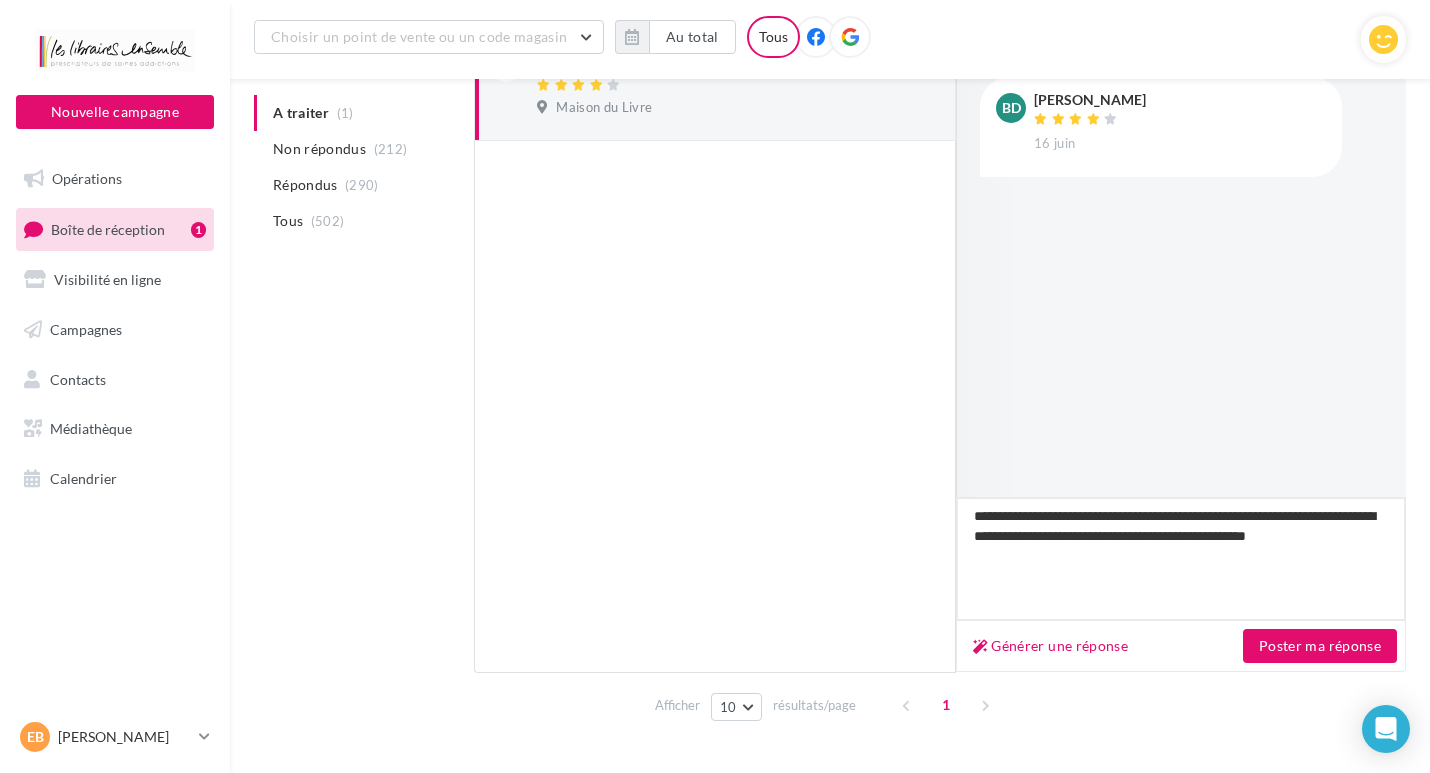 type on "**********" 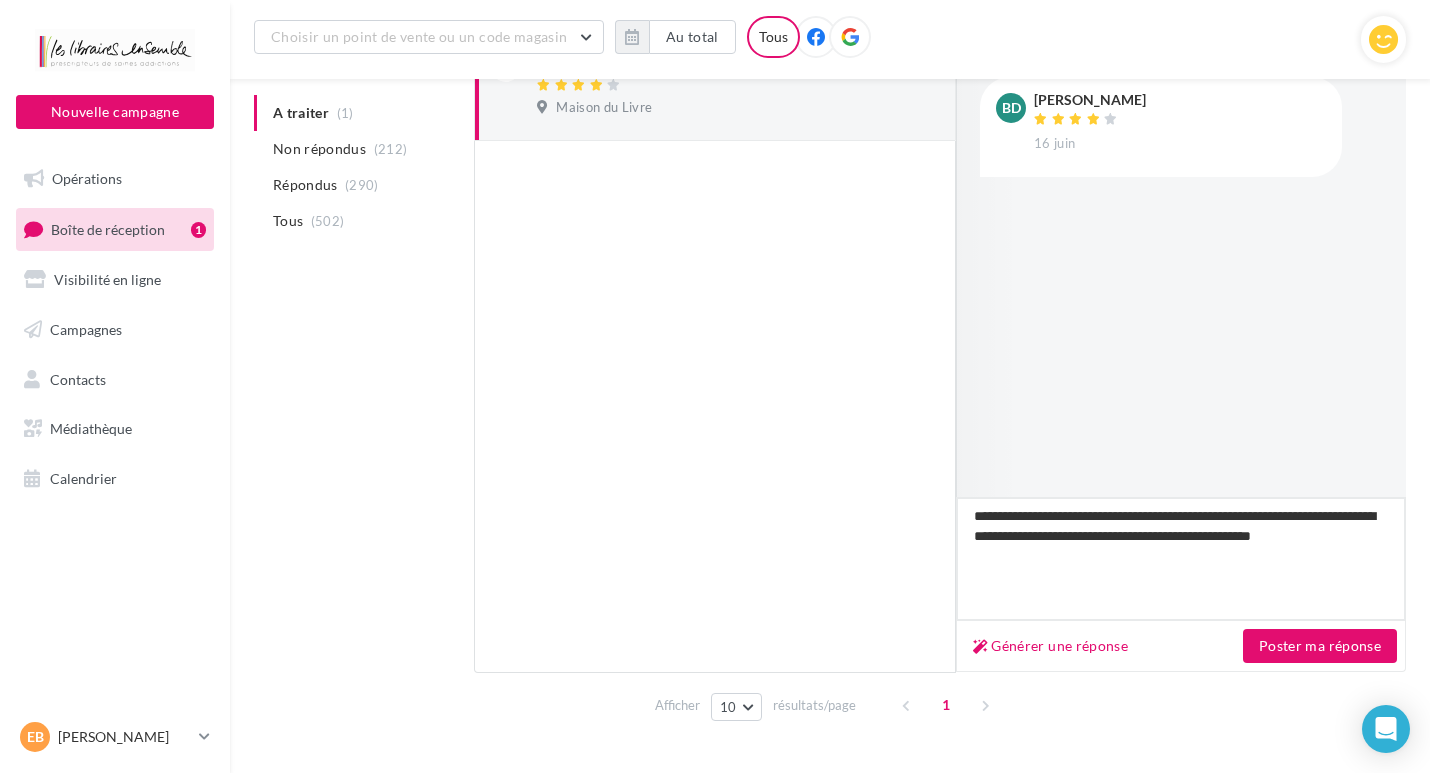 type on "**********" 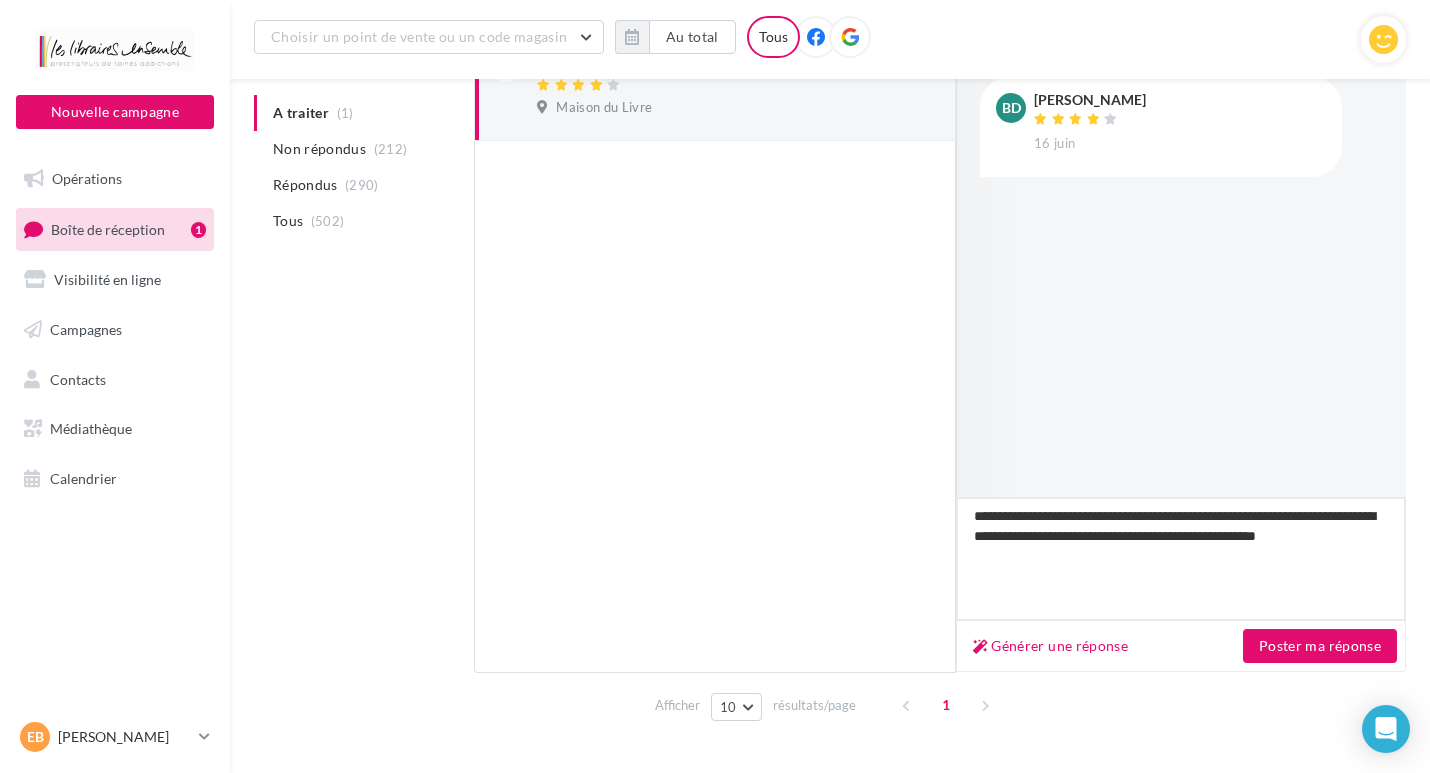 type on "**********" 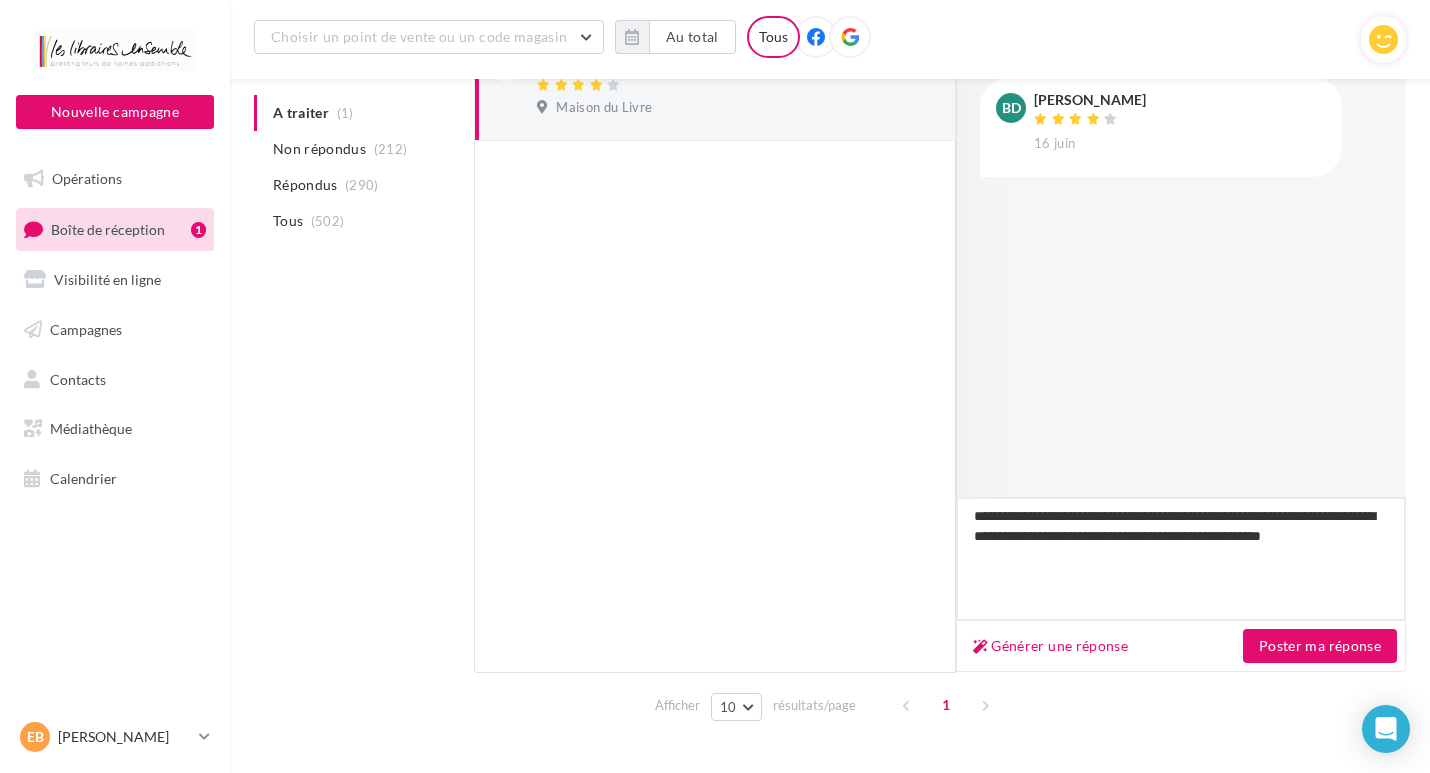 type on "**********" 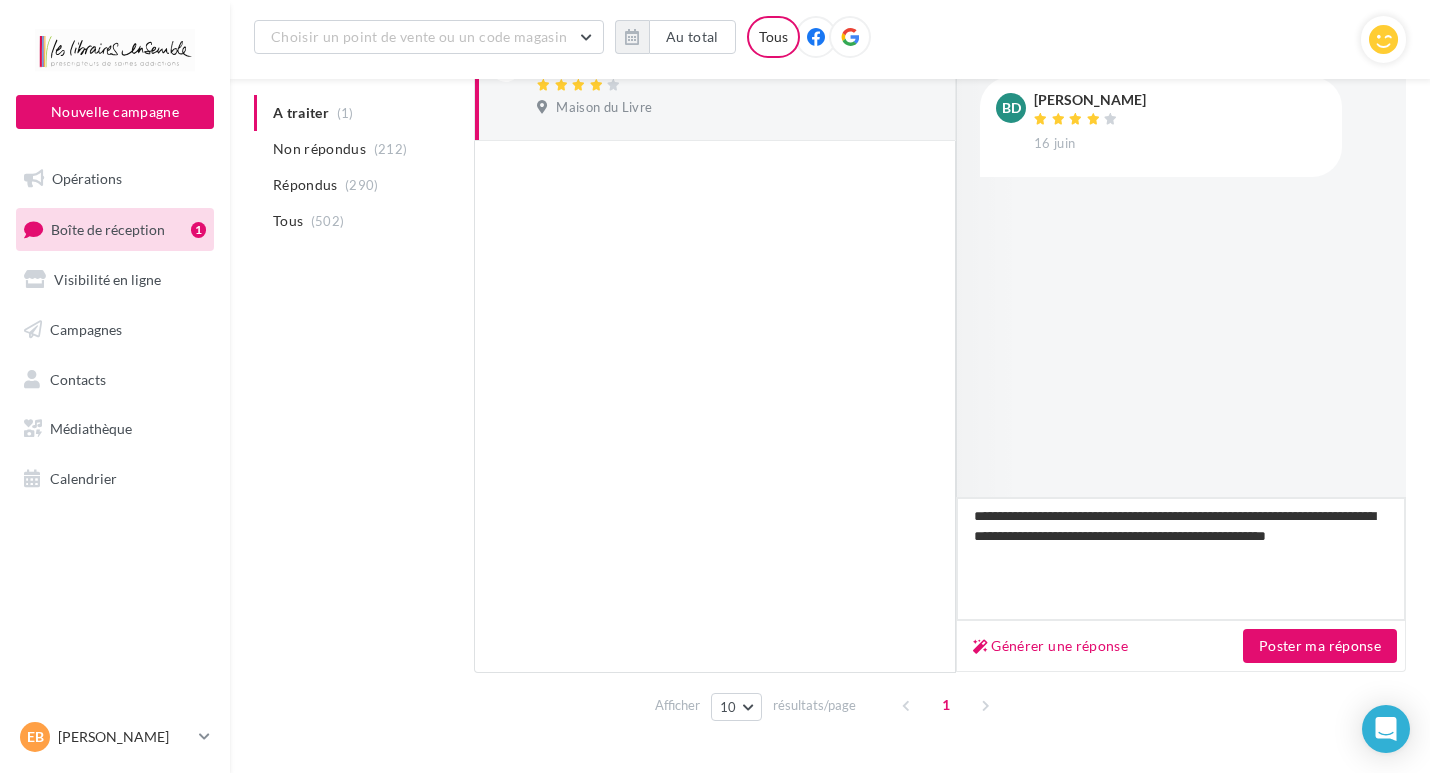 type on "**********" 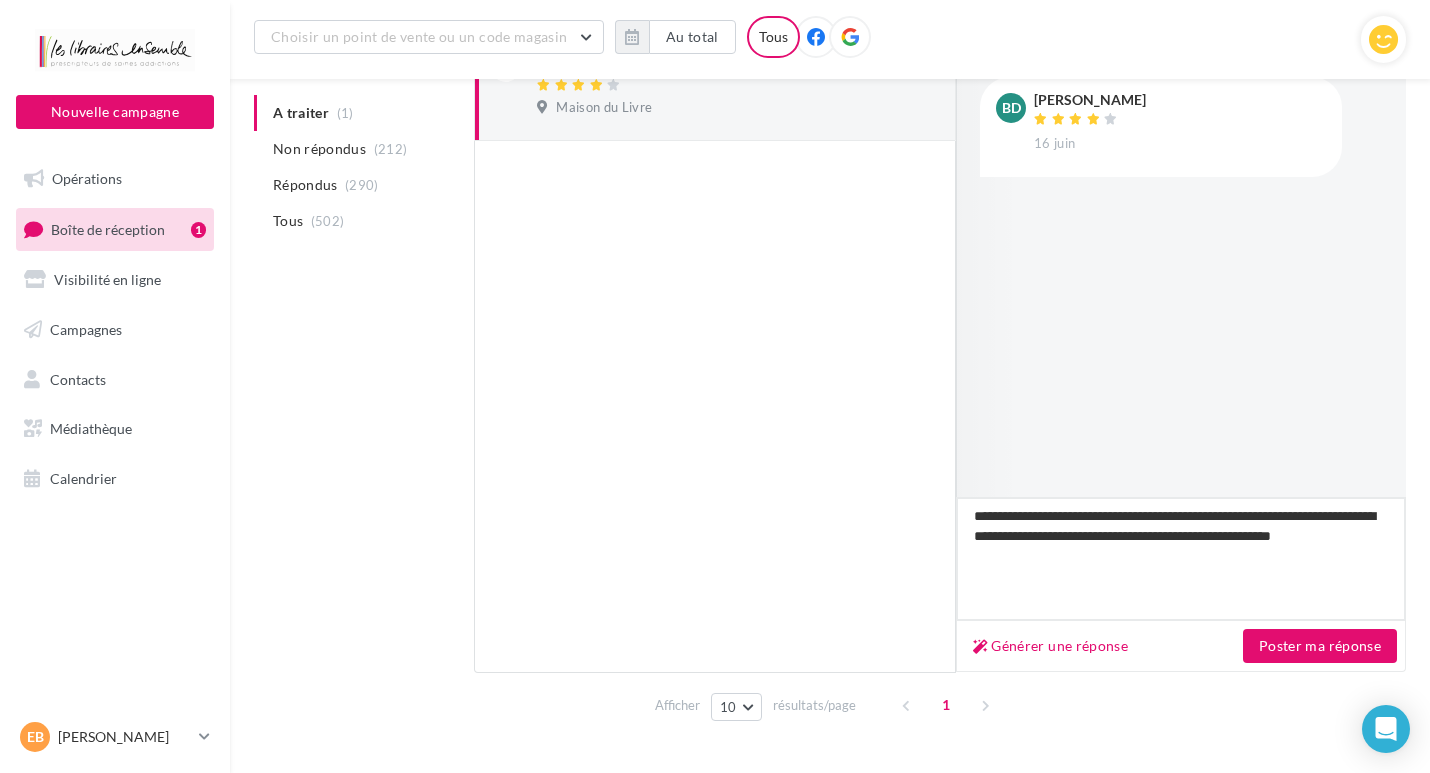 type on "**********" 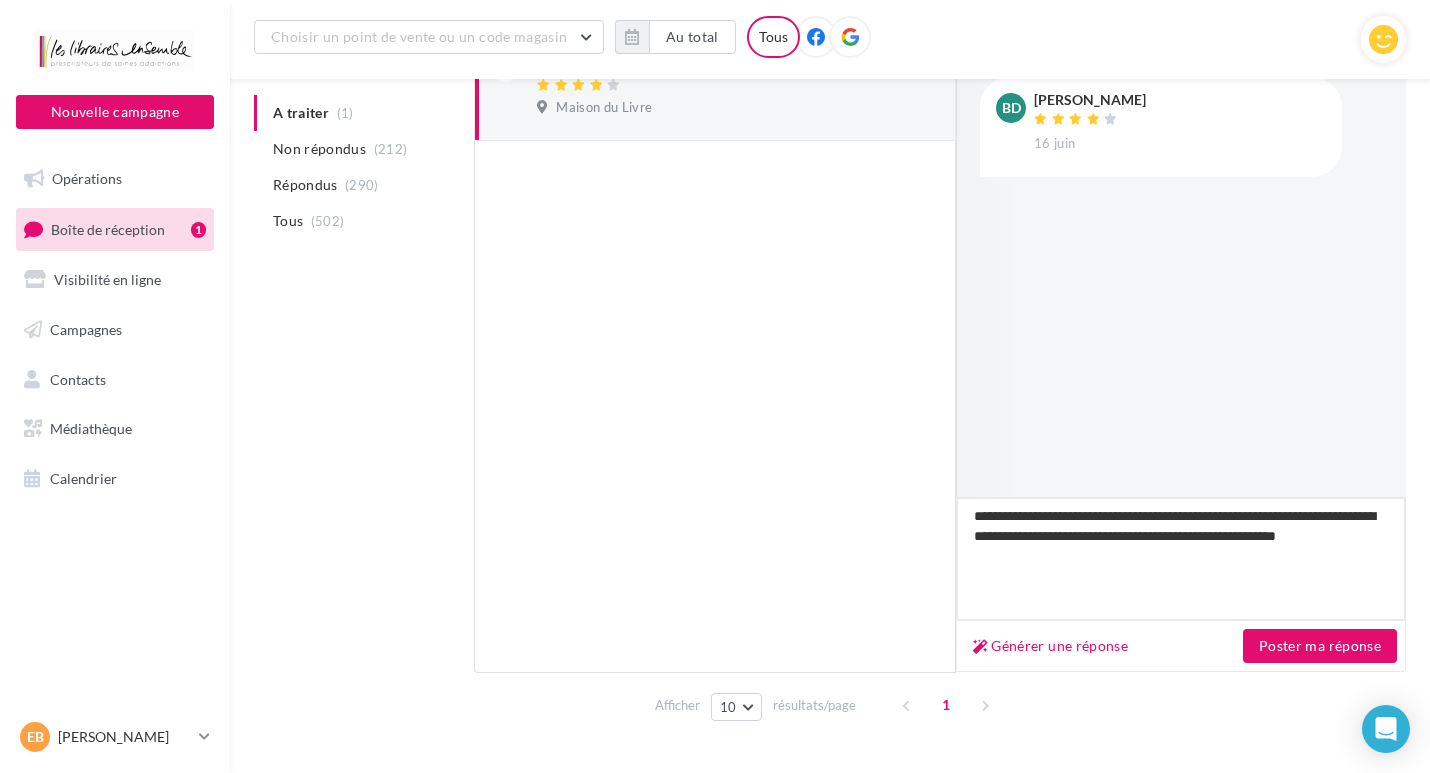 type on "**********" 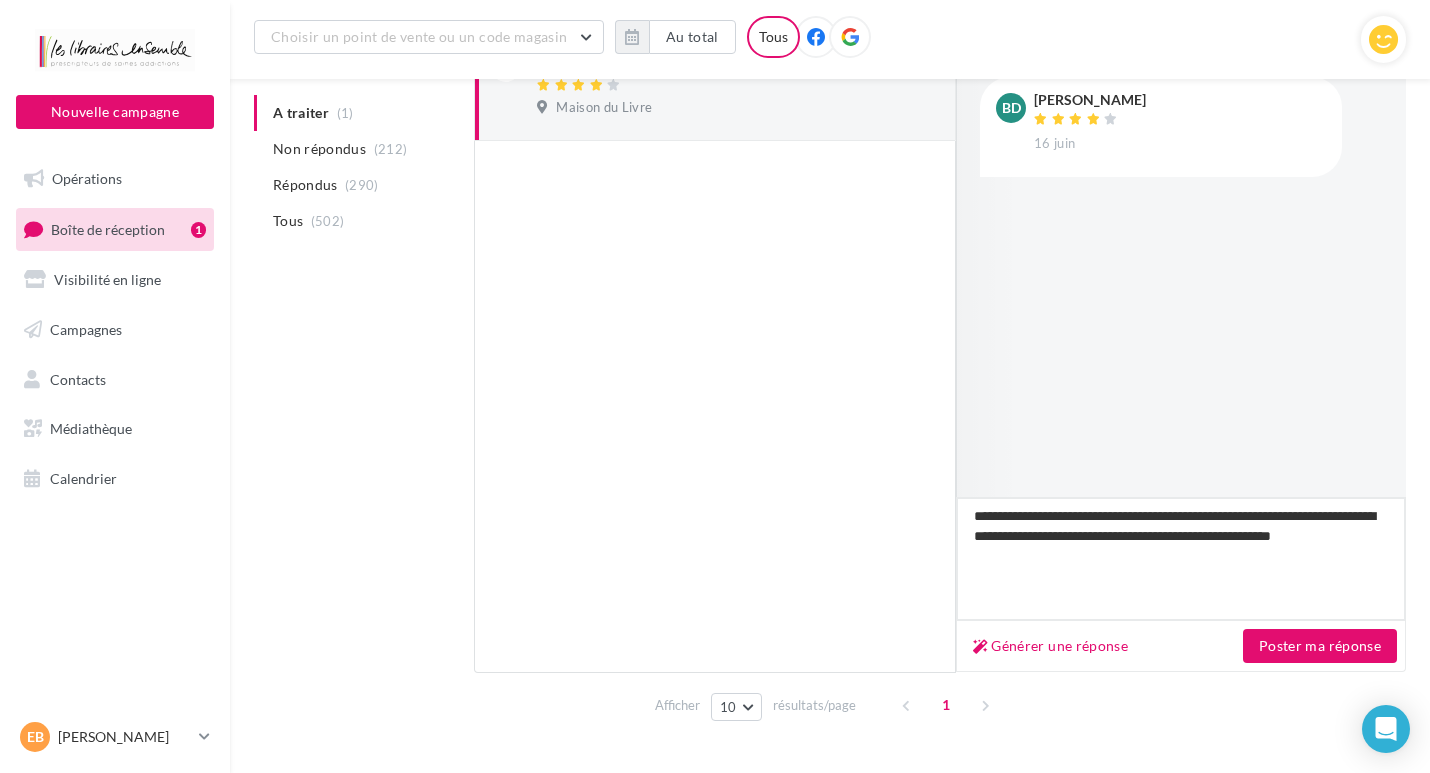 type on "**********" 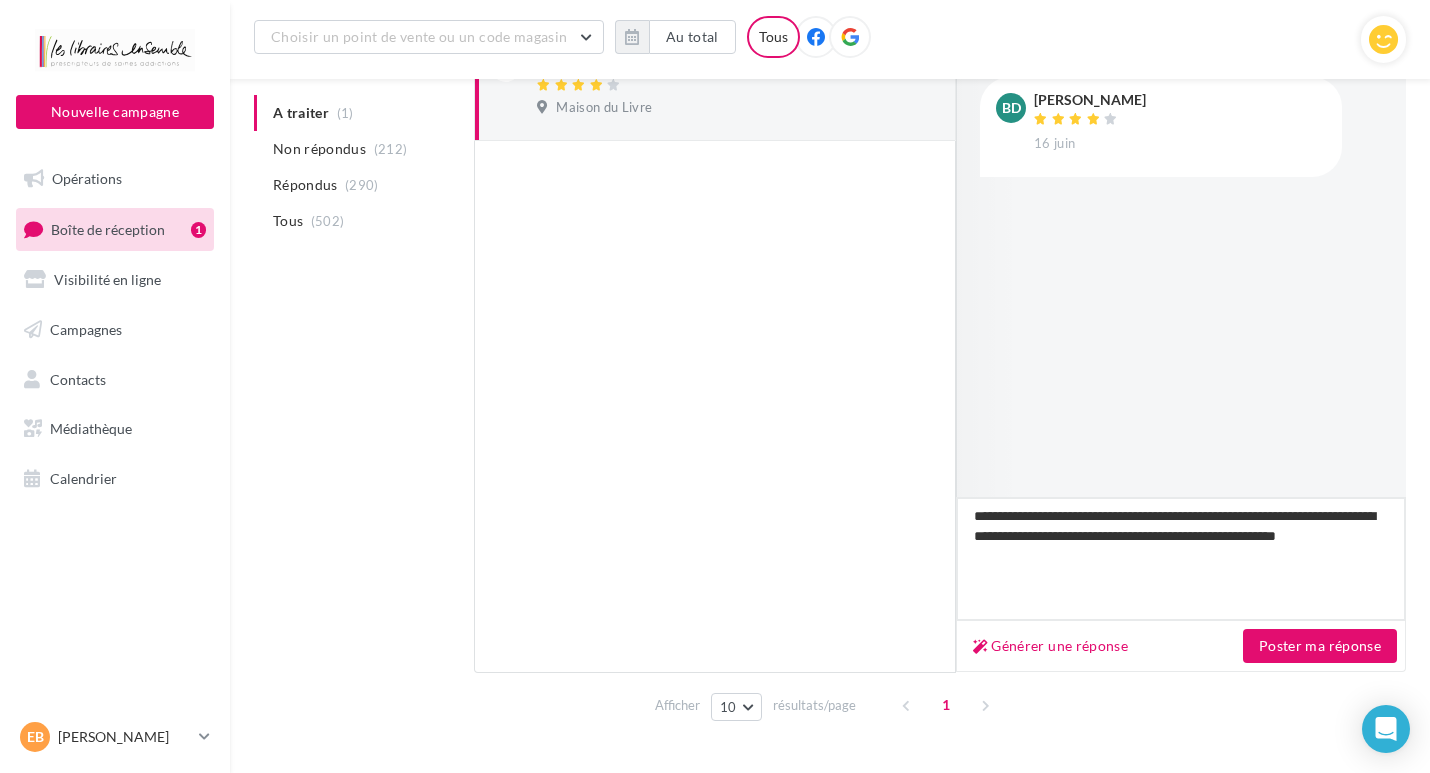 type on "**********" 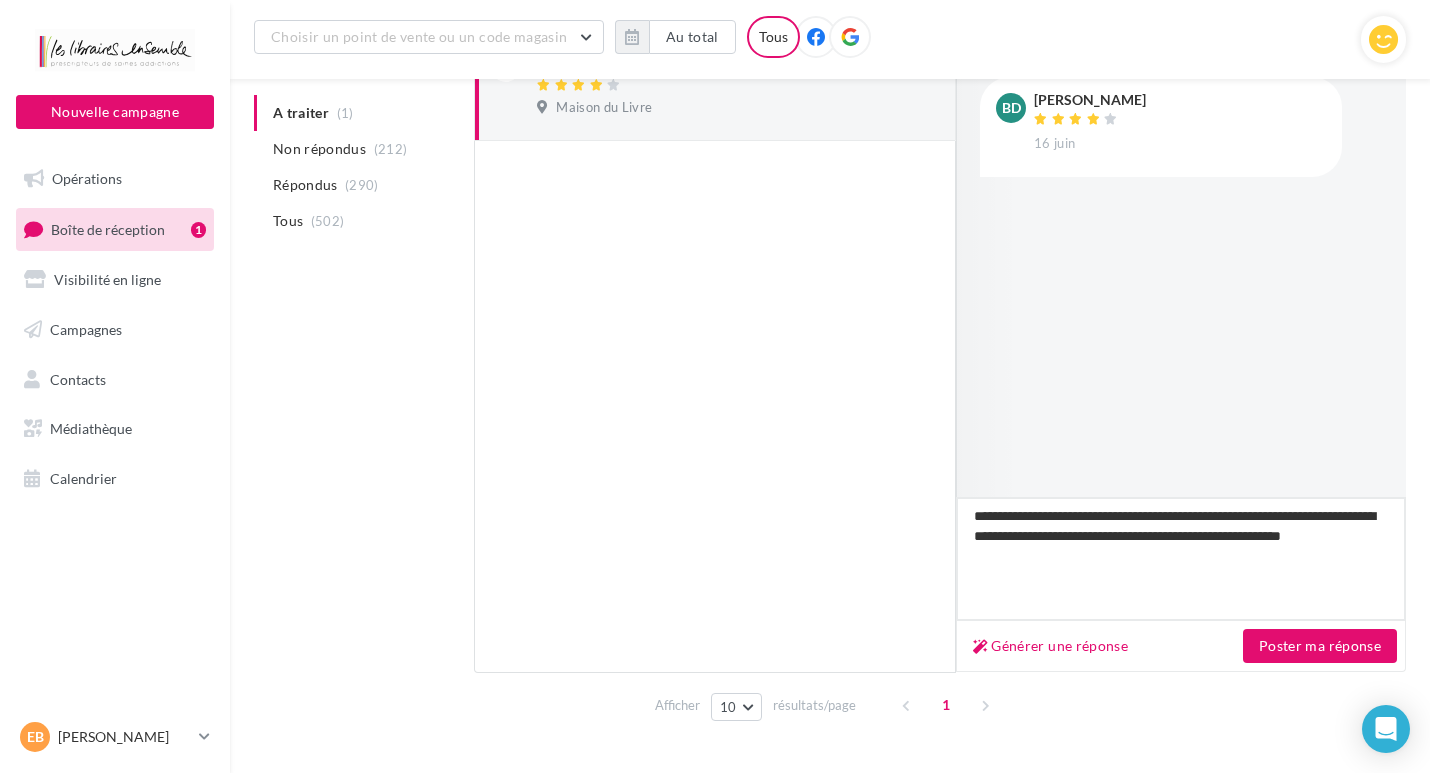 type on "**********" 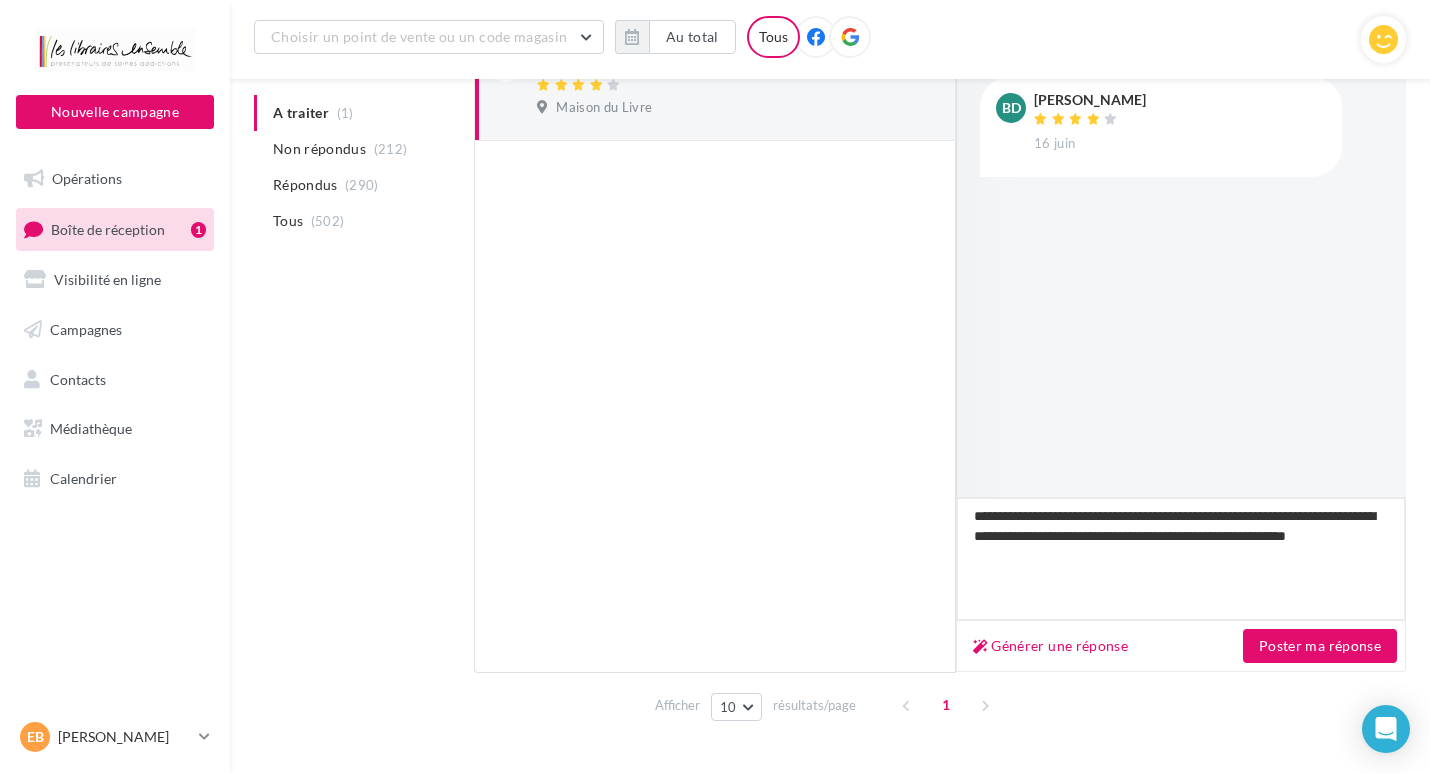 type on "**********" 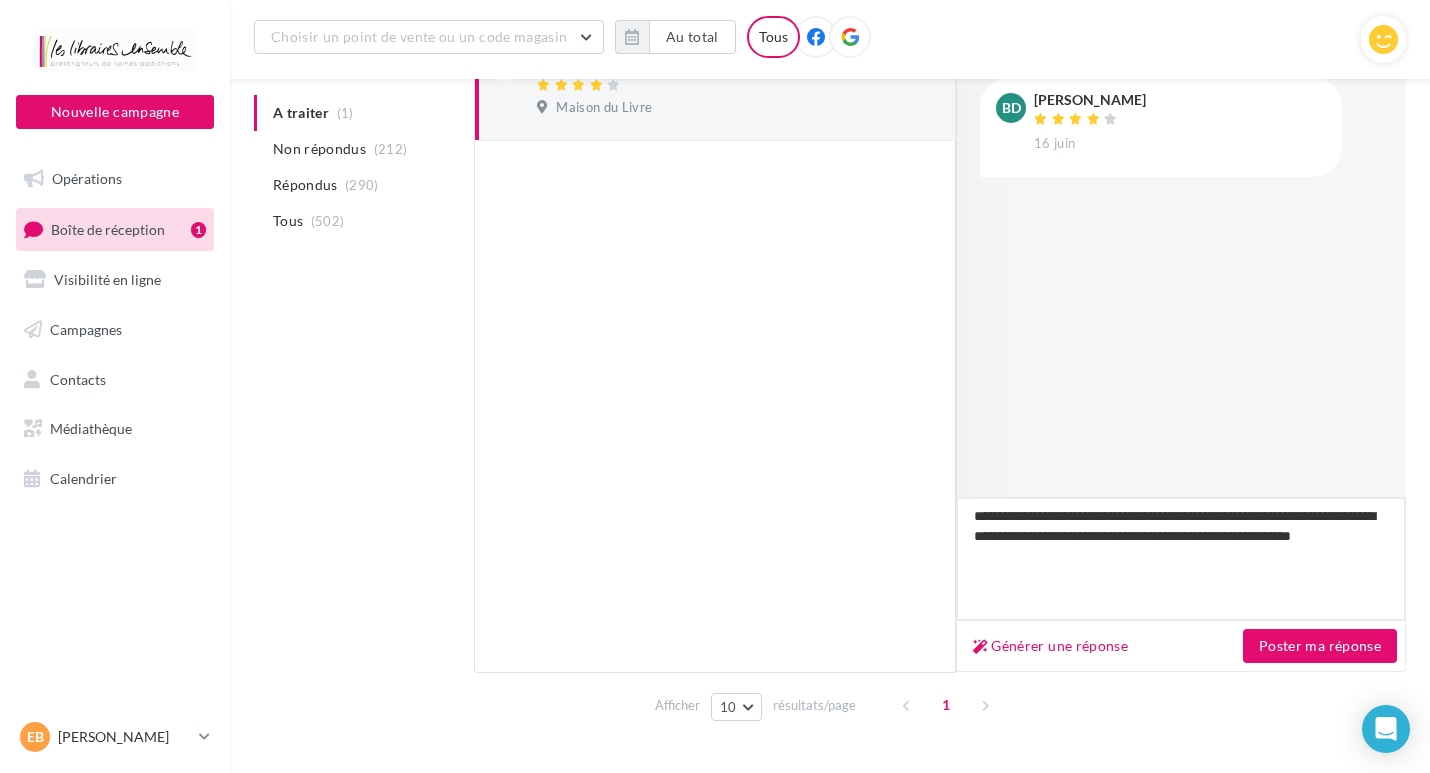 type on "**********" 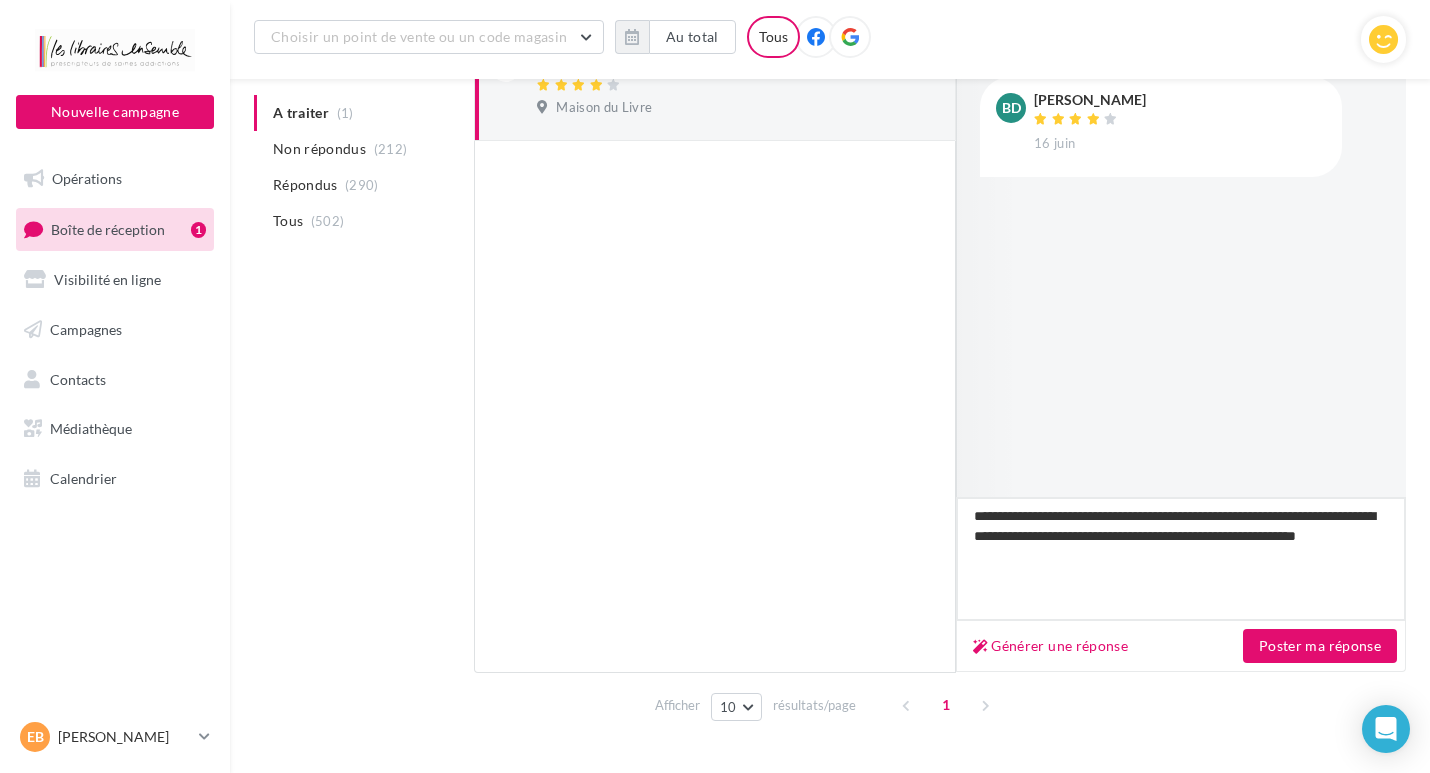 type on "**********" 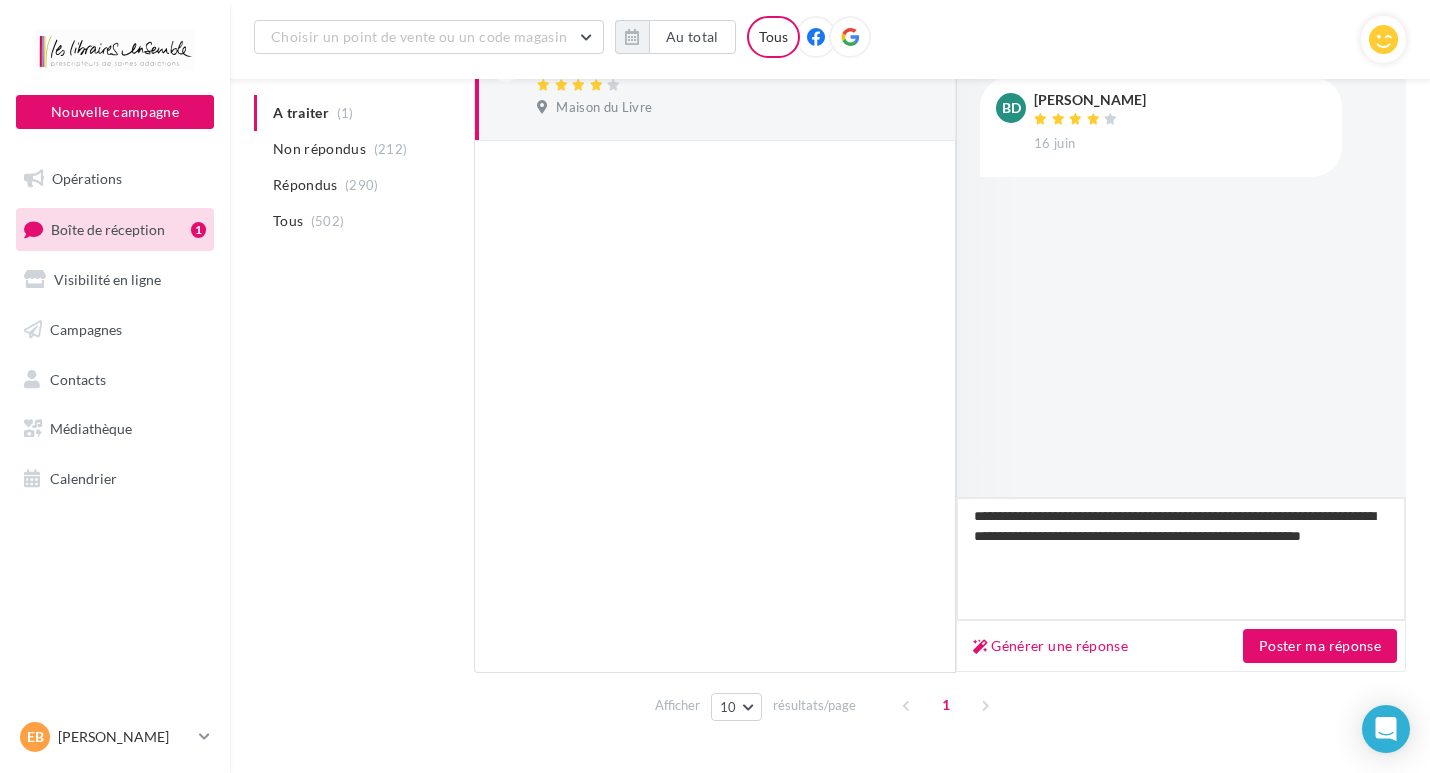 type on "**********" 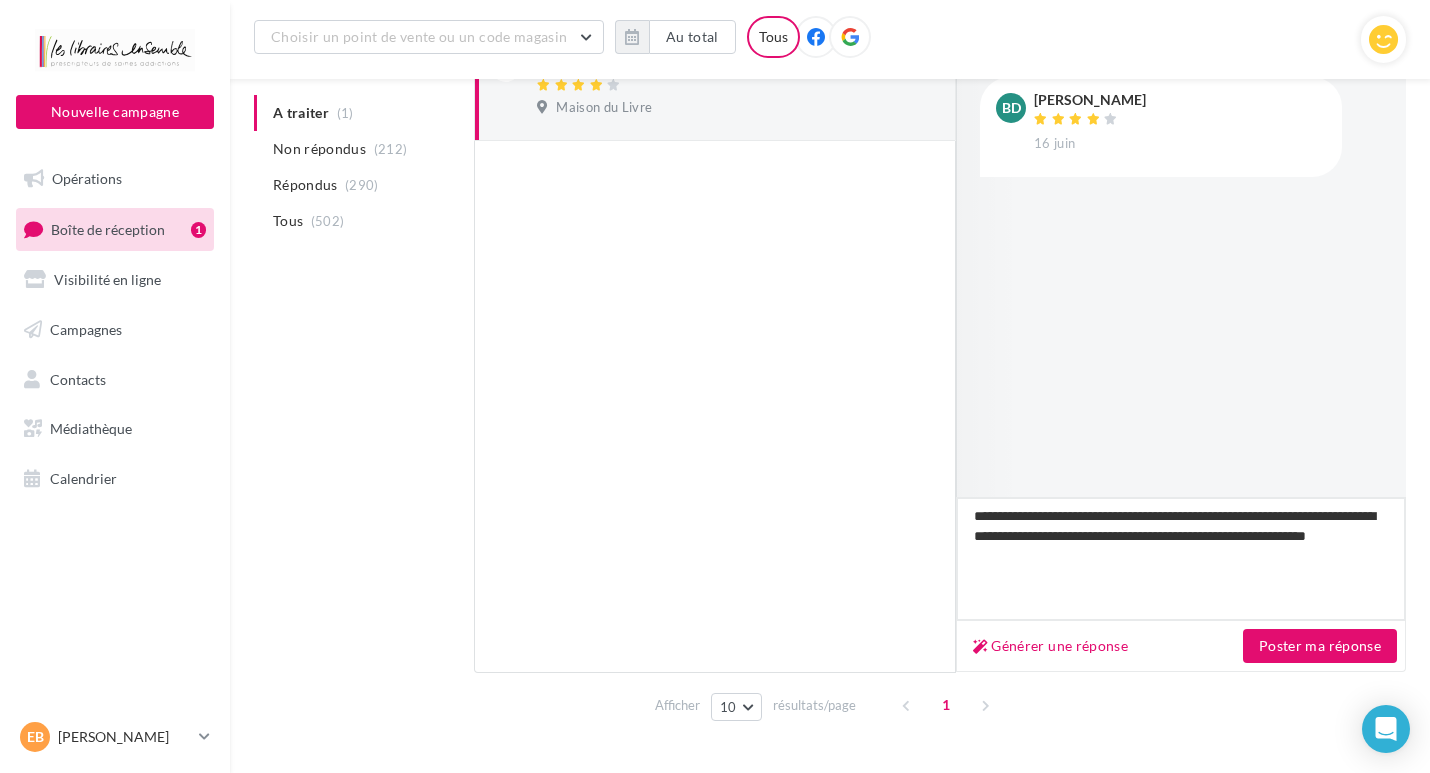 type on "**********" 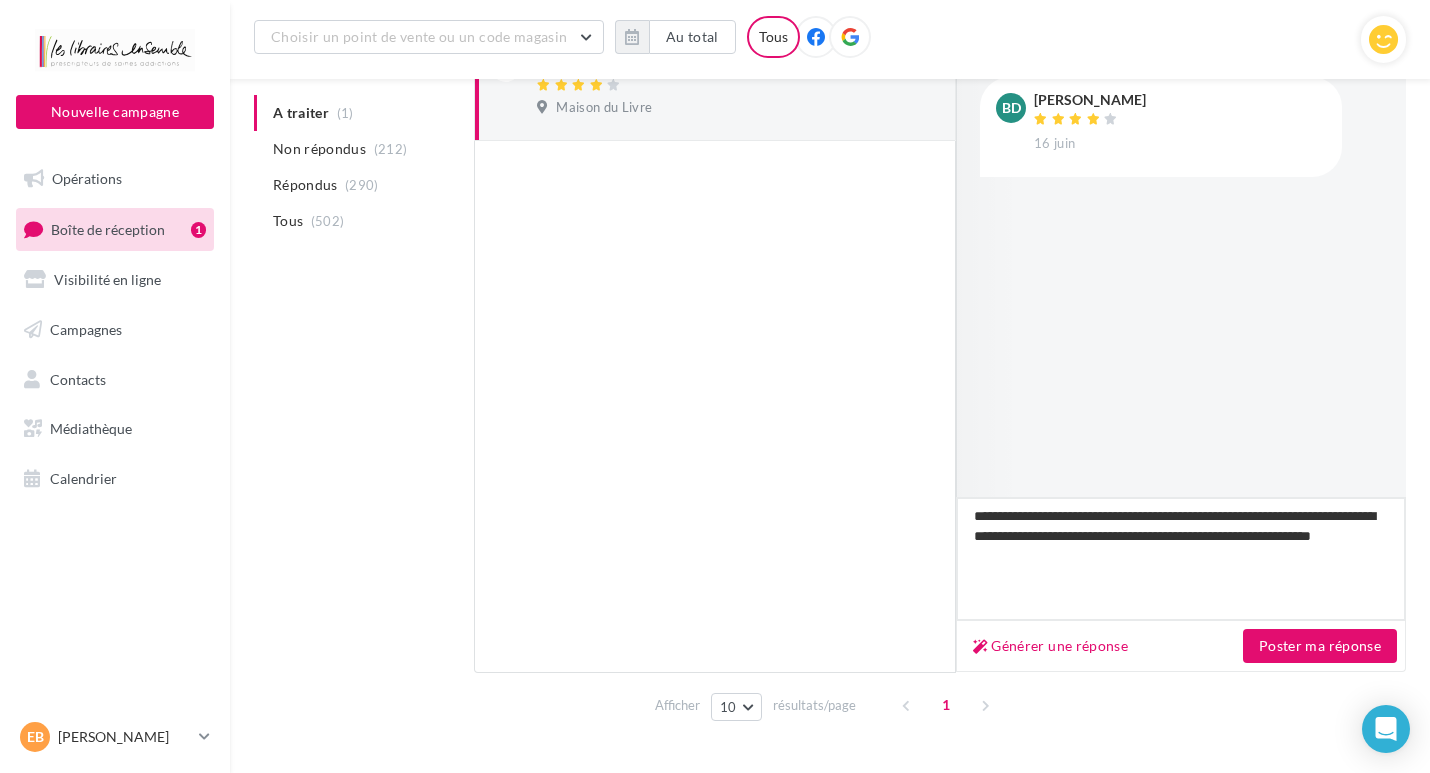 type on "**********" 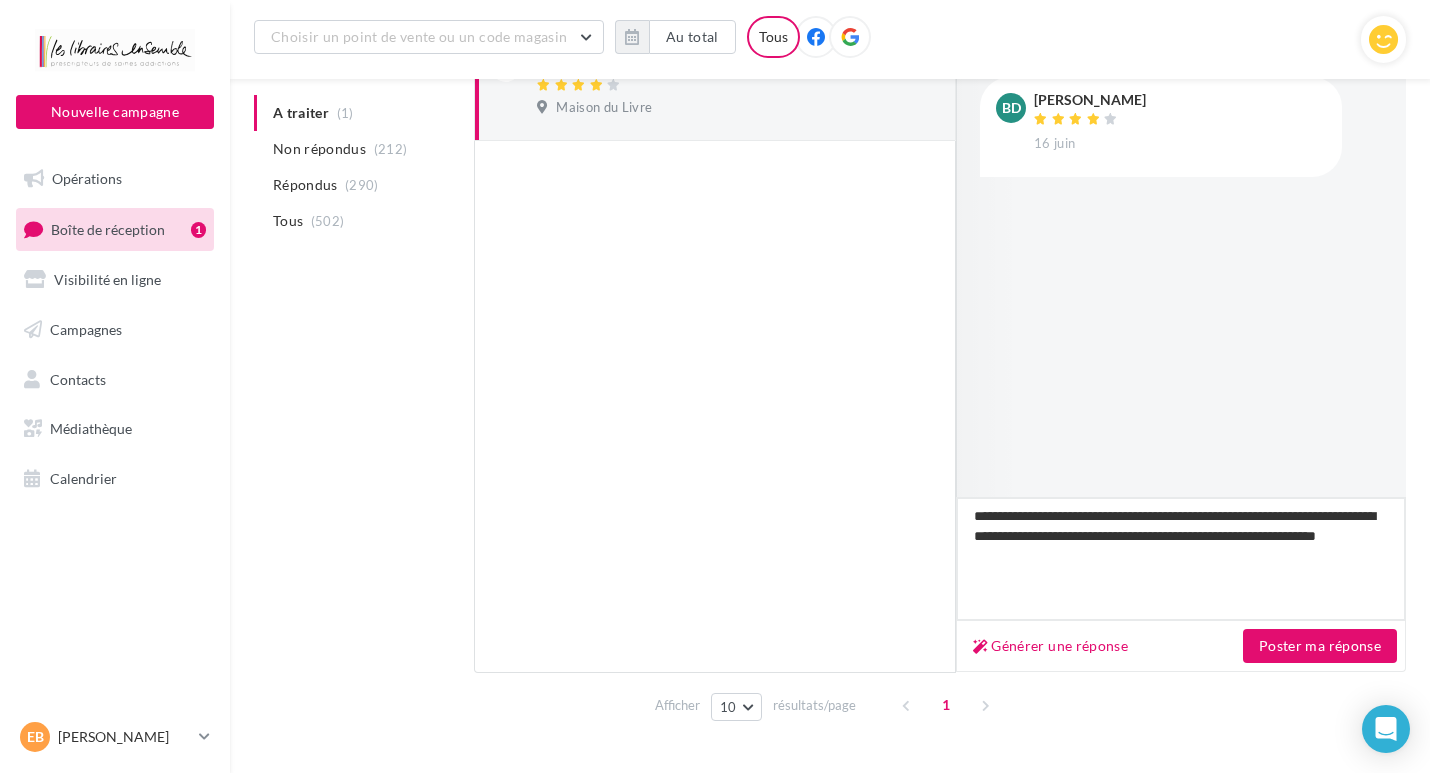 type on "**********" 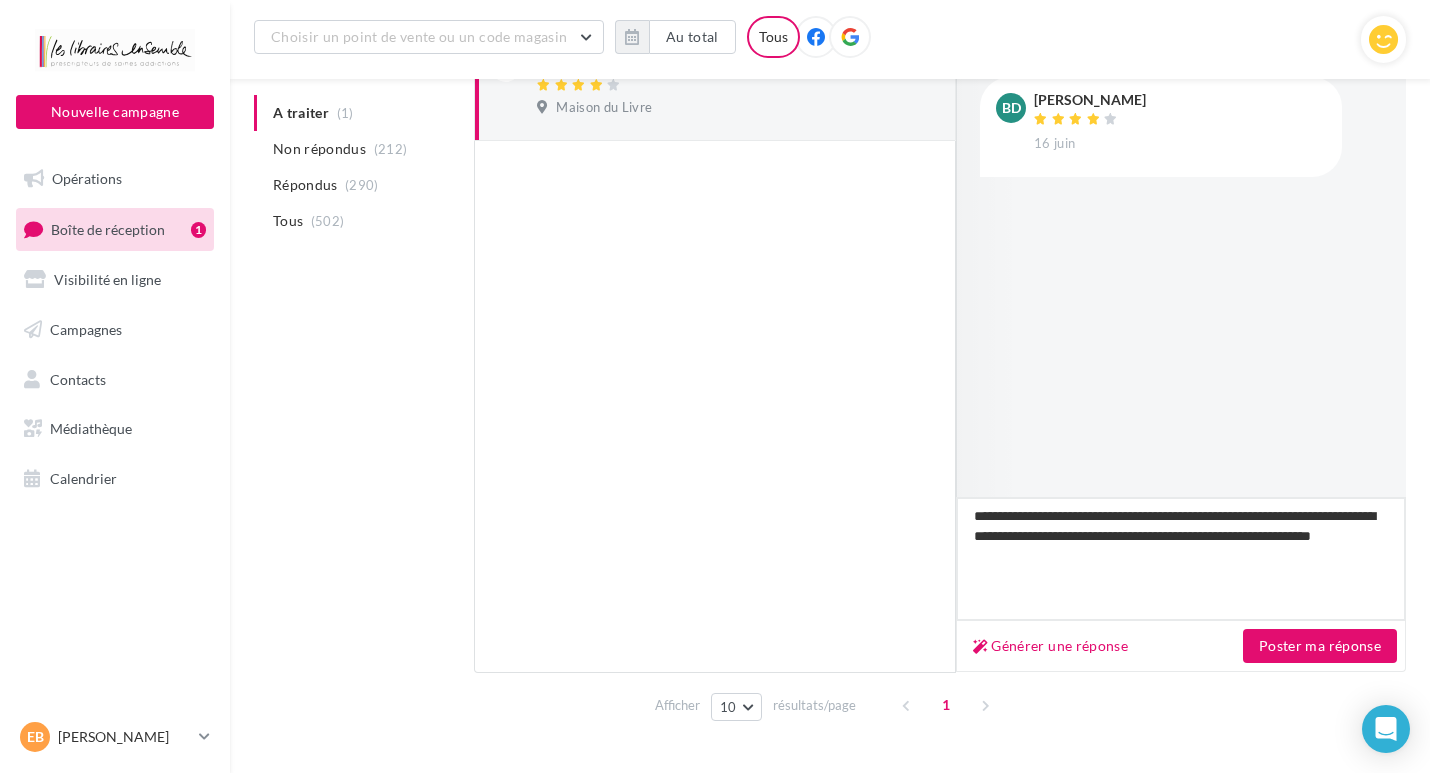 type on "**********" 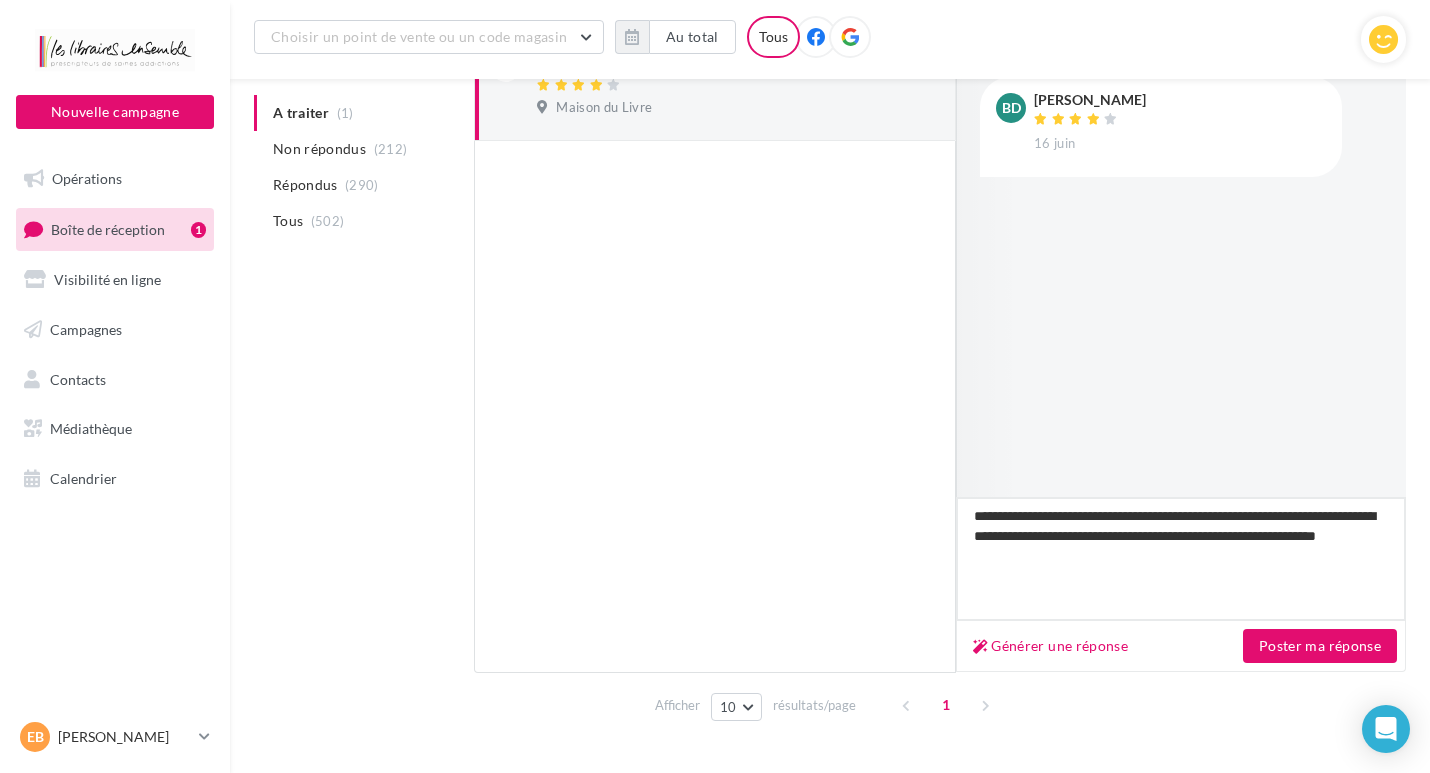 type on "**********" 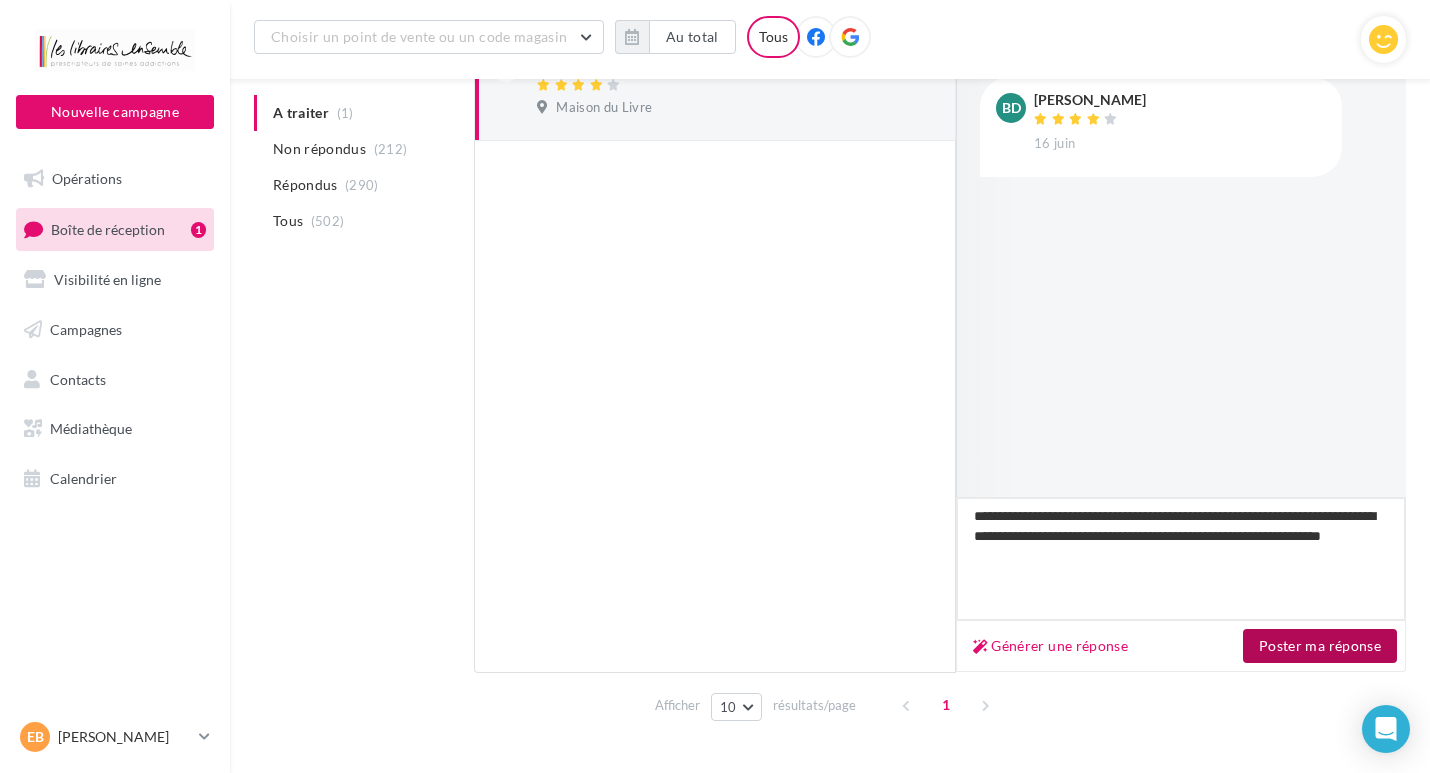 type on "**********" 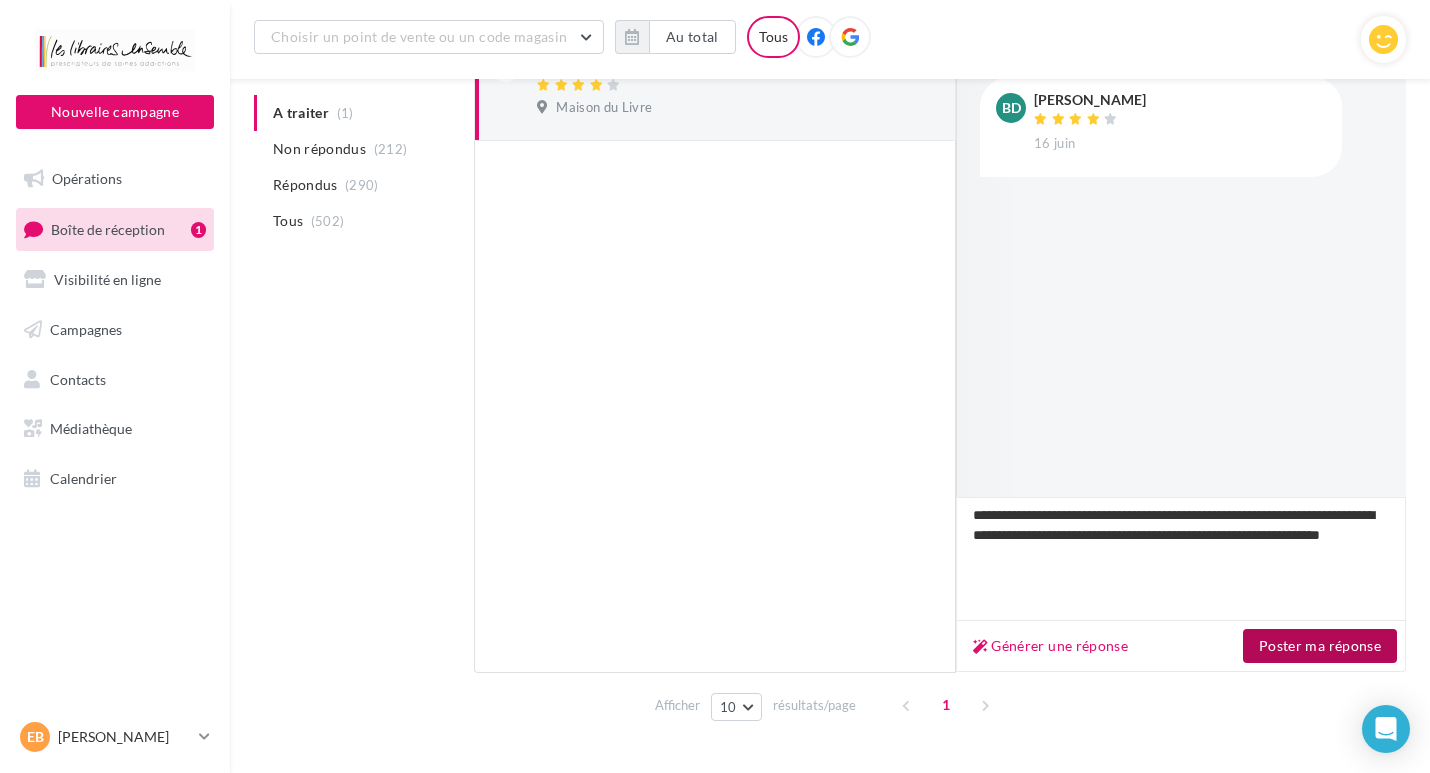 click on "Poster ma réponse" at bounding box center (1320, 646) 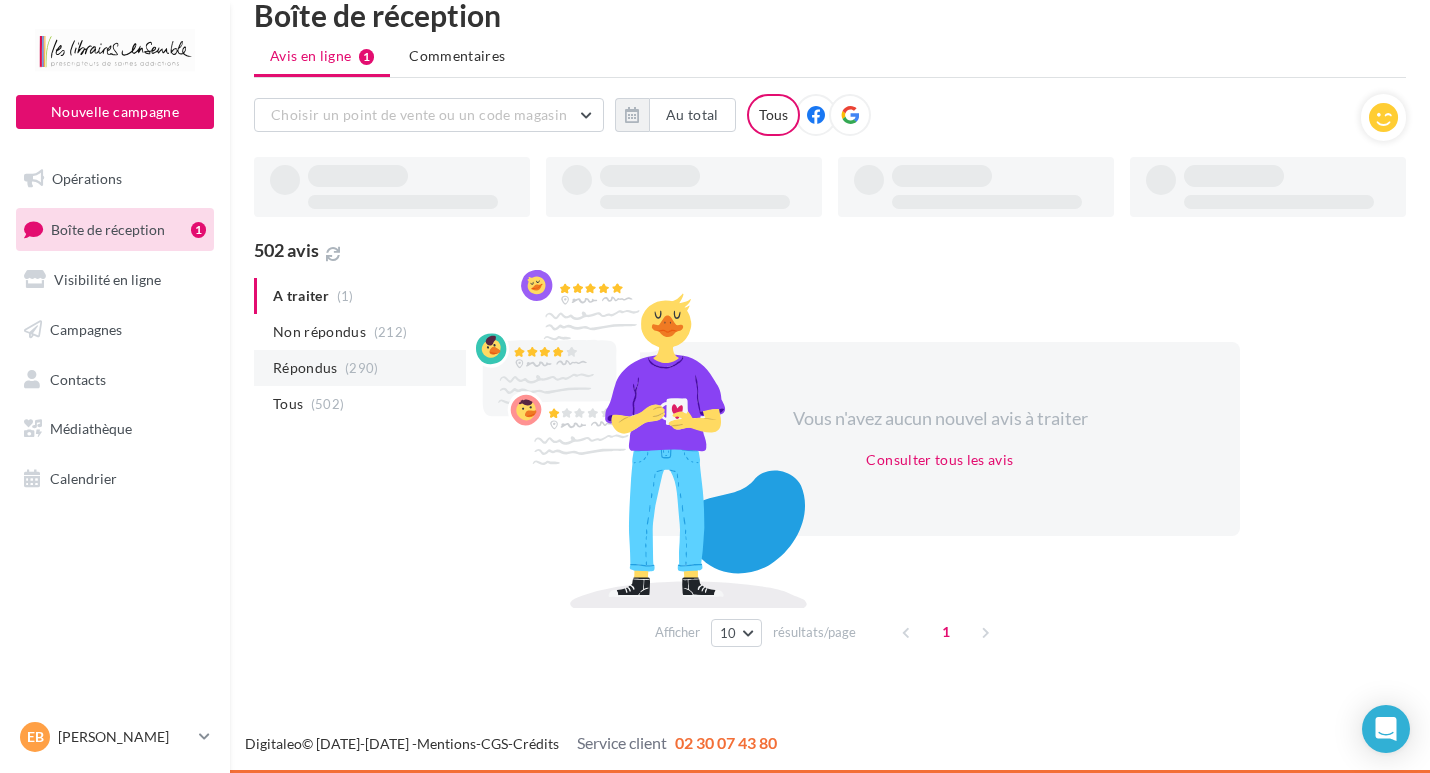 scroll, scrollTop: 32, scrollLeft: 0, axis: vertical 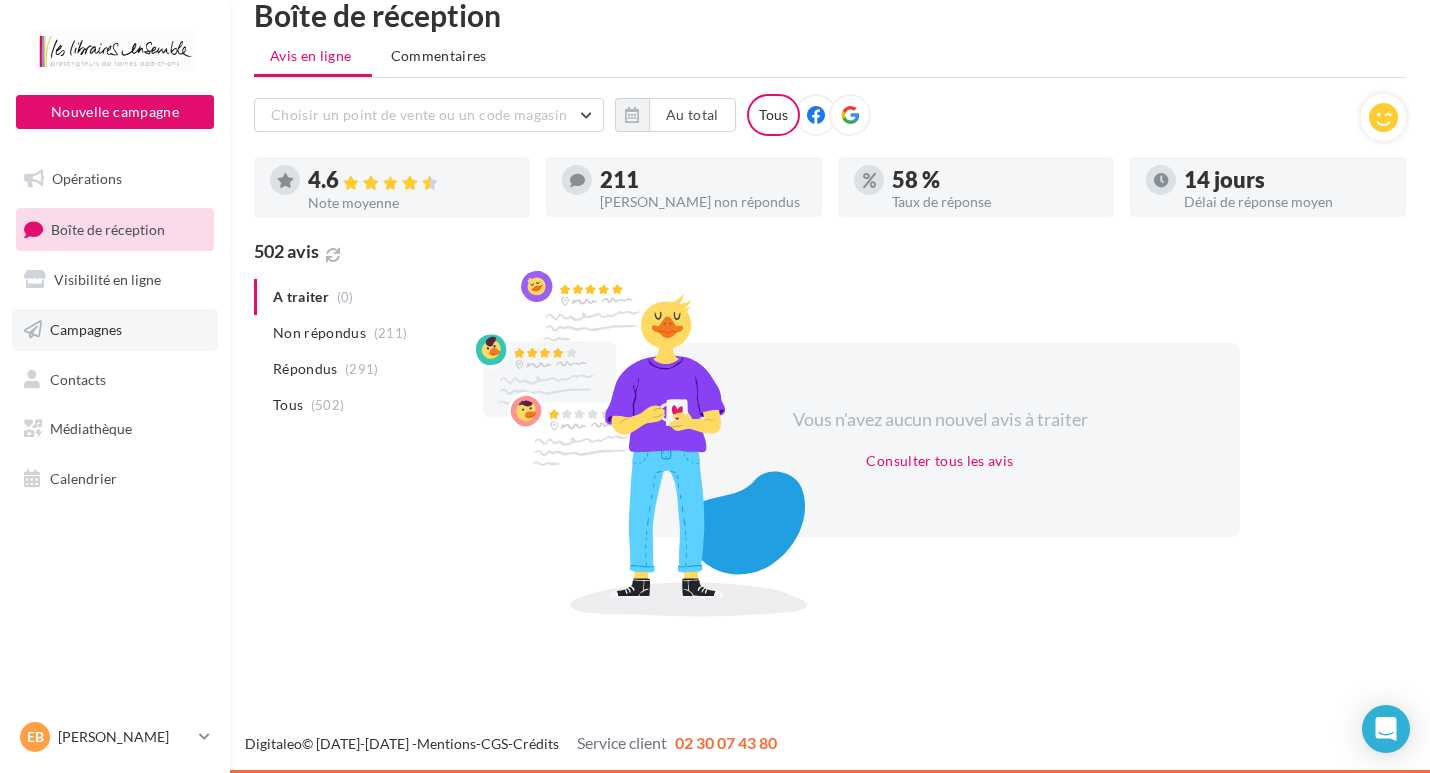 click on "Campagnes" at bounding box center [86, 329] 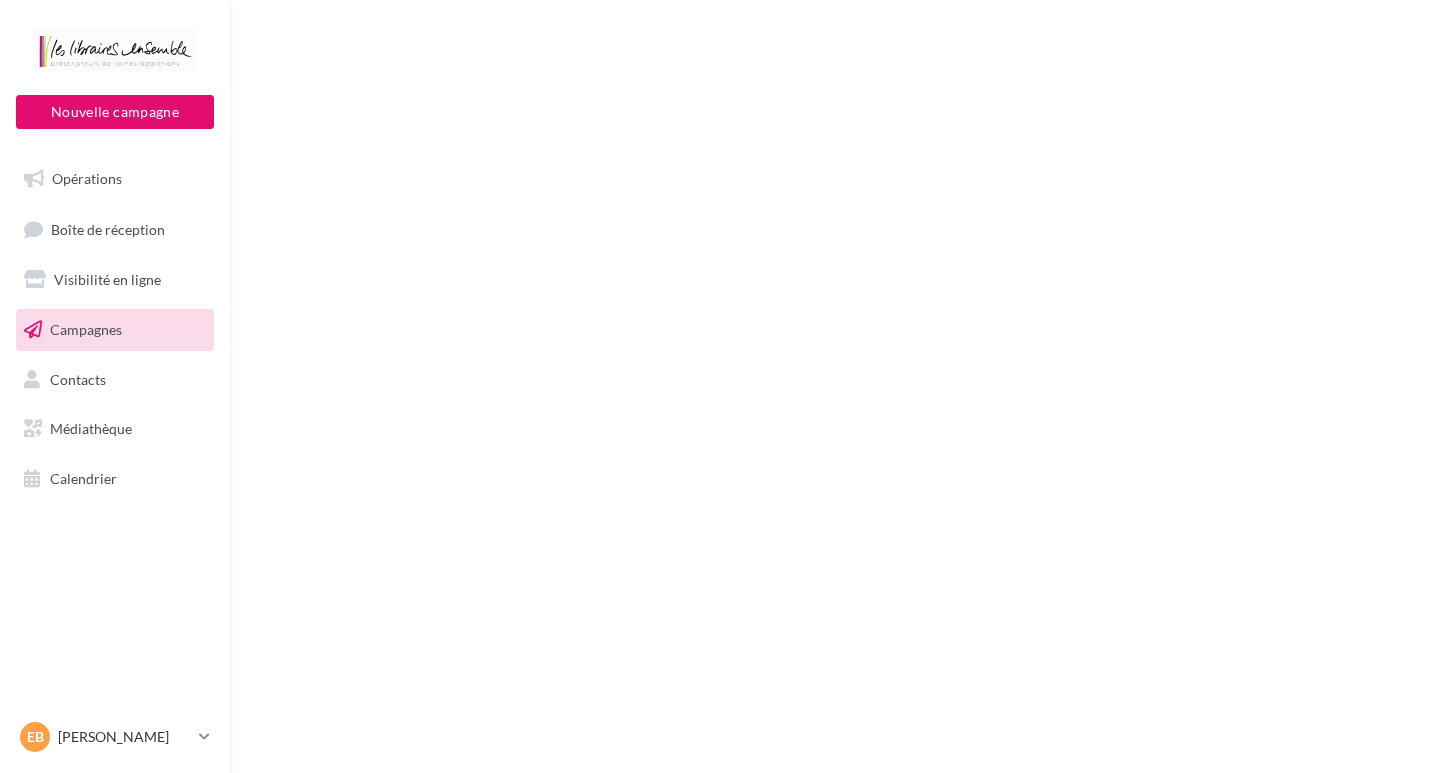 scroll, scrollTop: 0, scrollLeft: 0, axis: both 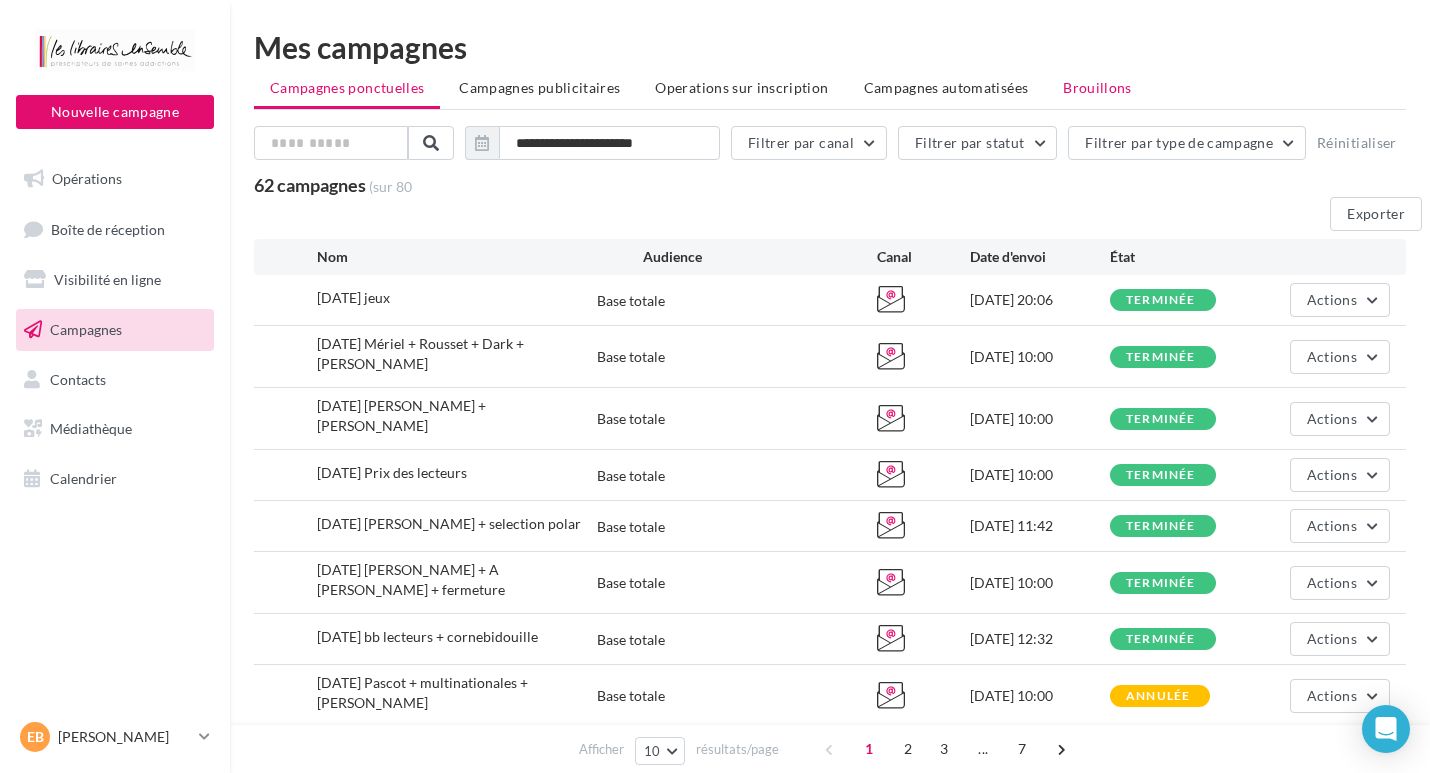 click on "Brouillons" at bounding box center (1097, 87) 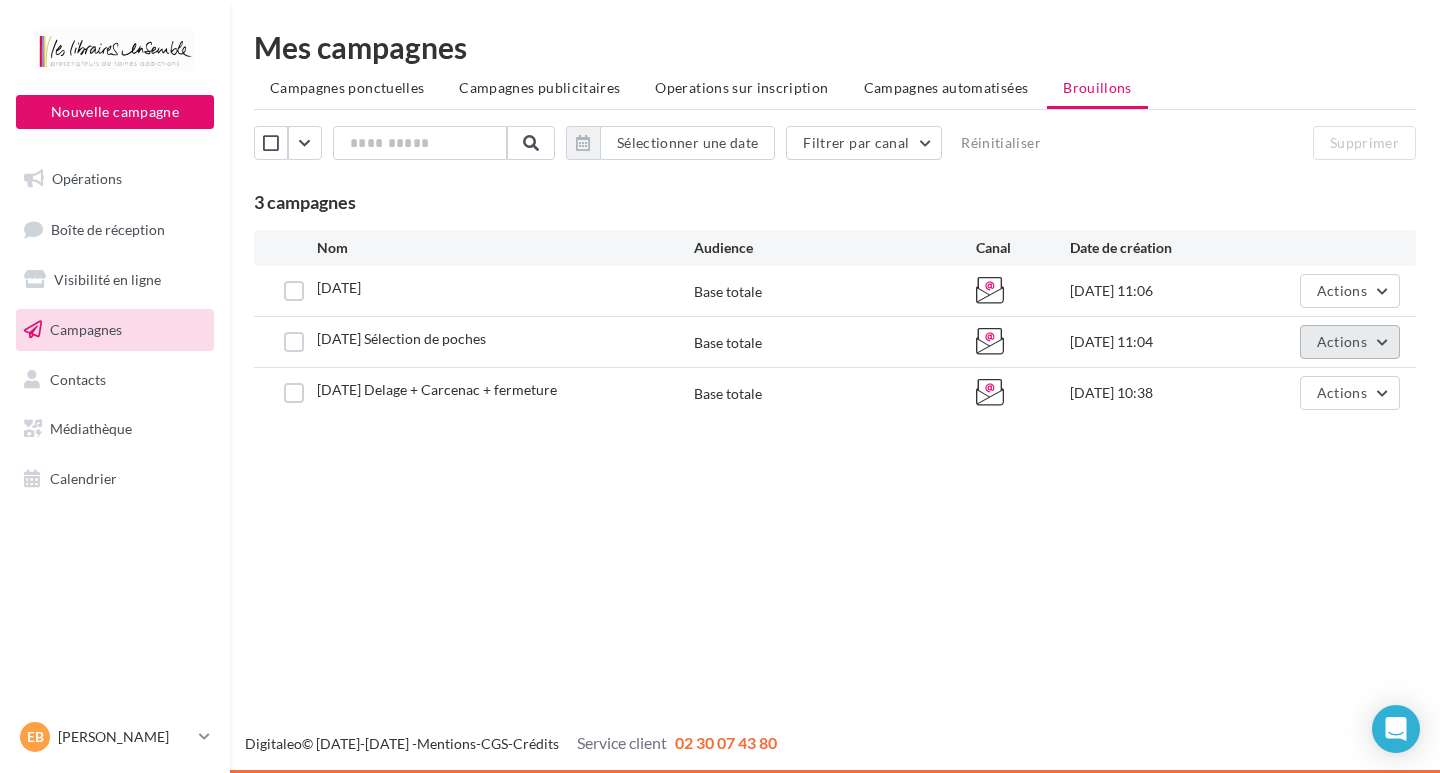 click on "Actions" at bounding box center [1342, 341] 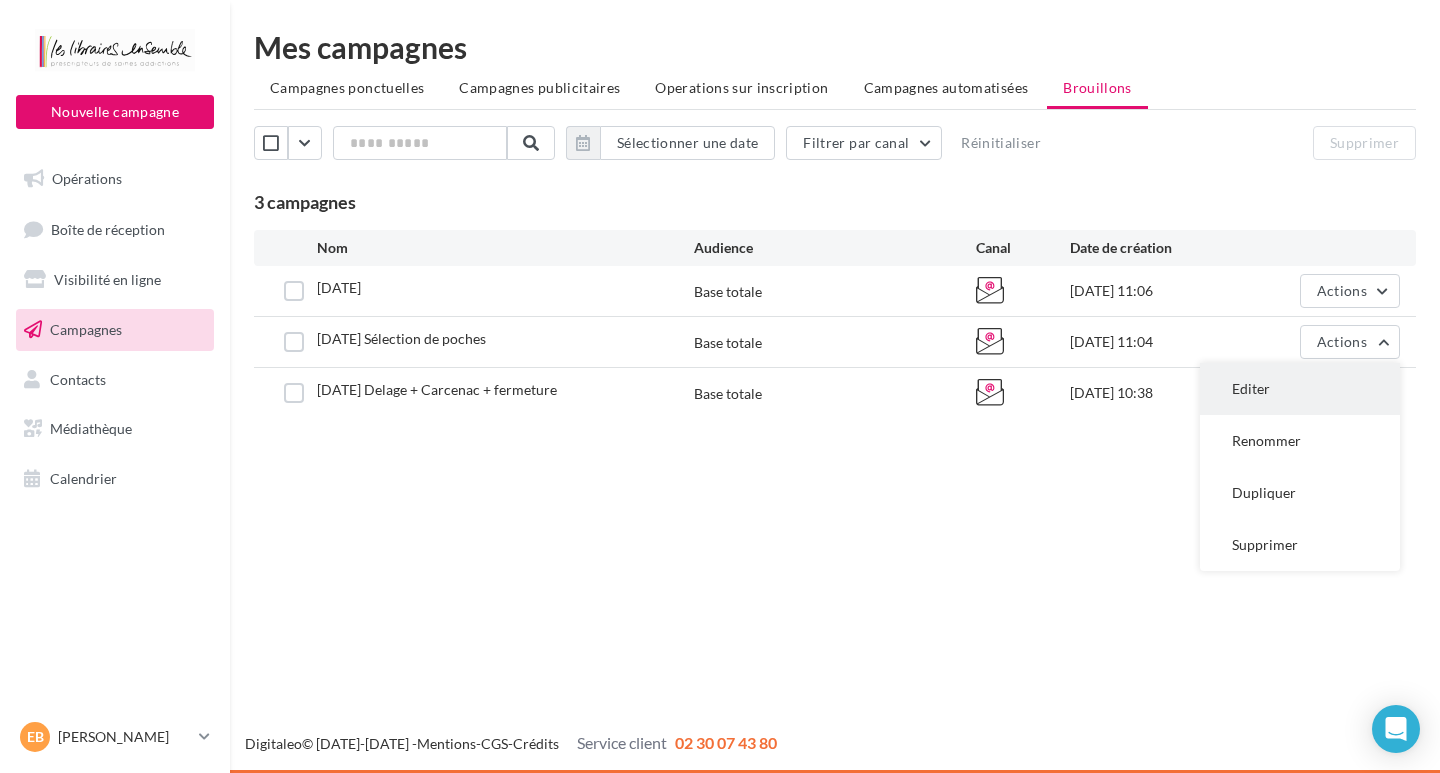 click on "Editer" at bounding box center (1300, 389) 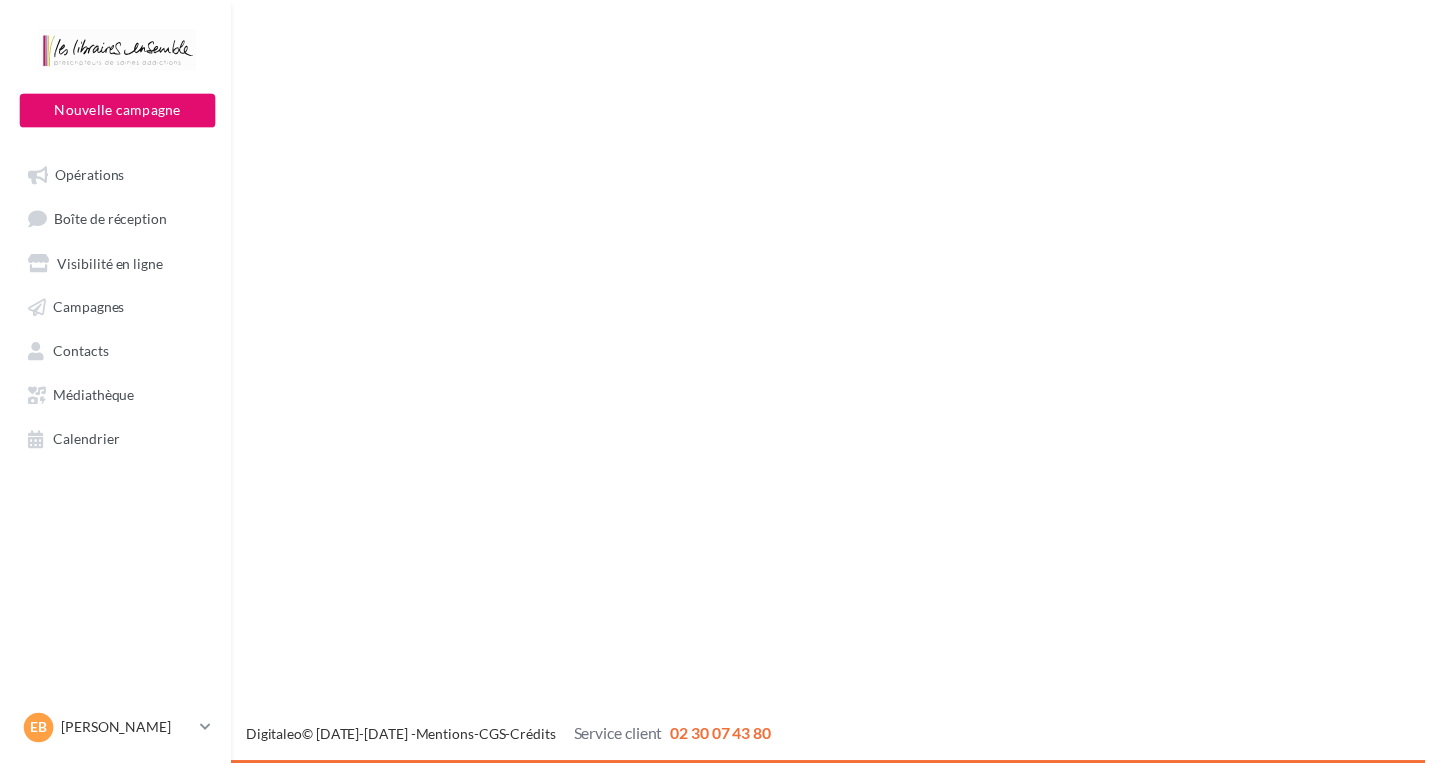 scroll, scrollTop: 0, scrollLeft: 0, axis: both 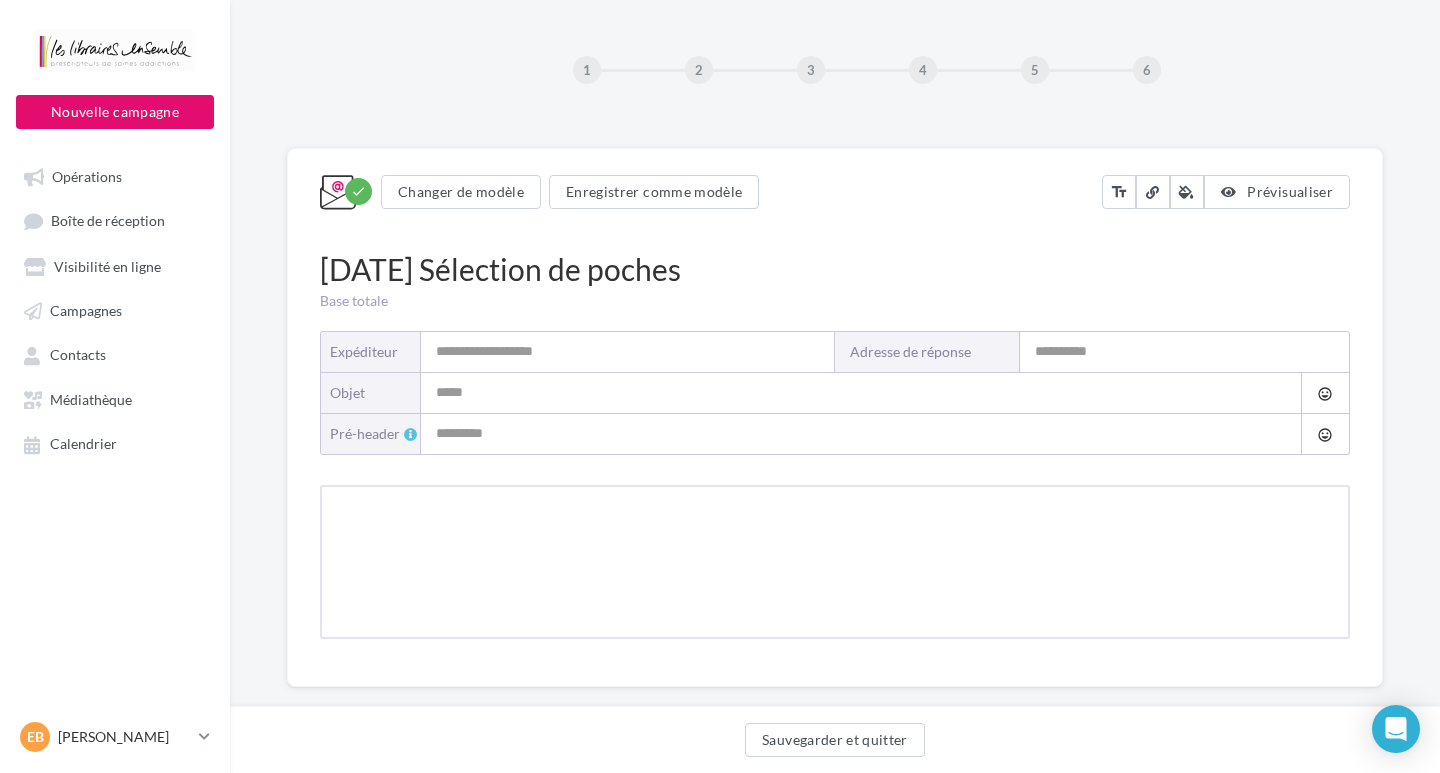 type on "**********" 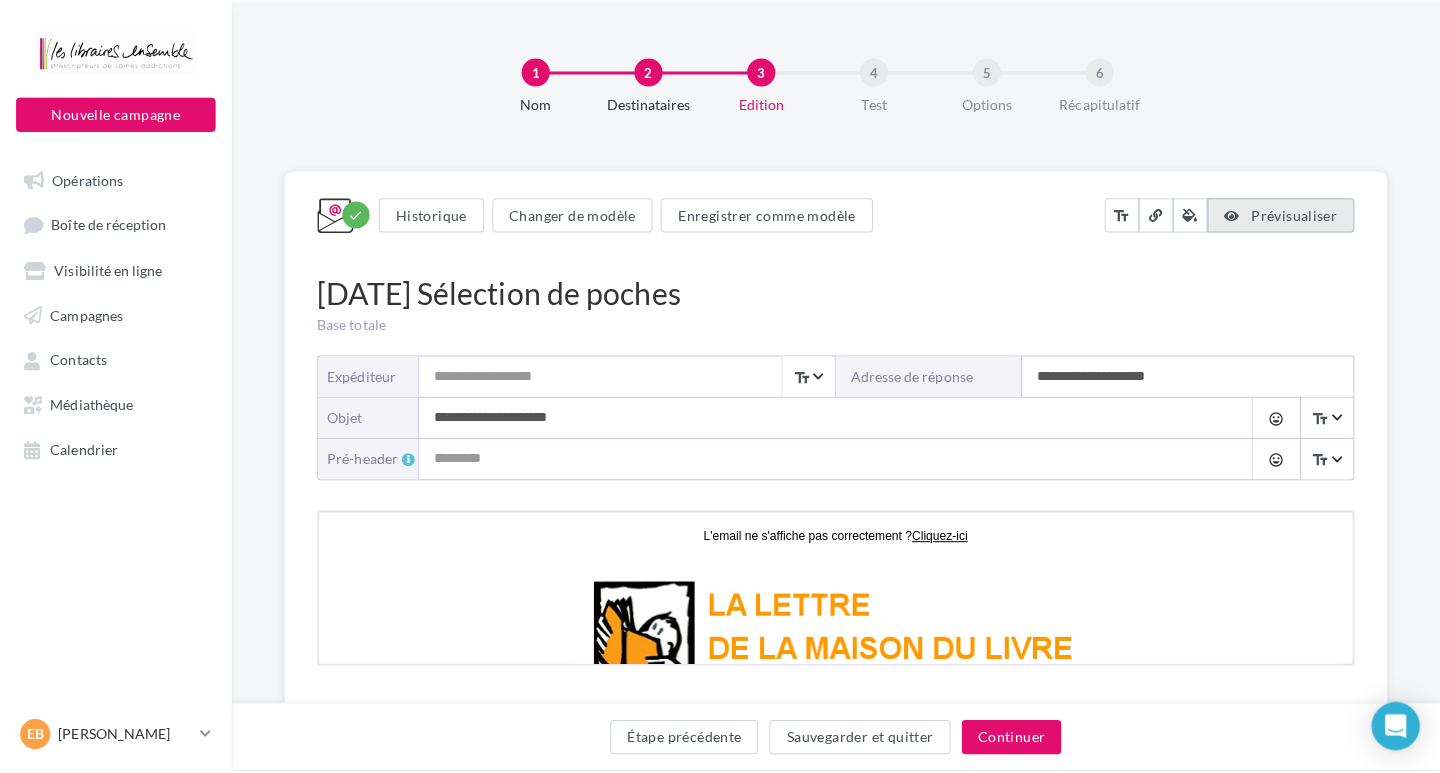 scroll, scrollTop: 0, scrollLeft: 0, axis: both 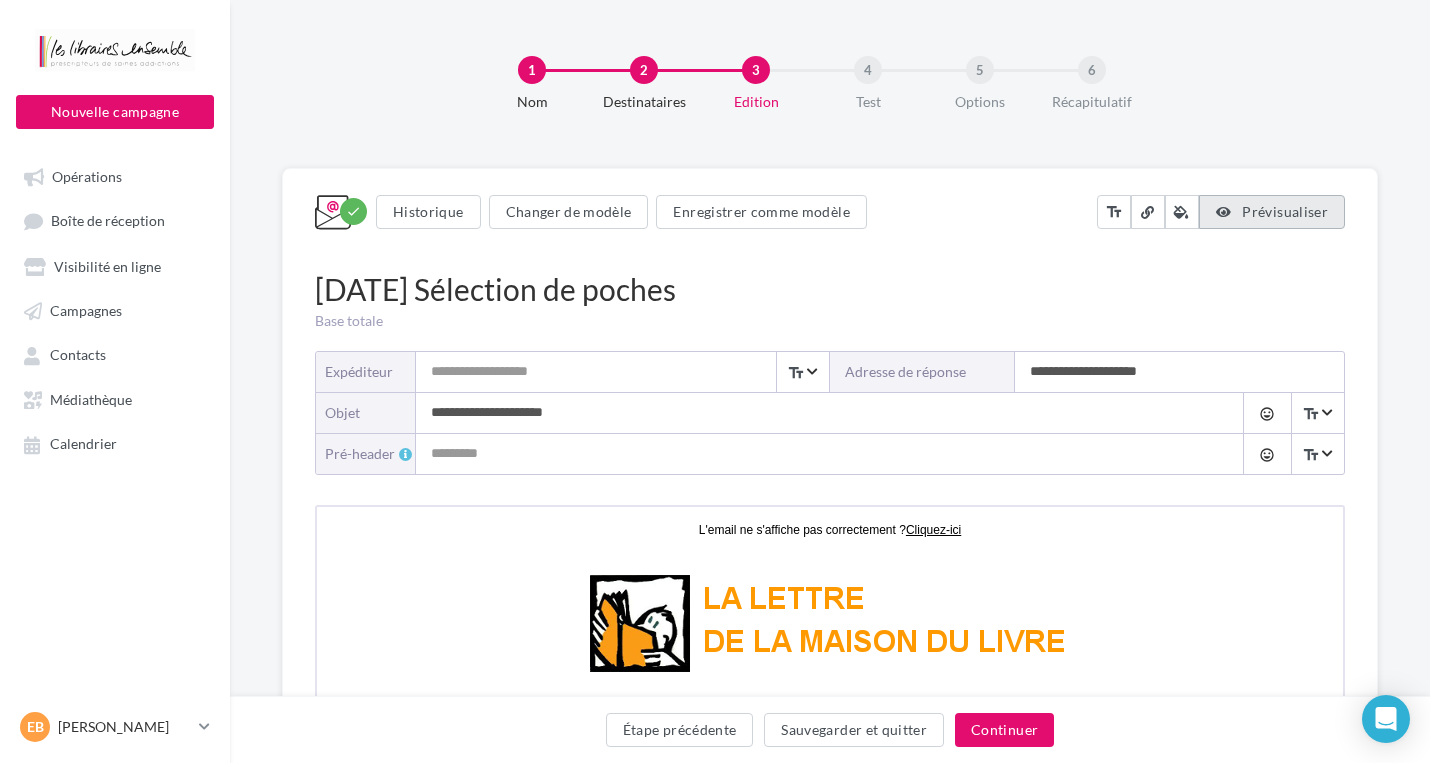 click on "Prévisualiser" at bounding box center (1285, 211) 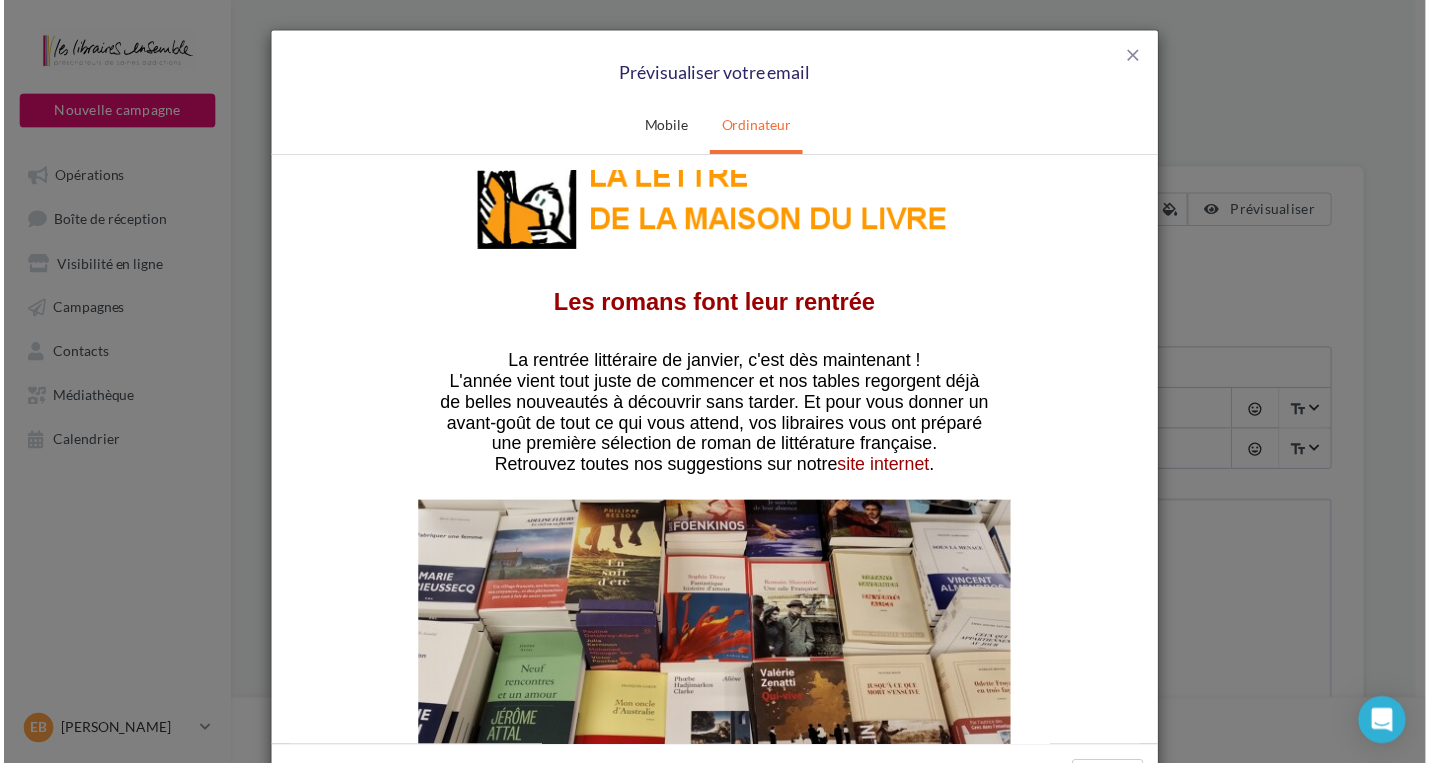 scroll, scrollTop: 0, scrollLeft: 0, axis: both 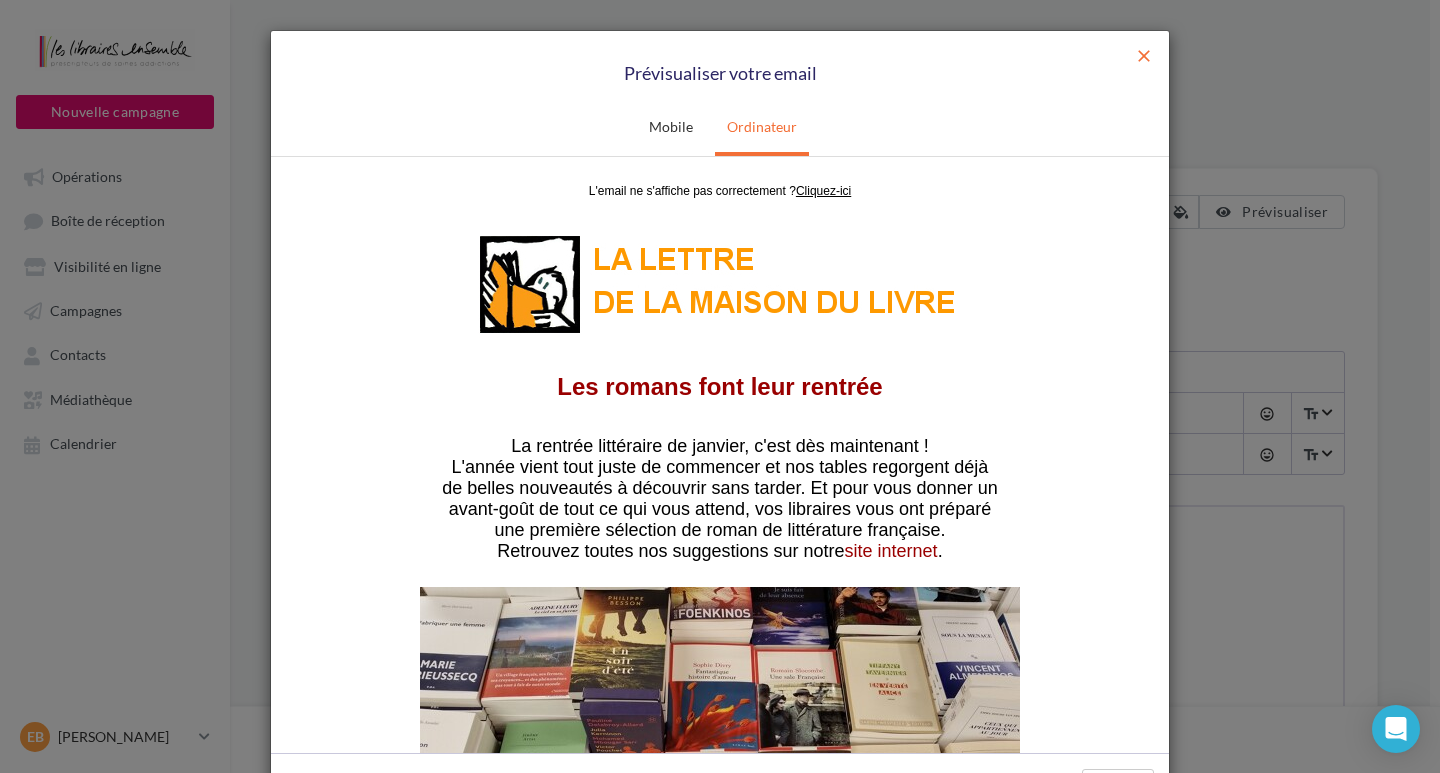 click on "close" at bounding box center (1144, 56) 